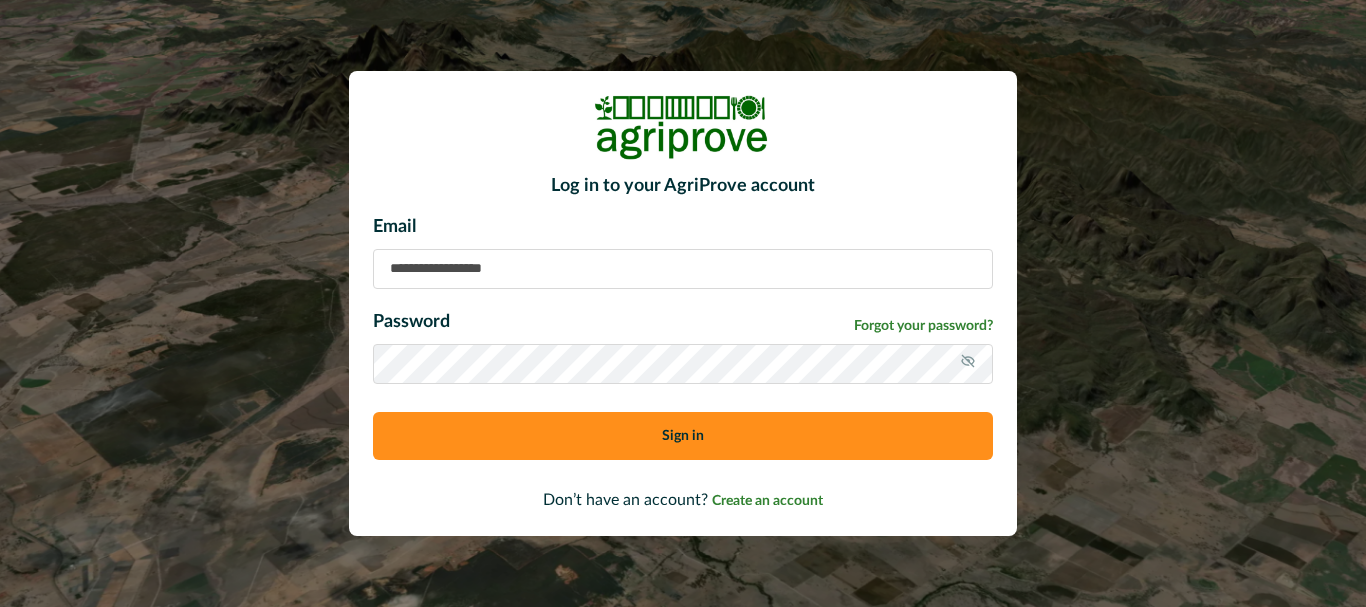 scroll, scrollTop: 0, scrollLeft: 0, axis: both 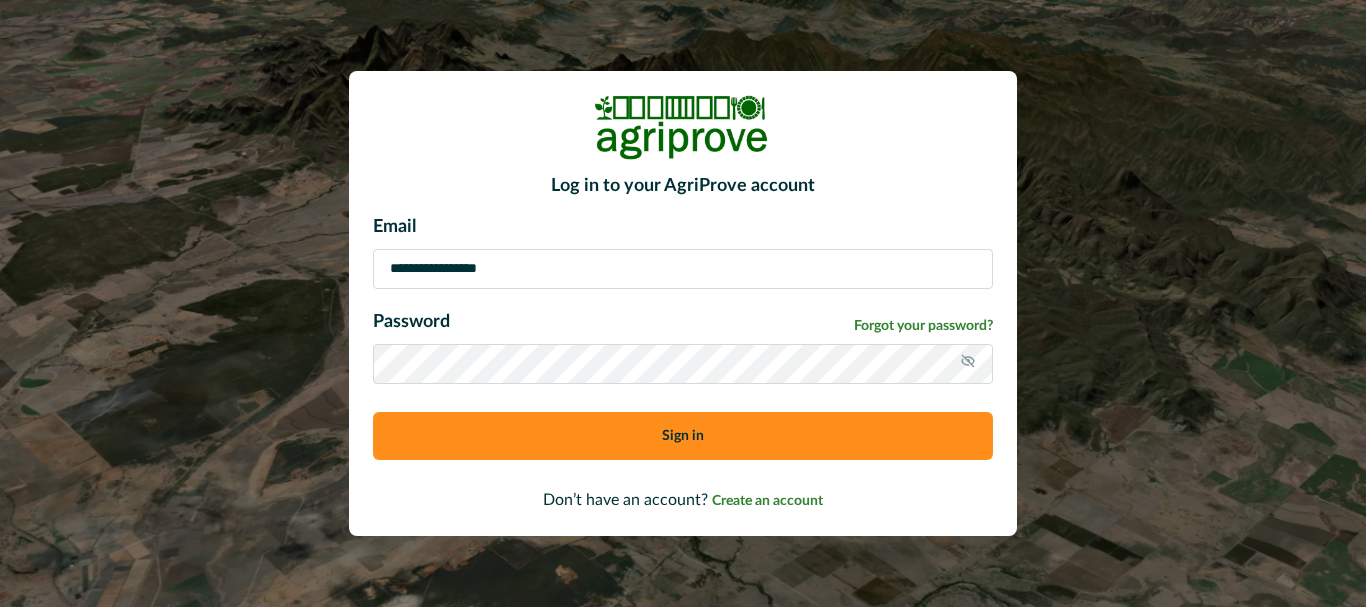 type on "**********" 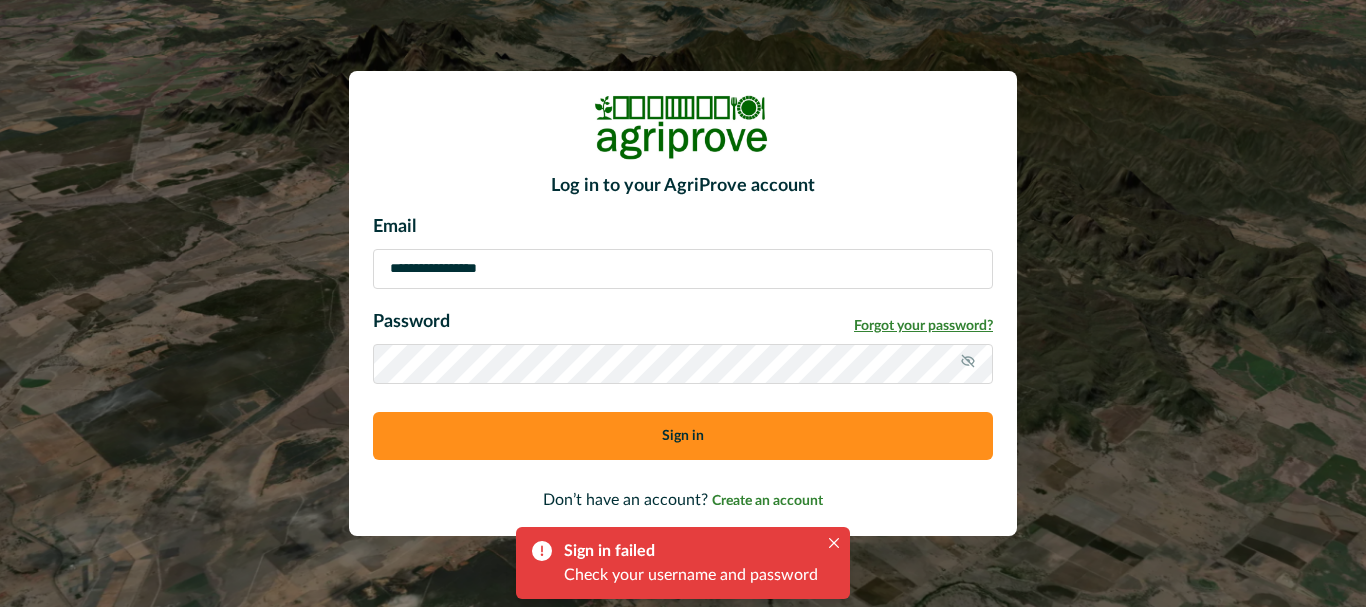 click on "Forgot your password?" at bounding box center (923, 326) 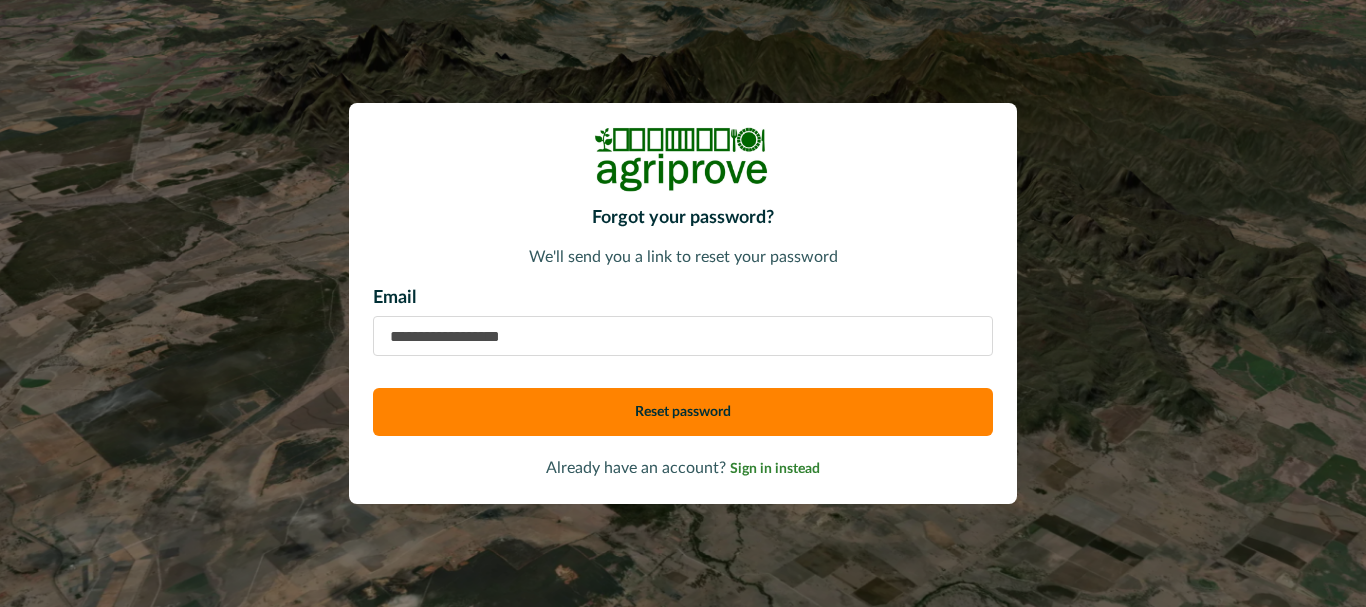 click at bounding box center [683, 336] 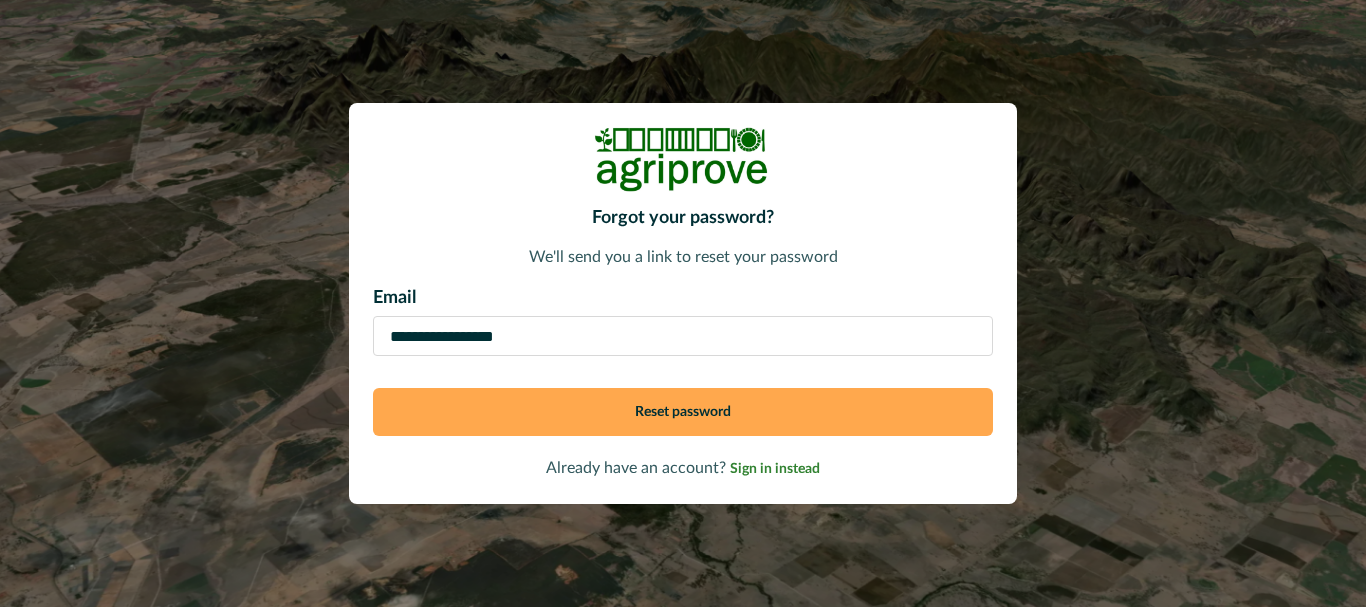 type on "**********" 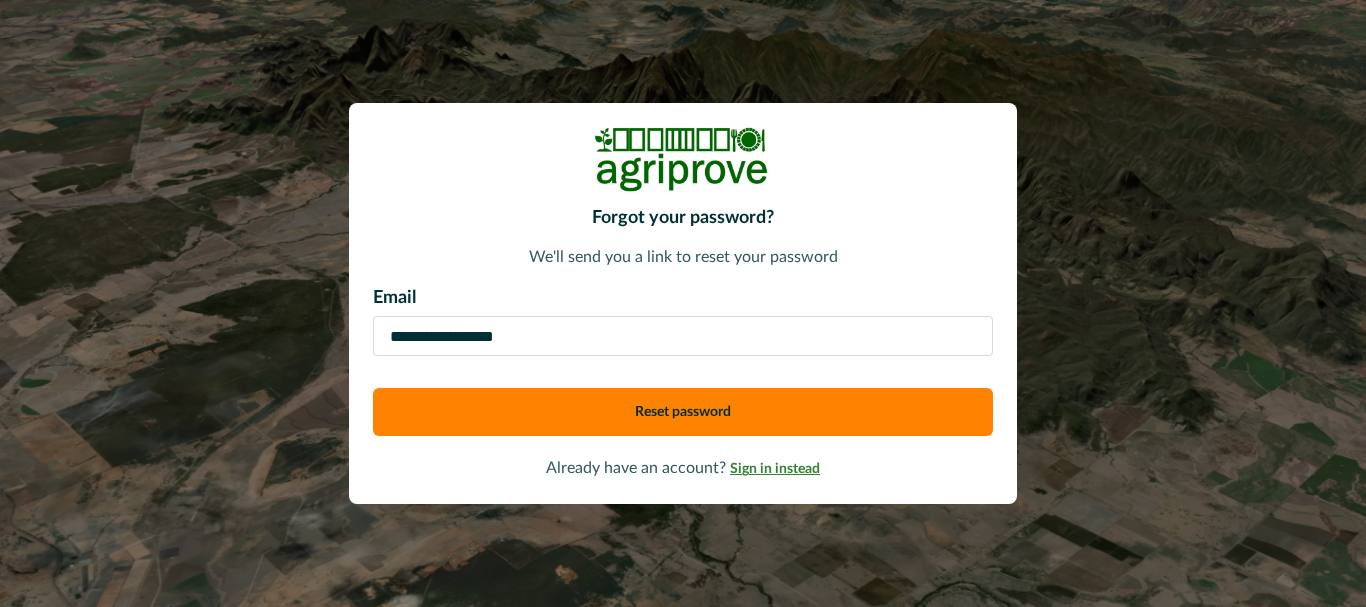 click on "Sign in instead" at bounding box center [775, 469] 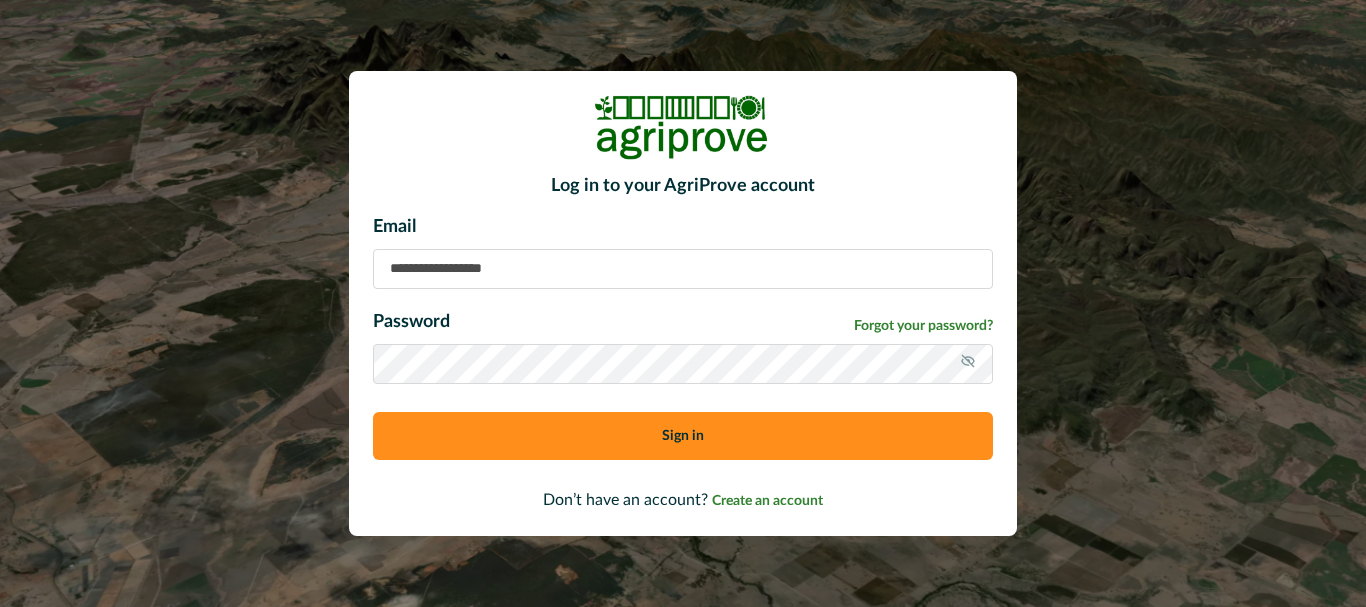 click at bounding box center (683, 269) 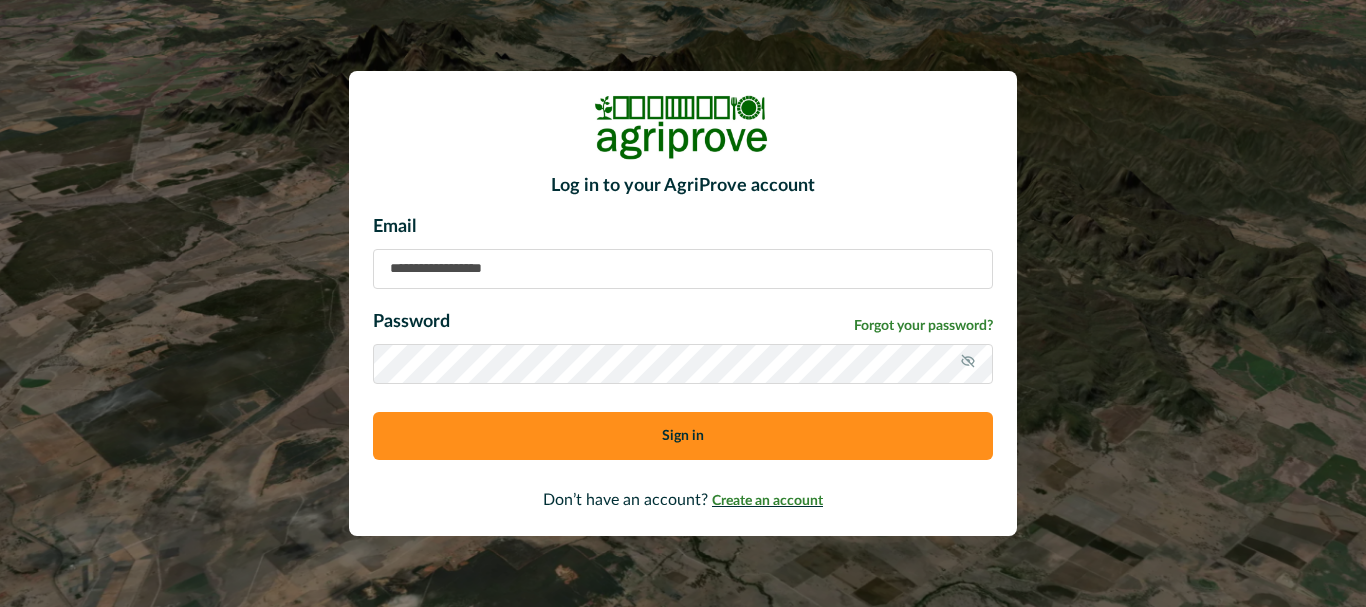click on "Create an account" at bounding box center (767, 501) 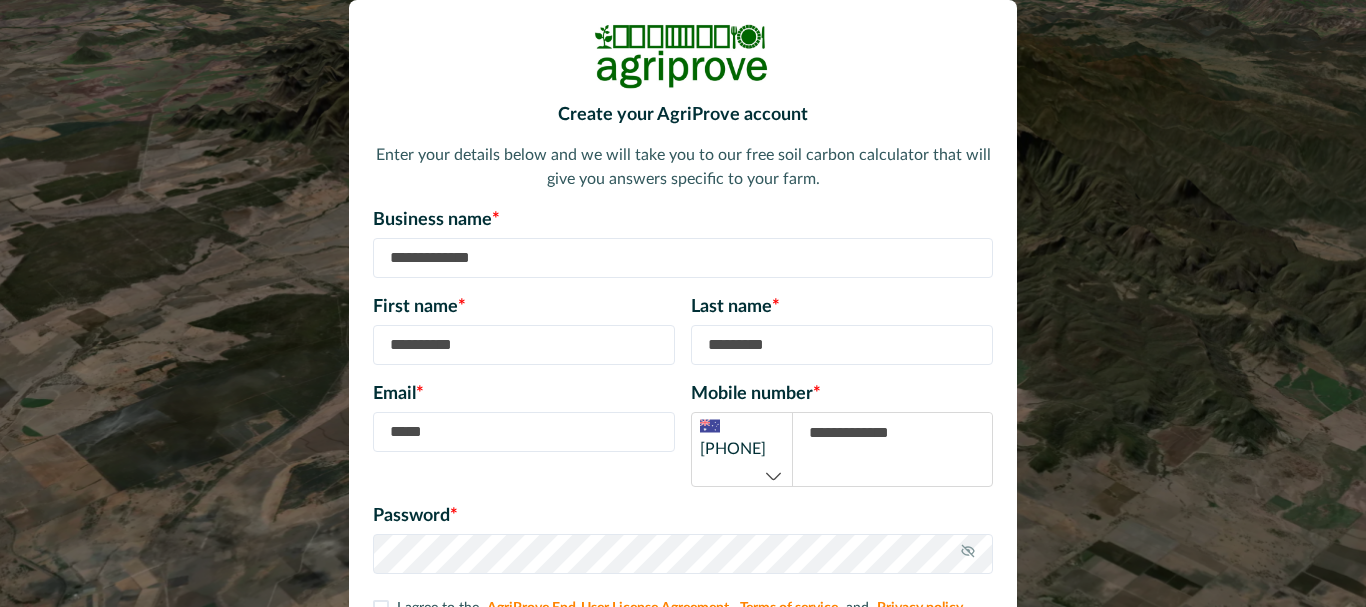 click at bounding box center [683, 258] 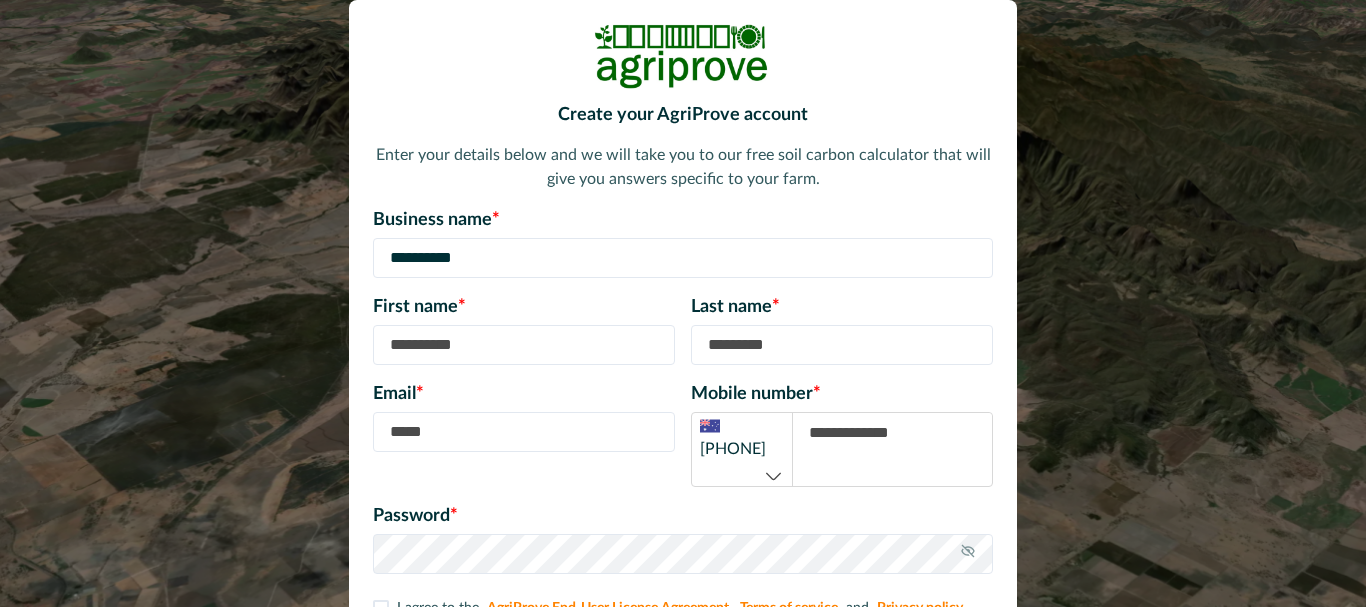 type on "**********" 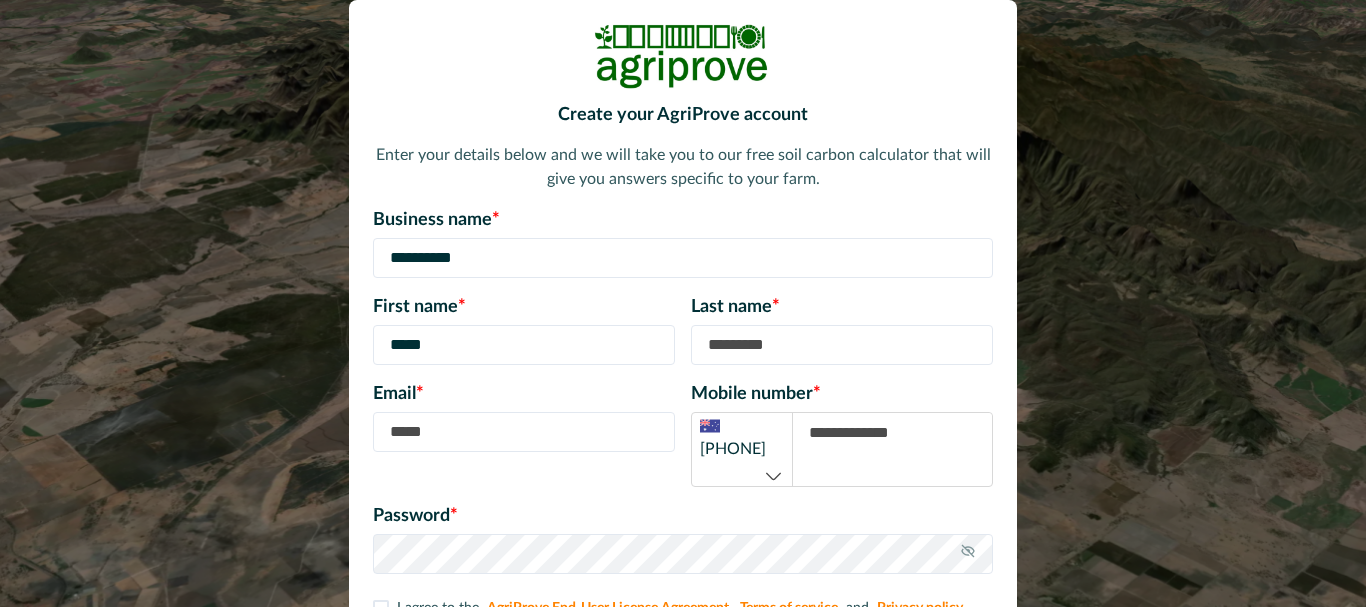 type on "*****" 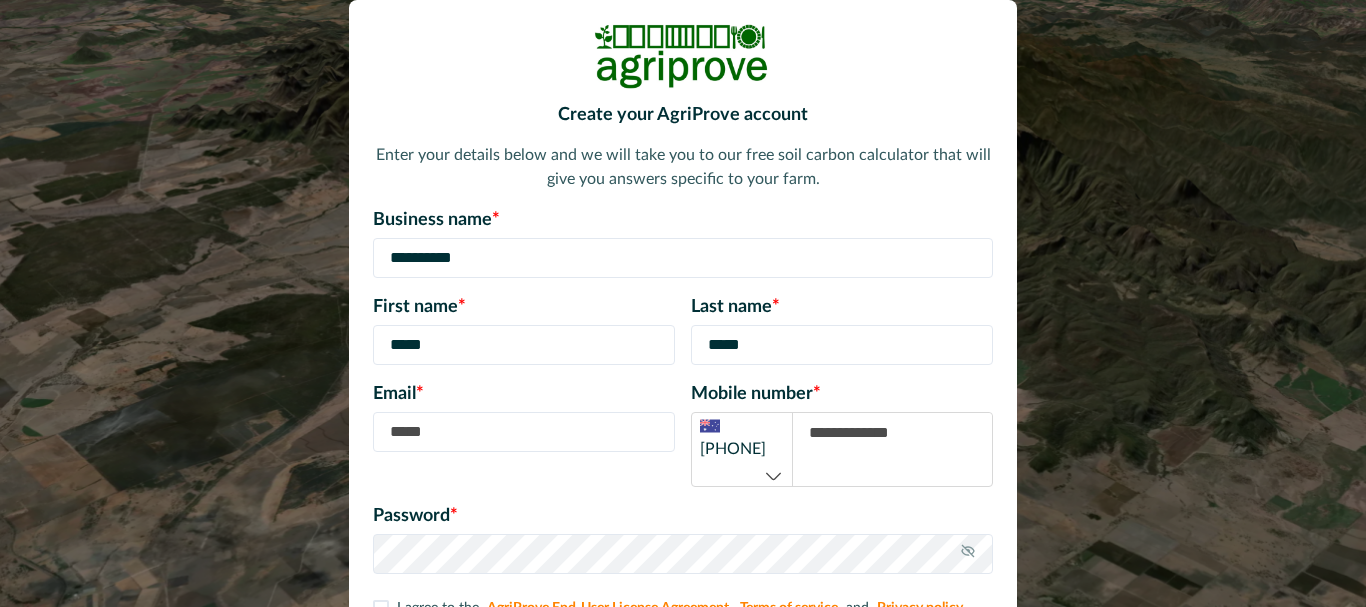 type on "*****" 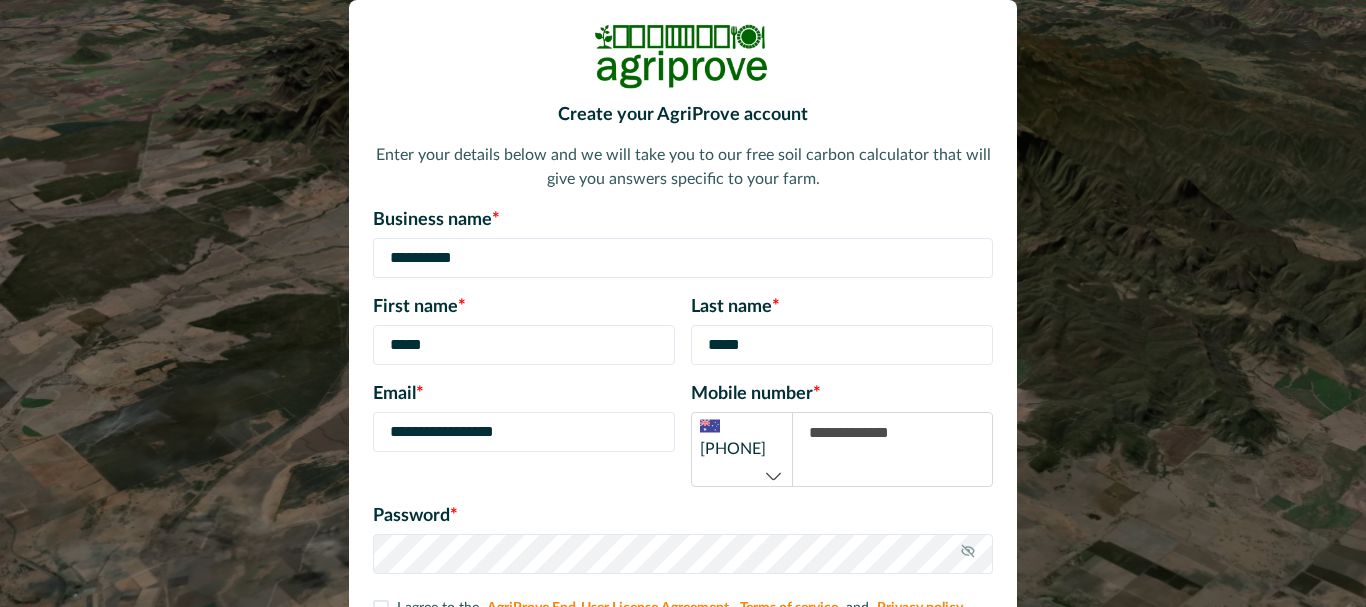 type on "**********" 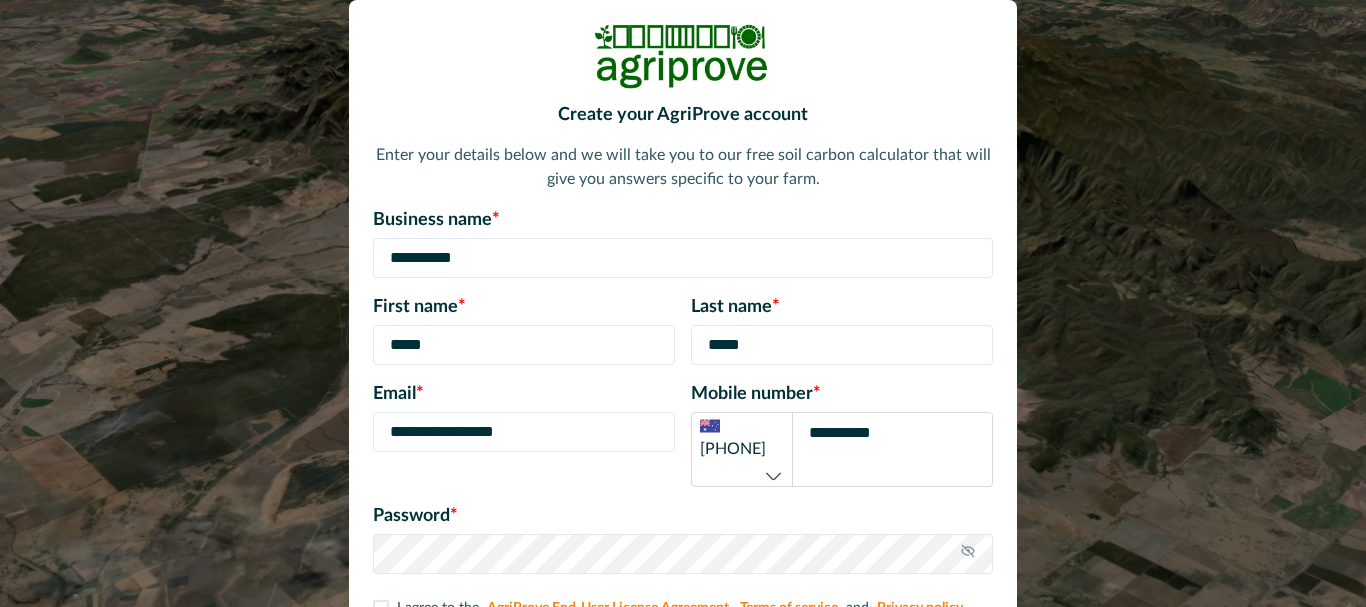 type on "**********" 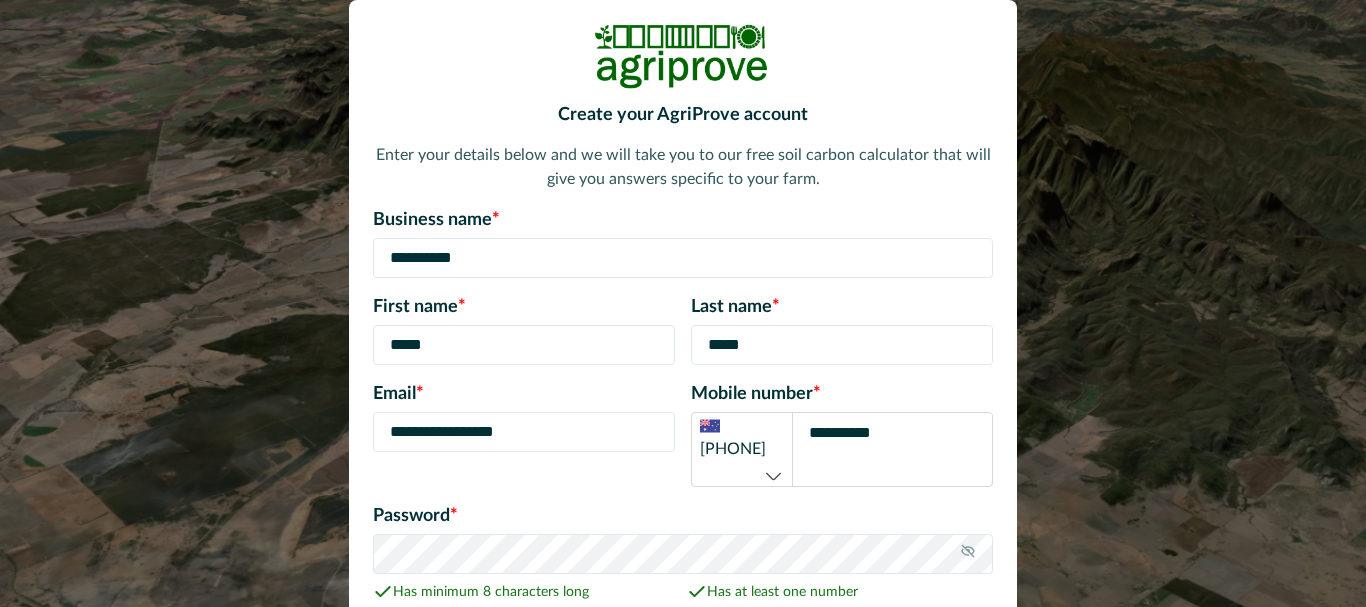 scroll, scrollTop: 252, scrollLeft: 0, axis: vertical 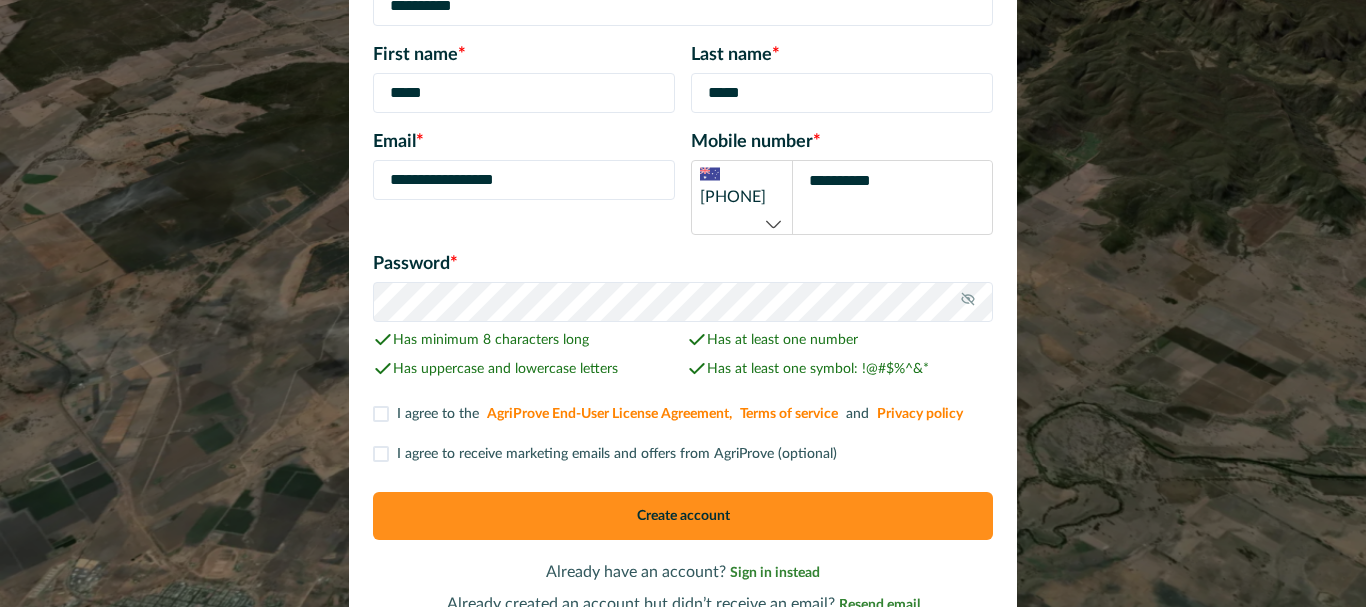 click at bounding box center (381, 414) 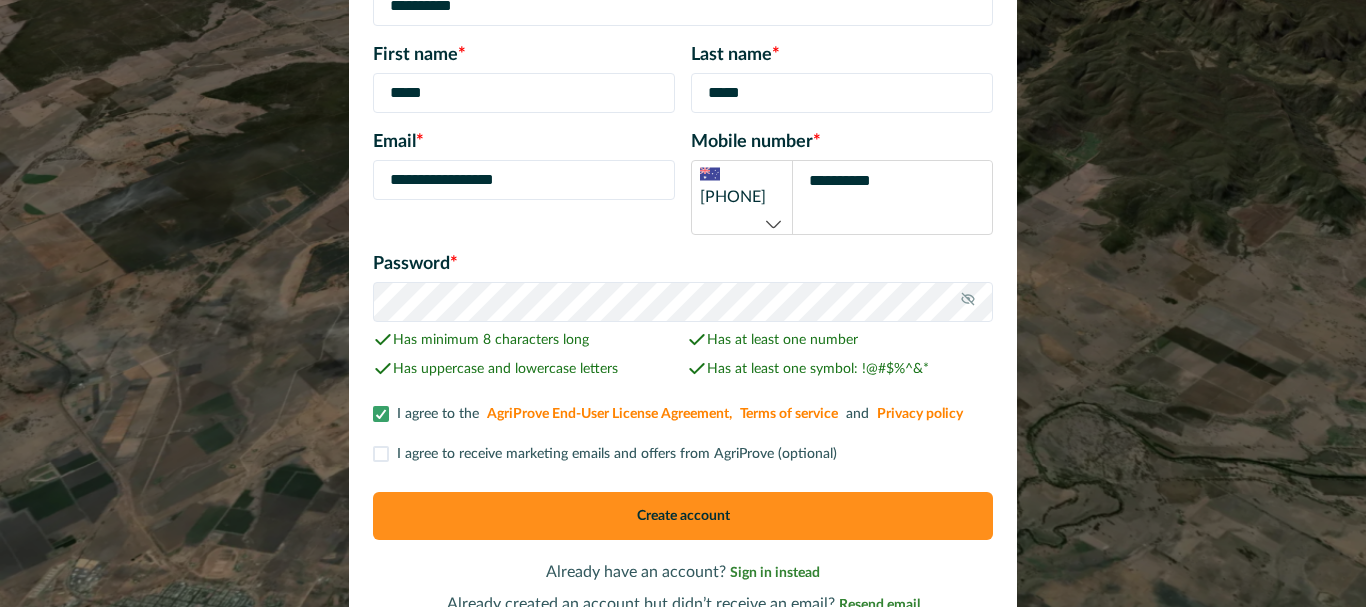 click at bounding box center (381, 454) 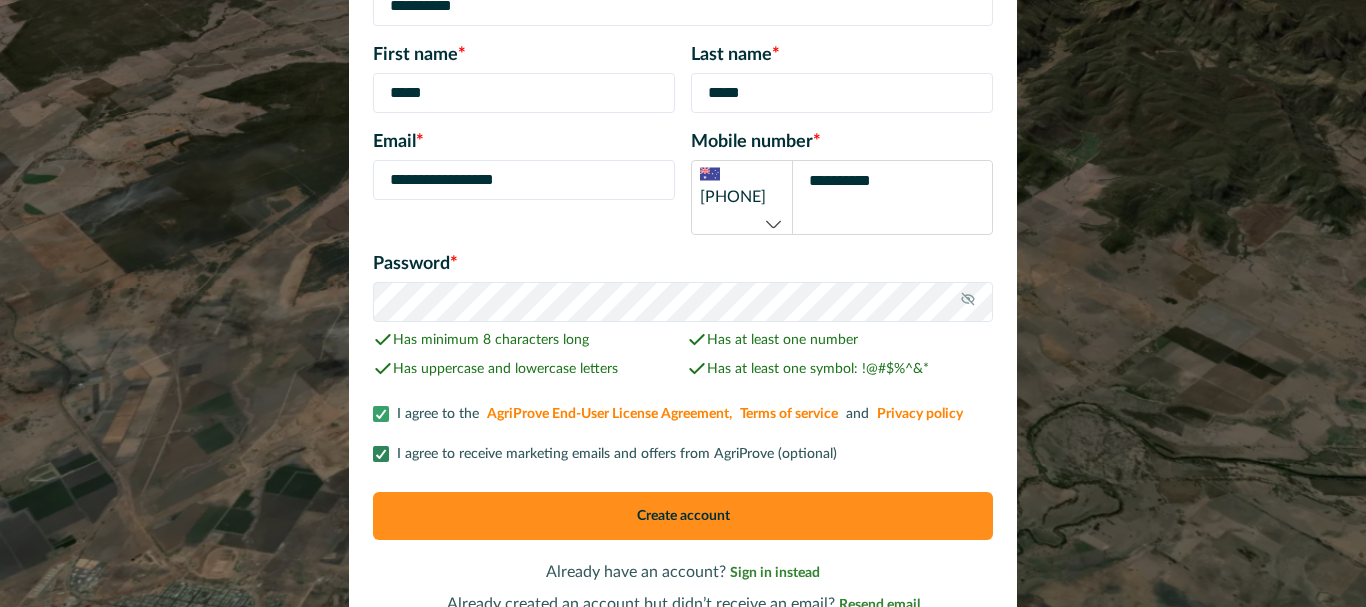click 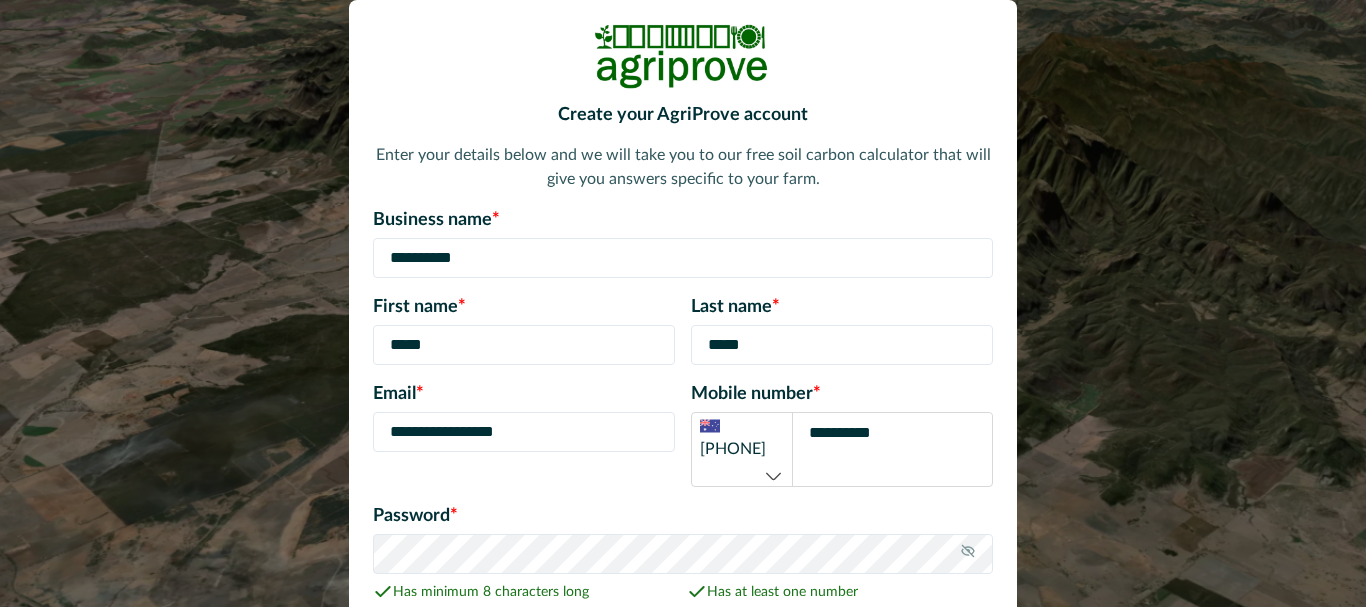 scroll, scrollTop: 252, scrollLeft: 0, axis: vertical 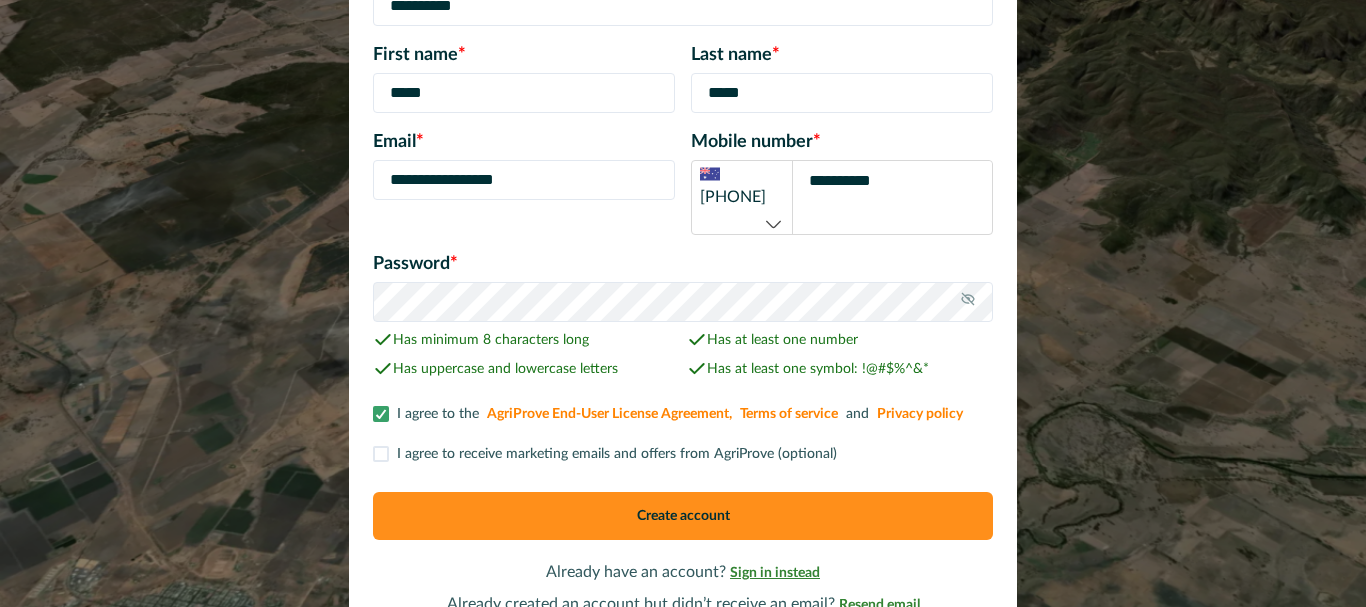 click on "Sign in instead" at bounding box center [775, 573] 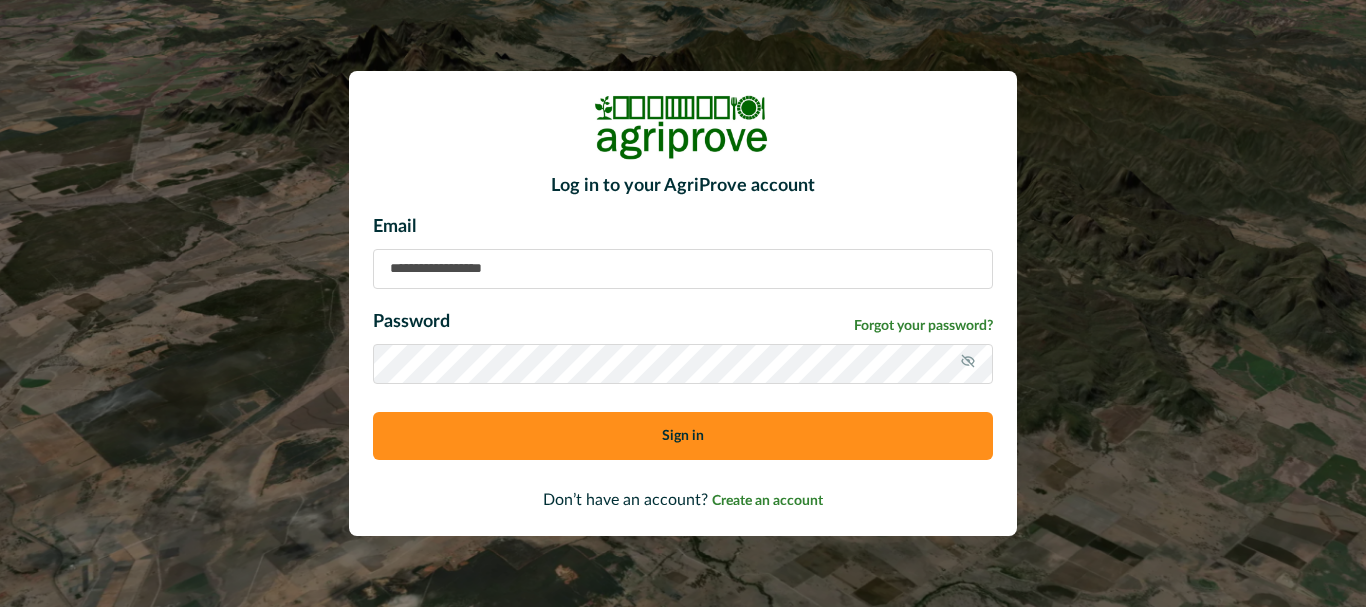 click at bounding box center [683, 269] 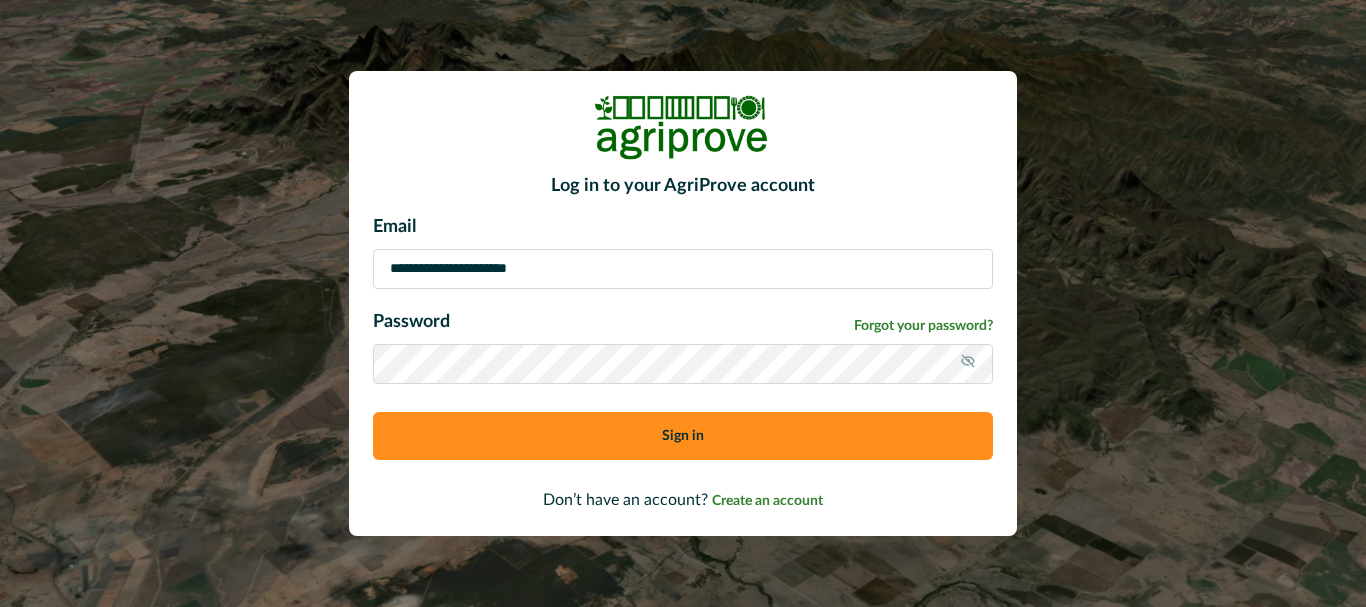 type on "**********" 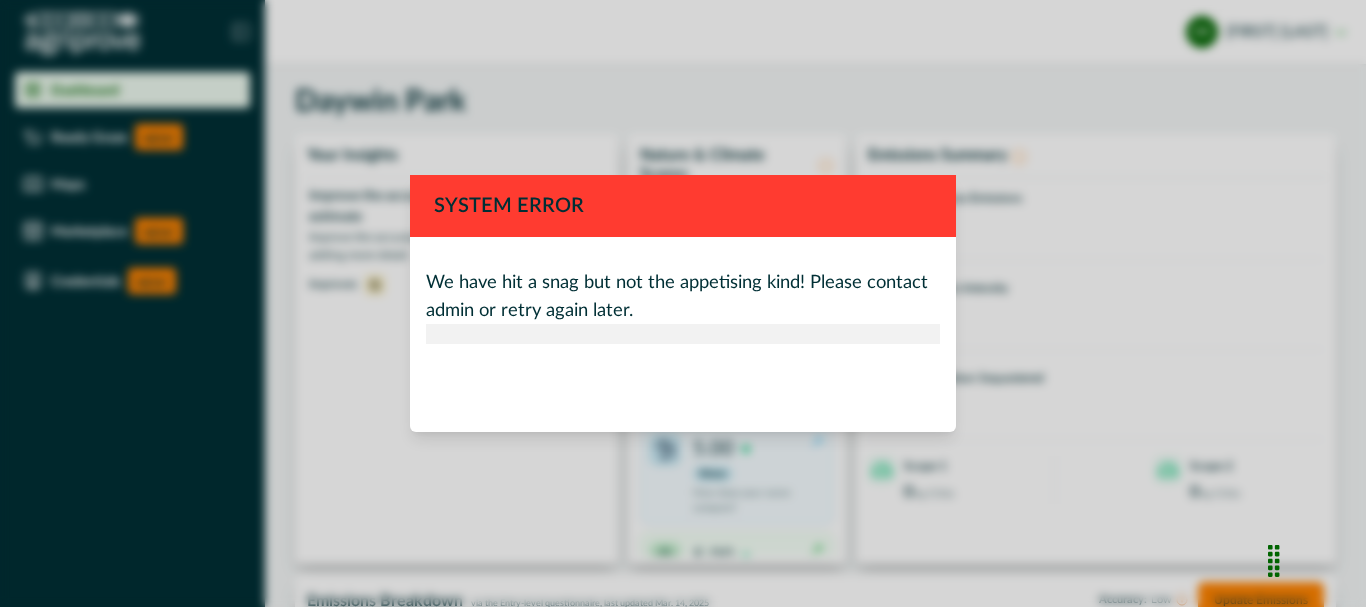 click on "System Error We have hit a snag but not the appetising kind! Please contact admin or retry again later.  Close" at bounding box center (683, 303) 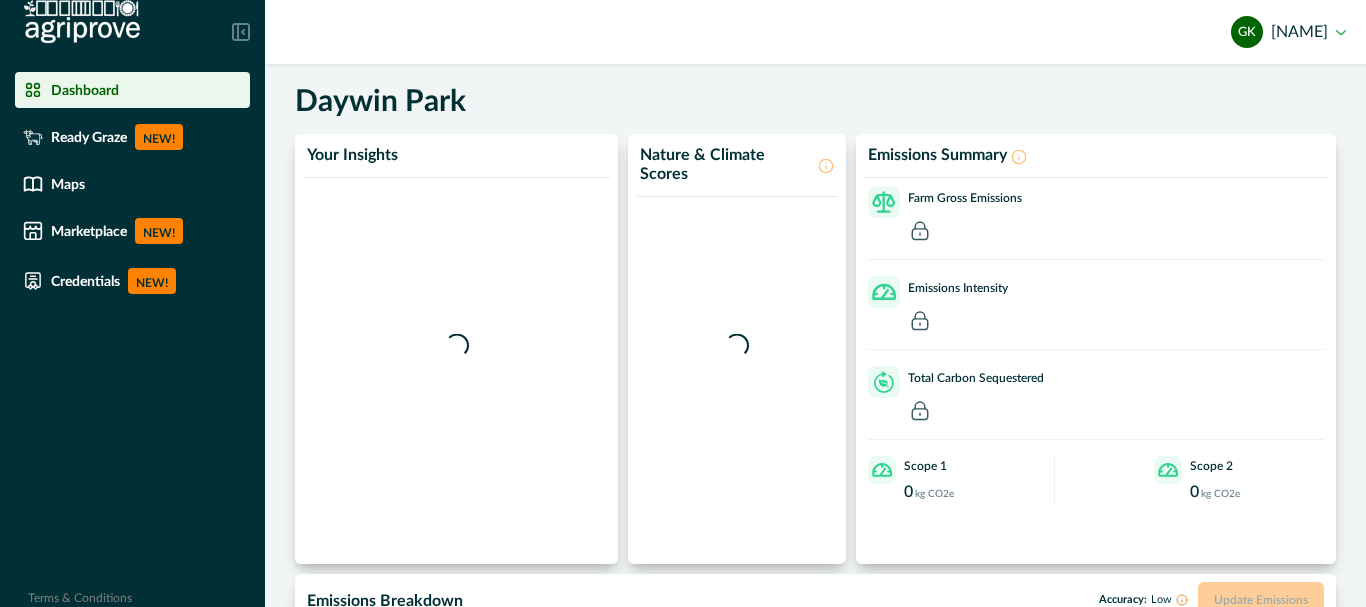 scroll, scrollTop: 0, scrollLeft: 0, axis: both 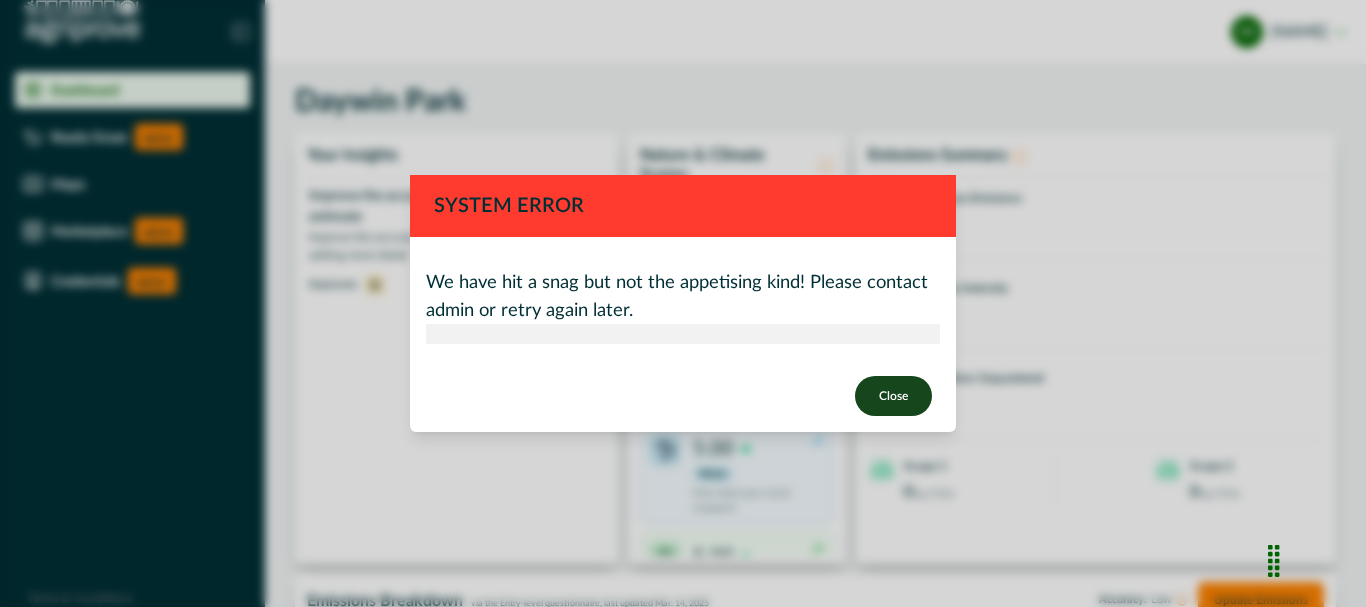 click on "Close" at bounding box center [893, 396] 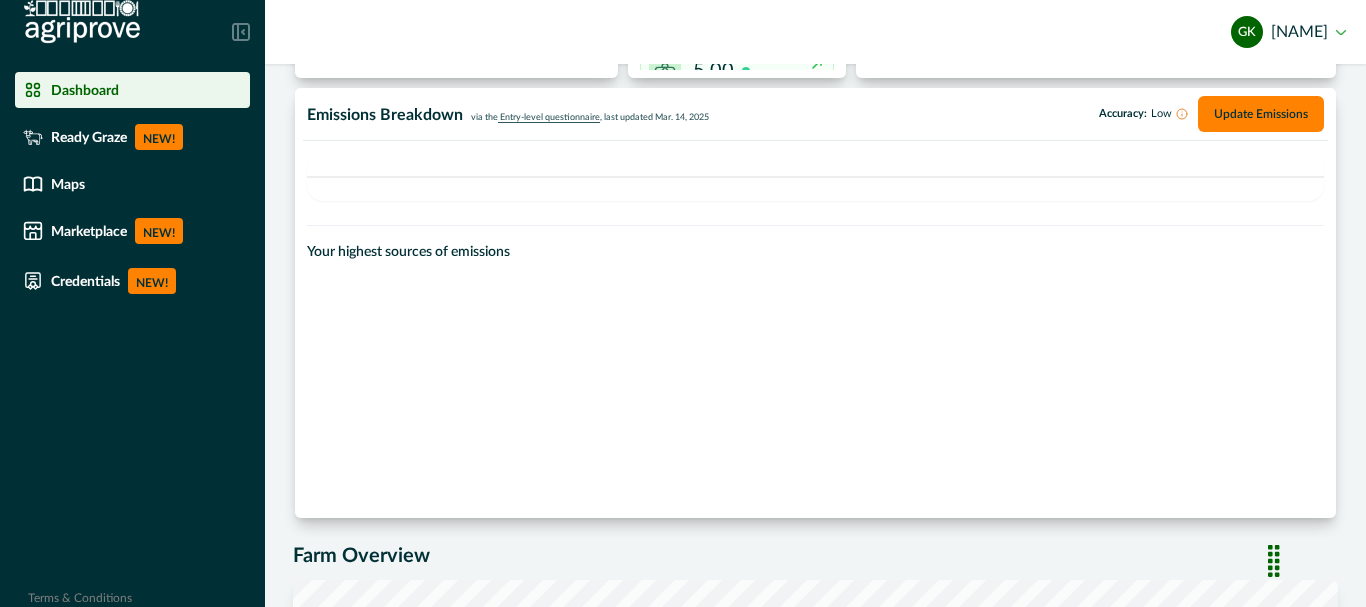 scroll, scrollTop: 487, scrollLeft: 0, axis: vertical 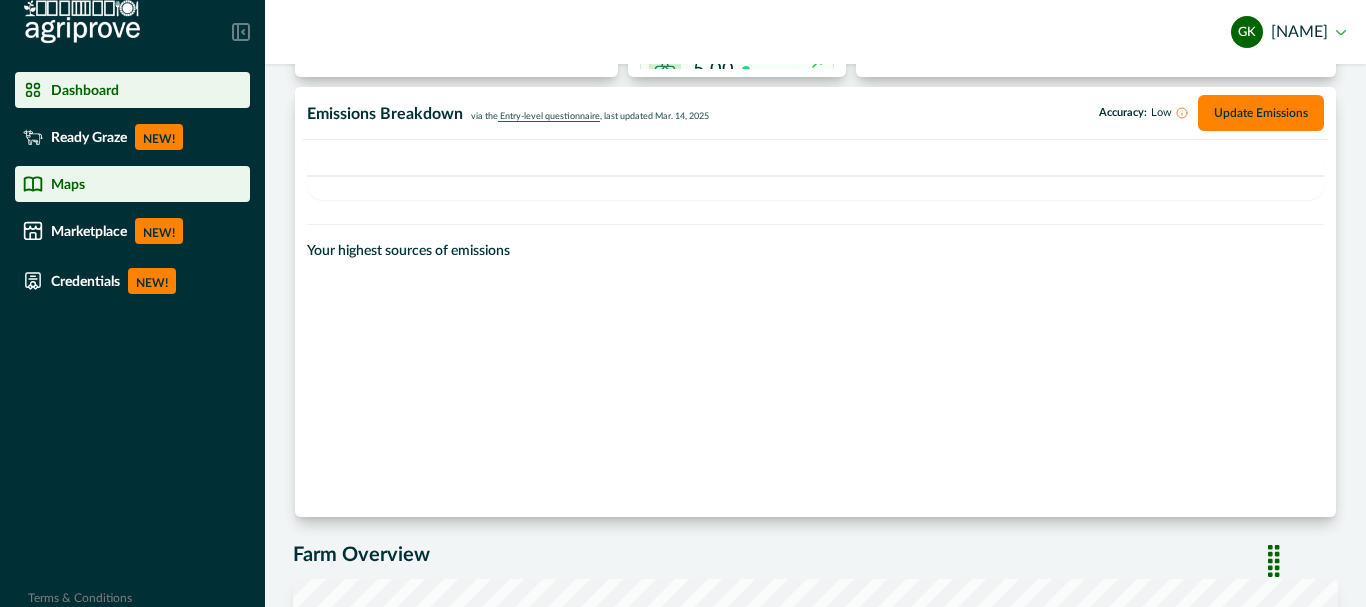 click on "Maps" at bounding box center [132, 184] 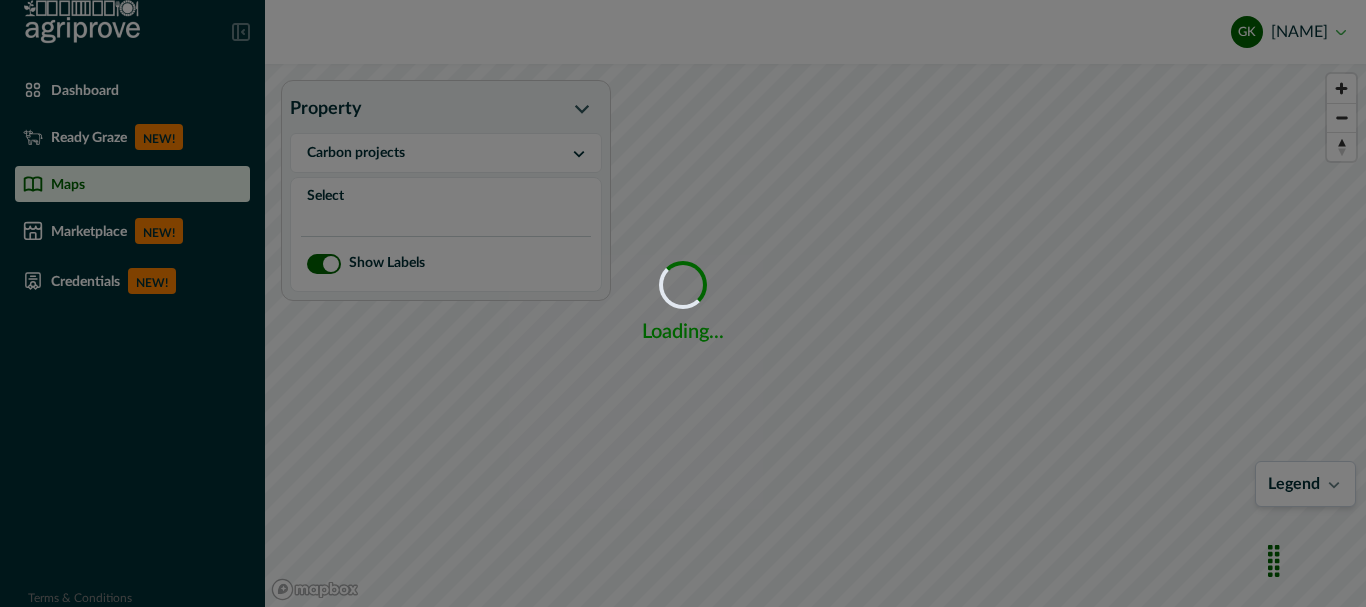scroll, scrollTop: 0, scrollLeft: 0, axis: both 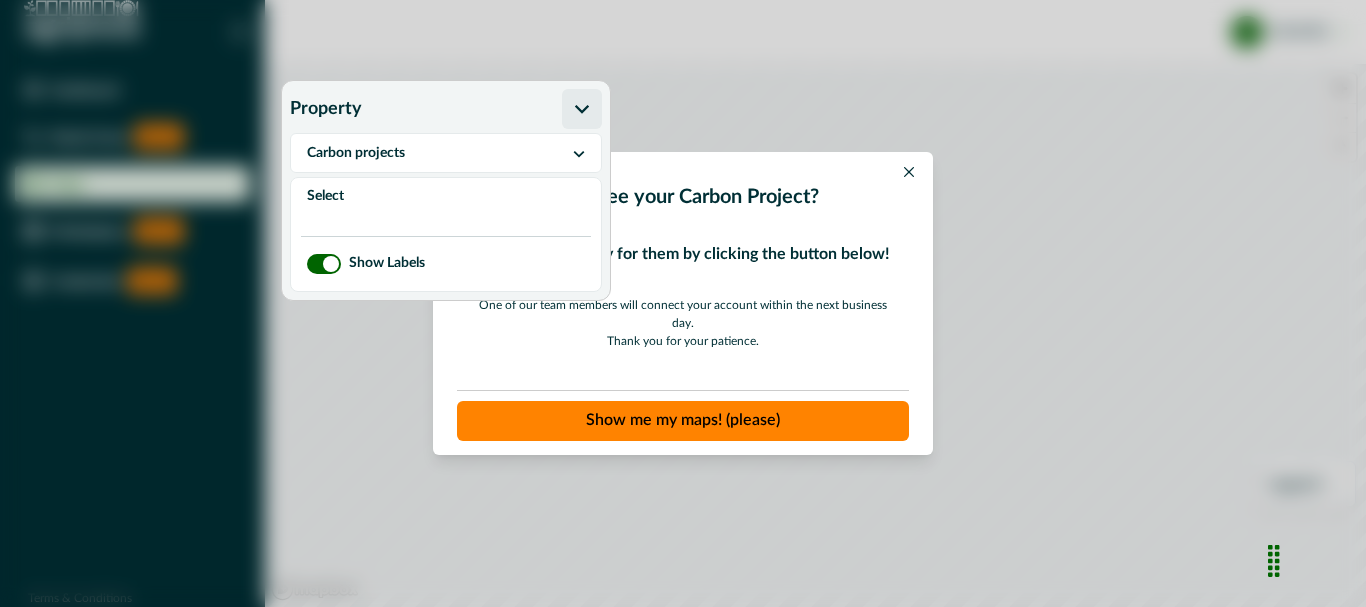 click 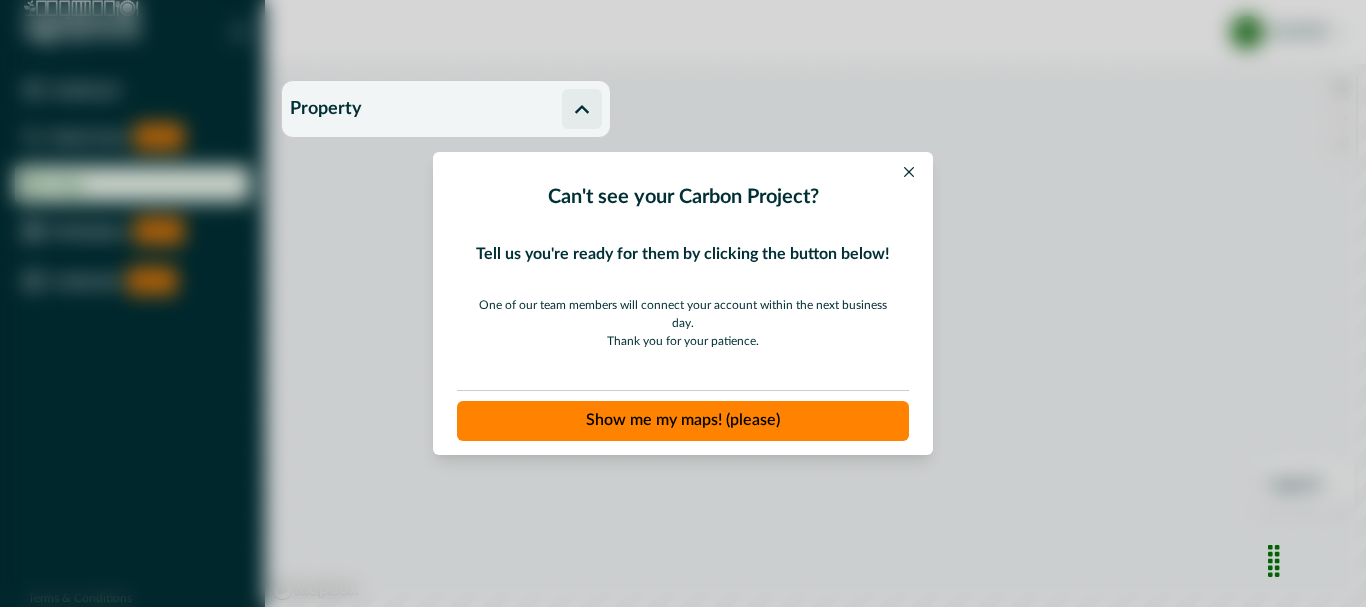 click on "Show me my maps! (please)" at bounding box center [683, 421] 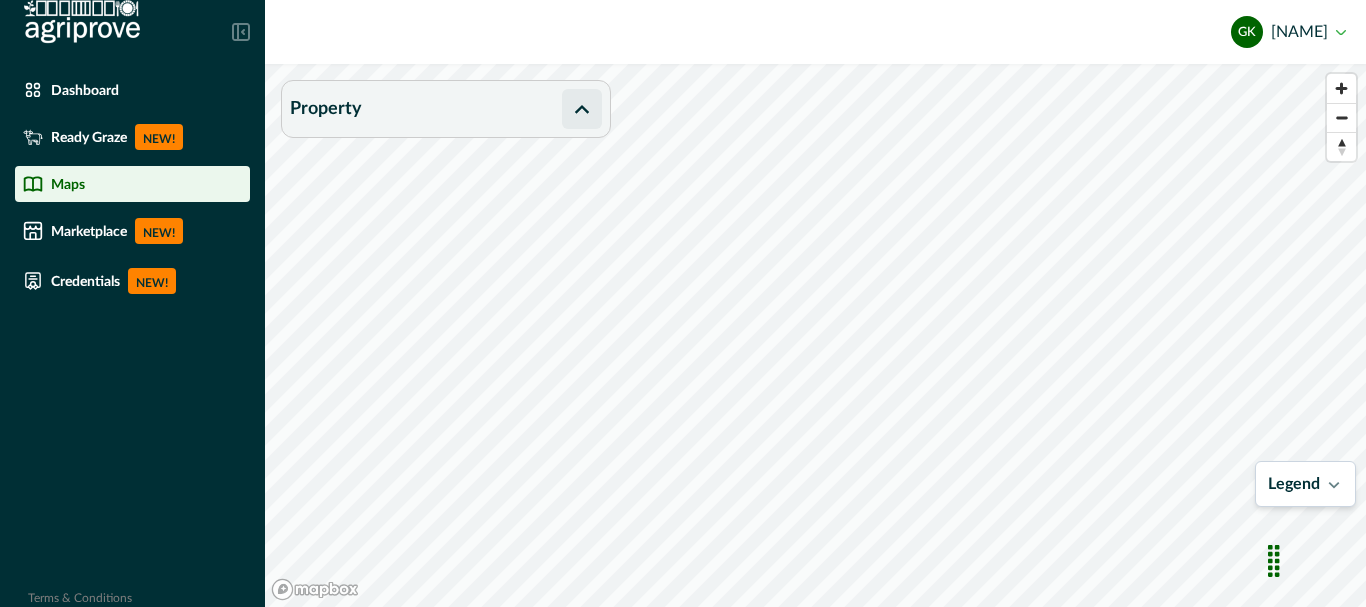 click at bounding box center (582, 109) 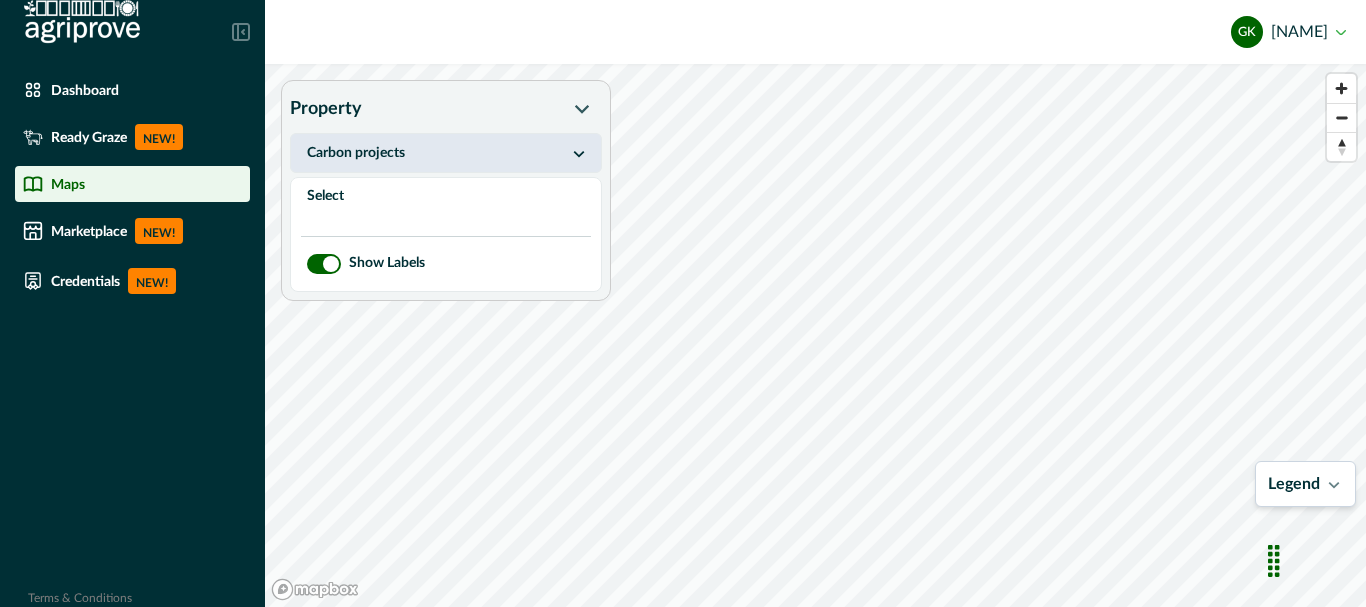 click 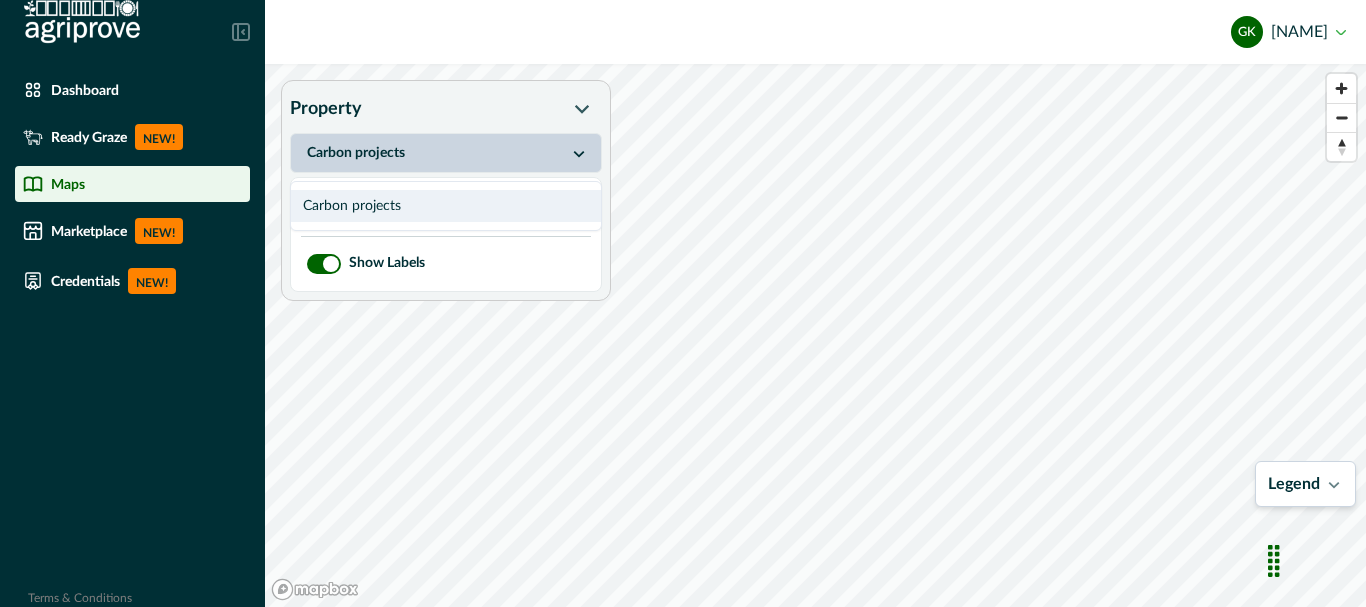 click on "Carbon projects" at bounding box center [446, 206] 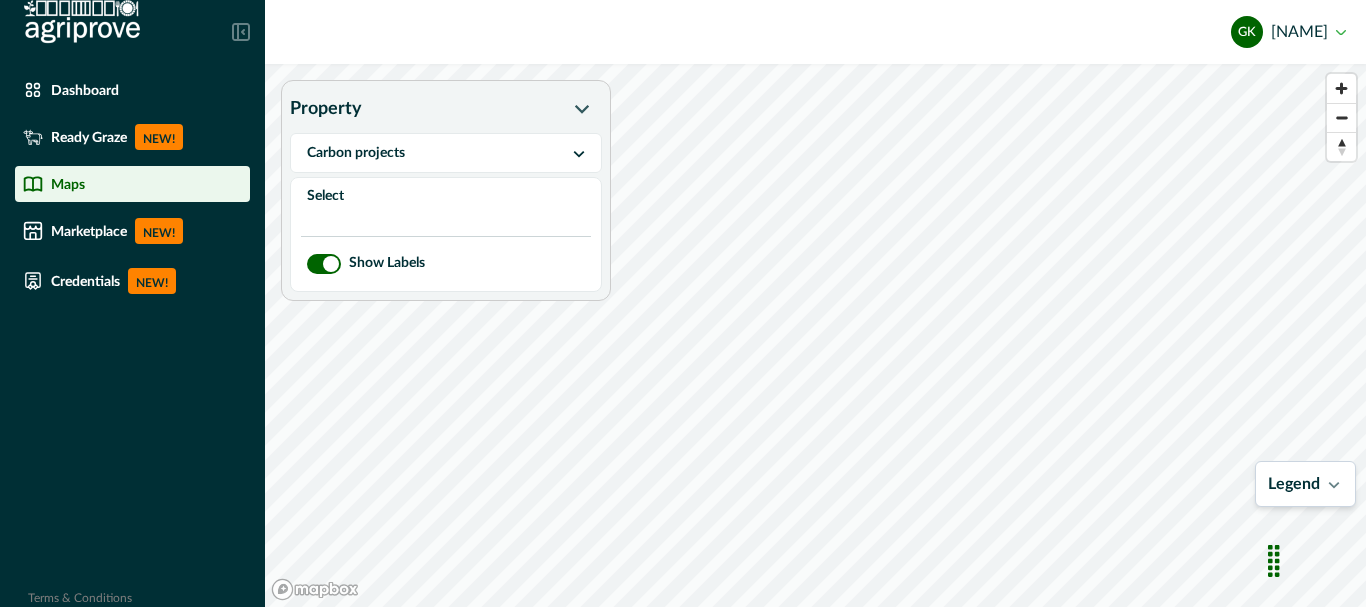 click on "Select" at bounding box center [446, 196] 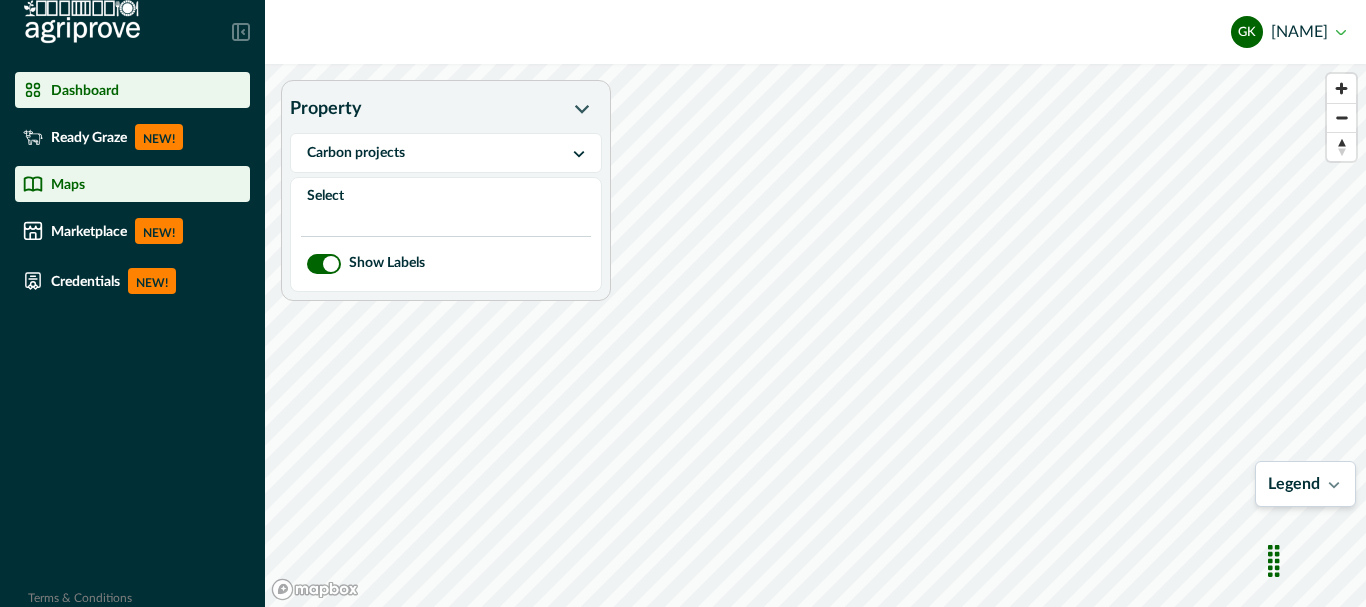 click on "Dashboard" at bounding box center [132, 90] 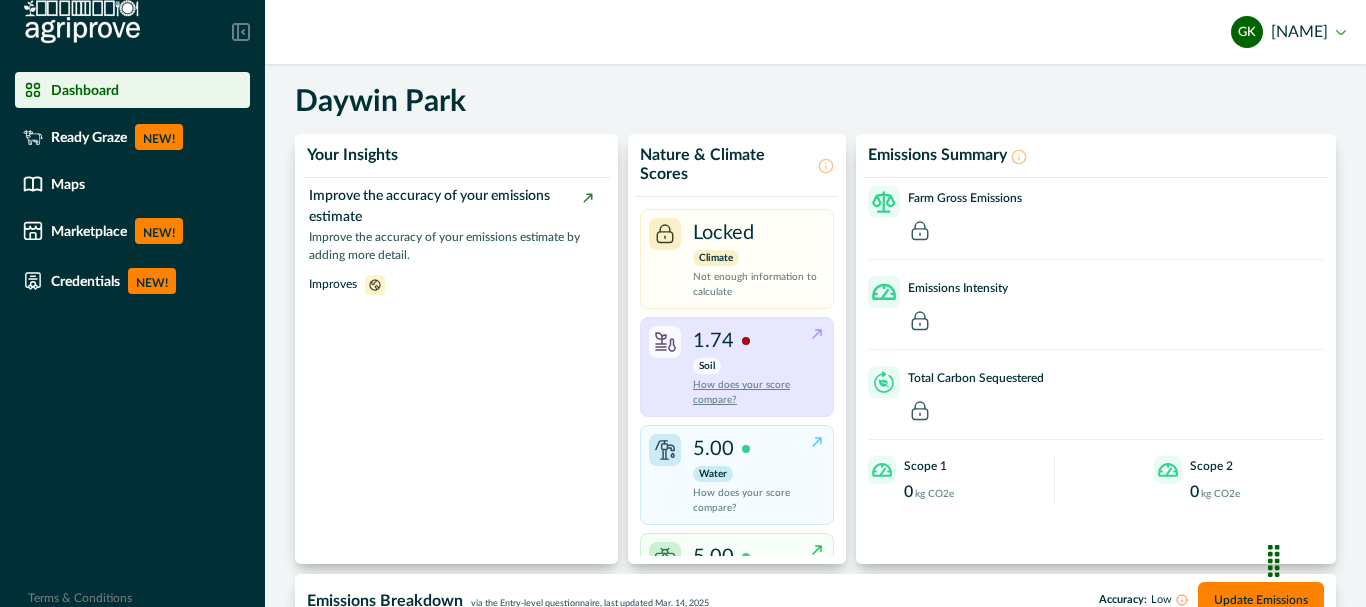 click on "1.74 Soil How does your score compare?" at bounding box center (751, 367) 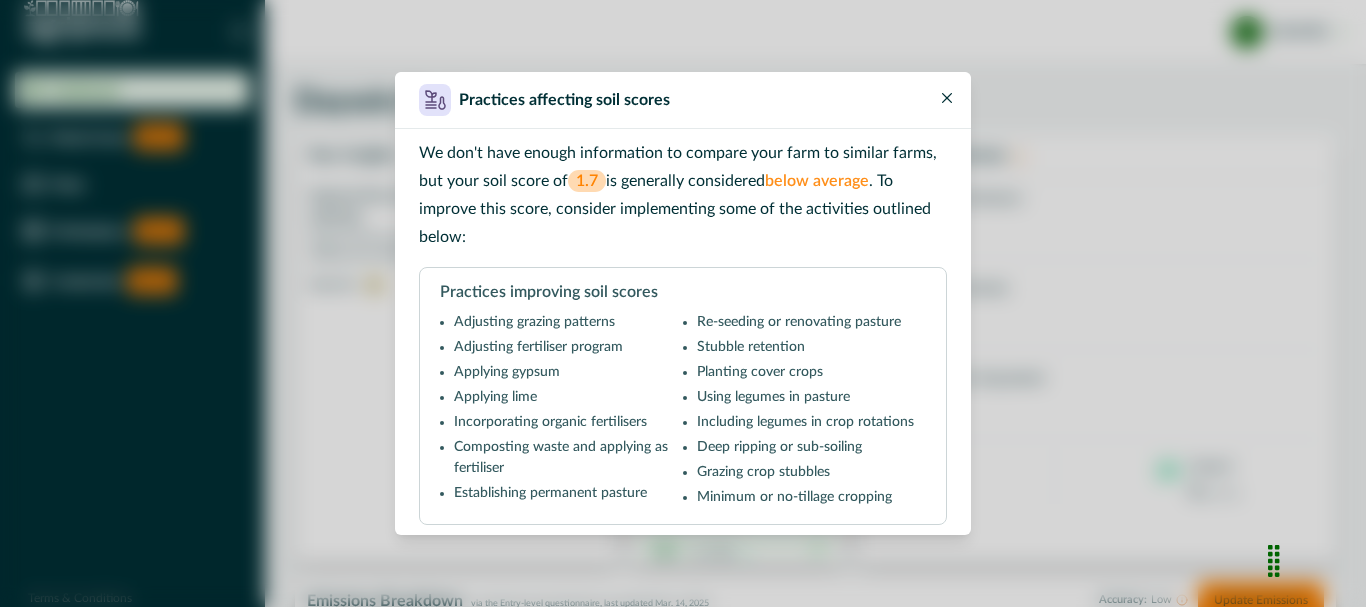 click 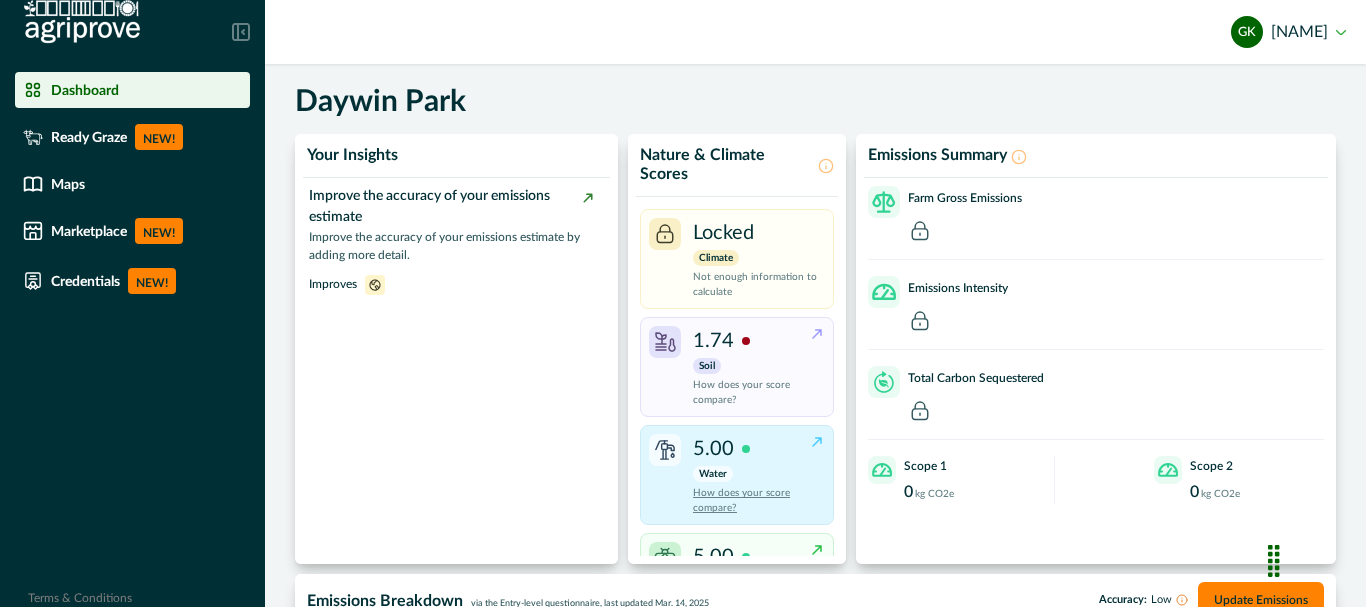 scroll, scrollTop: 77, scrollLeft: 0, axis: vertical 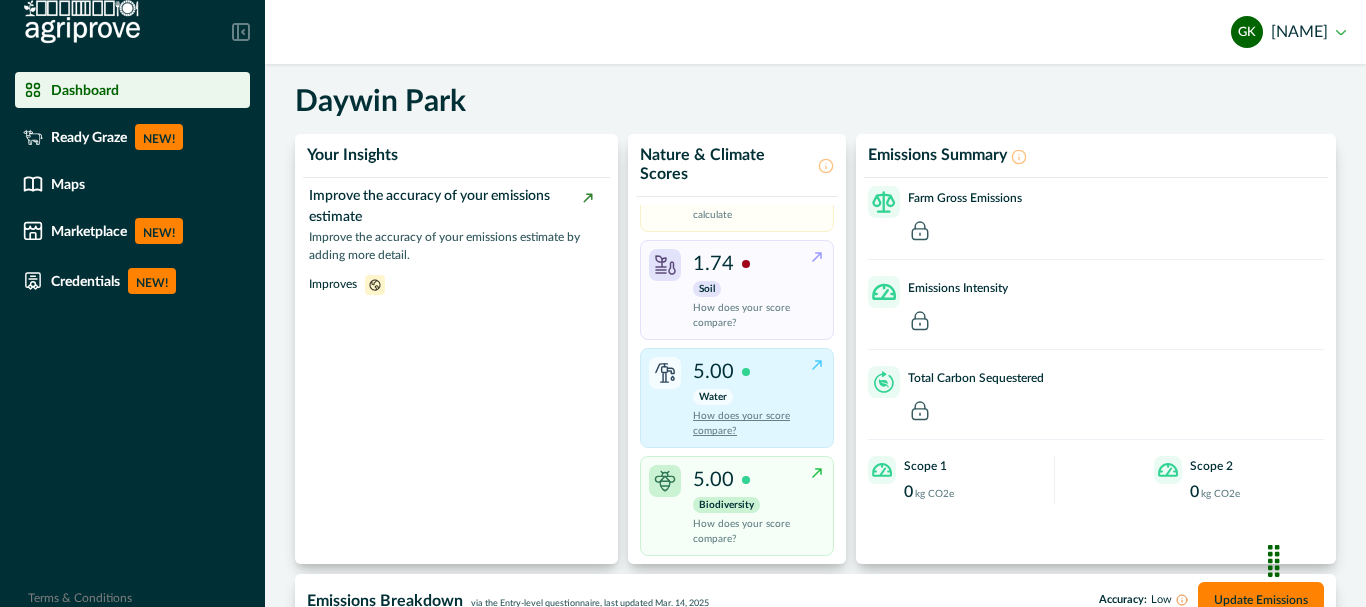 click on "How does your score compare?" at bounding box center [751, 424] 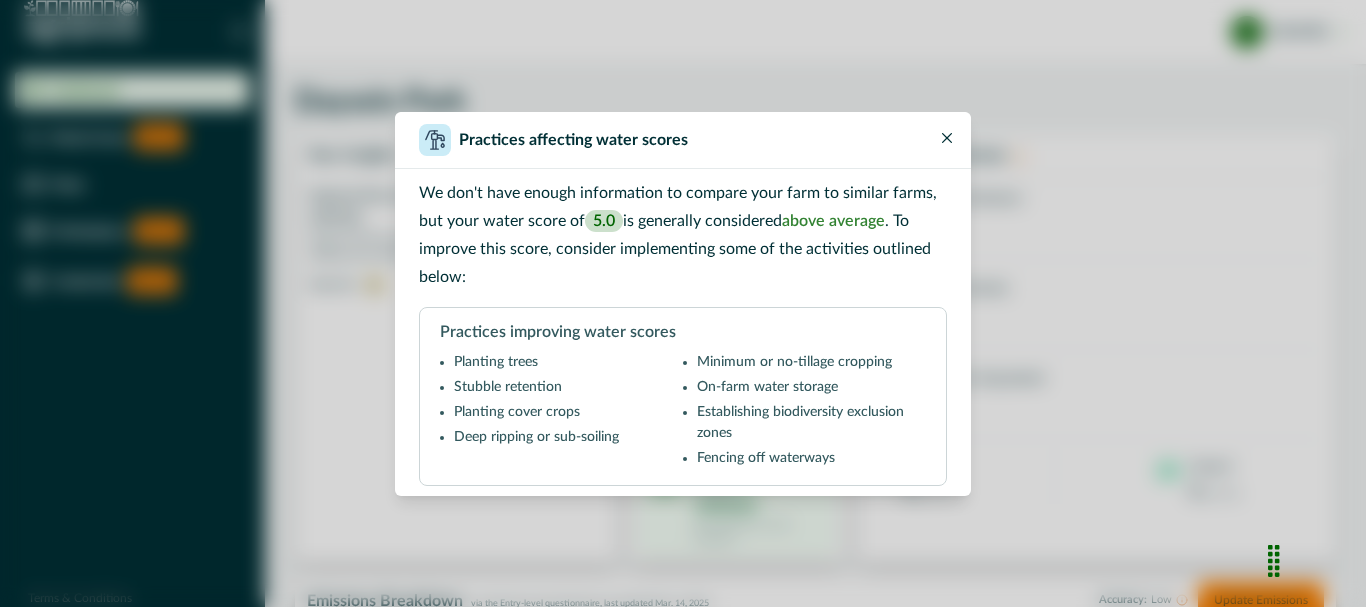 click 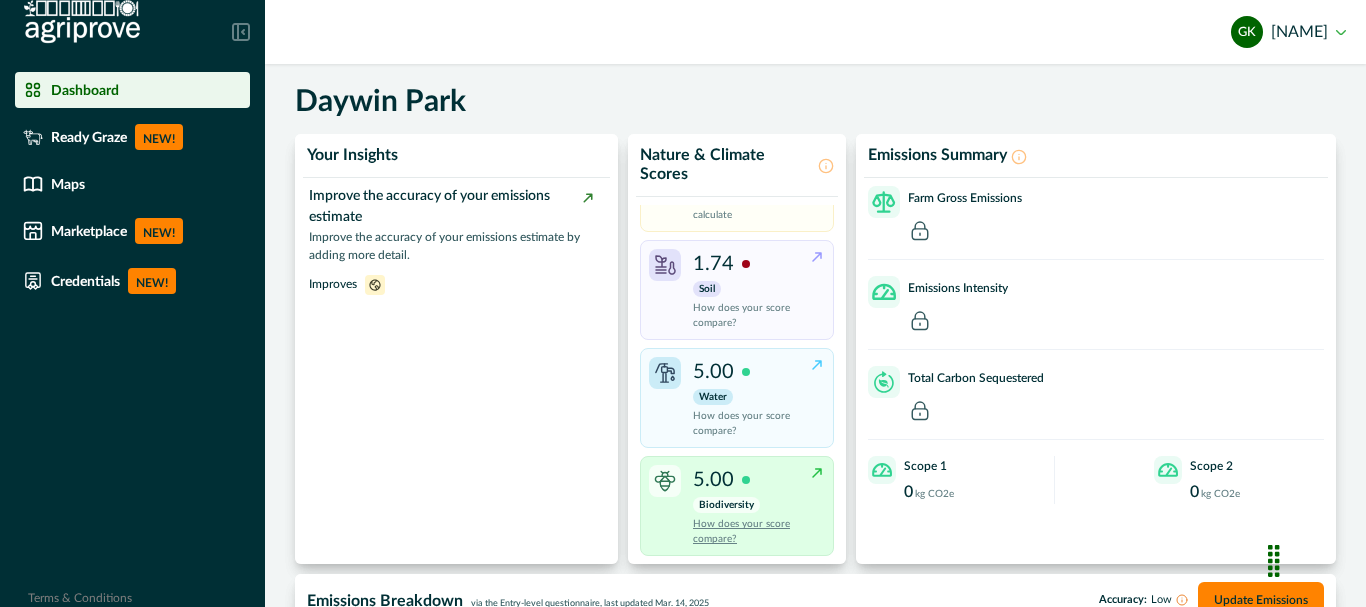 click on "How does your score compare?" at bounding box center (751, 532) 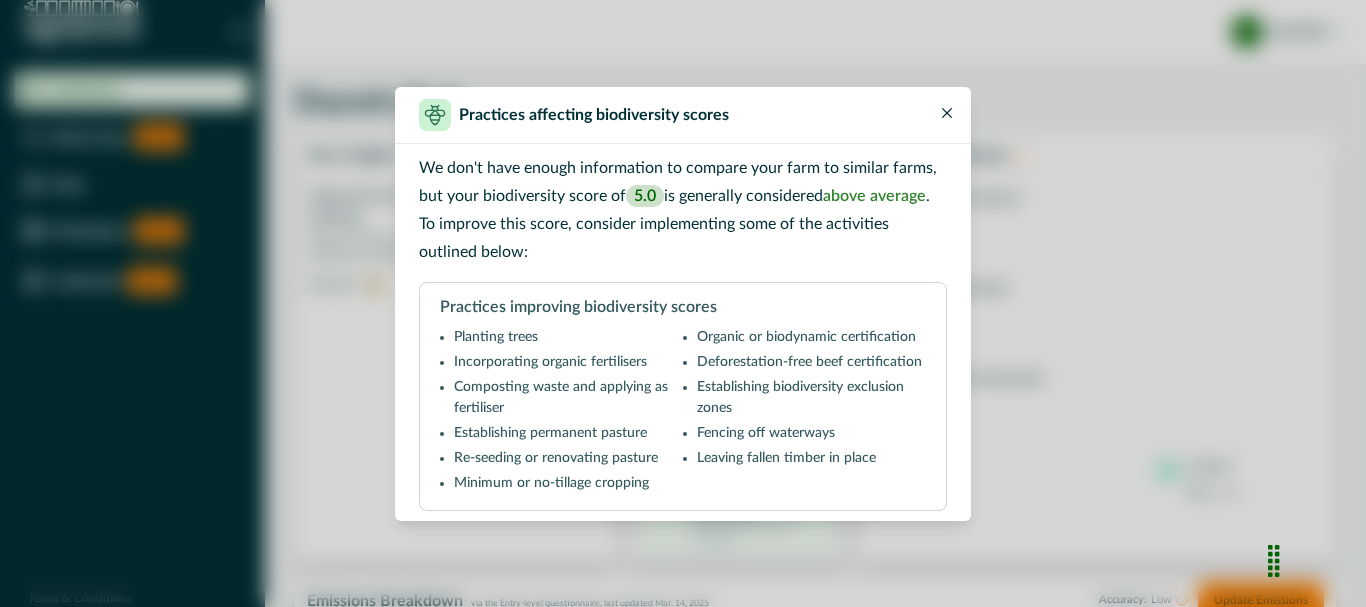 click 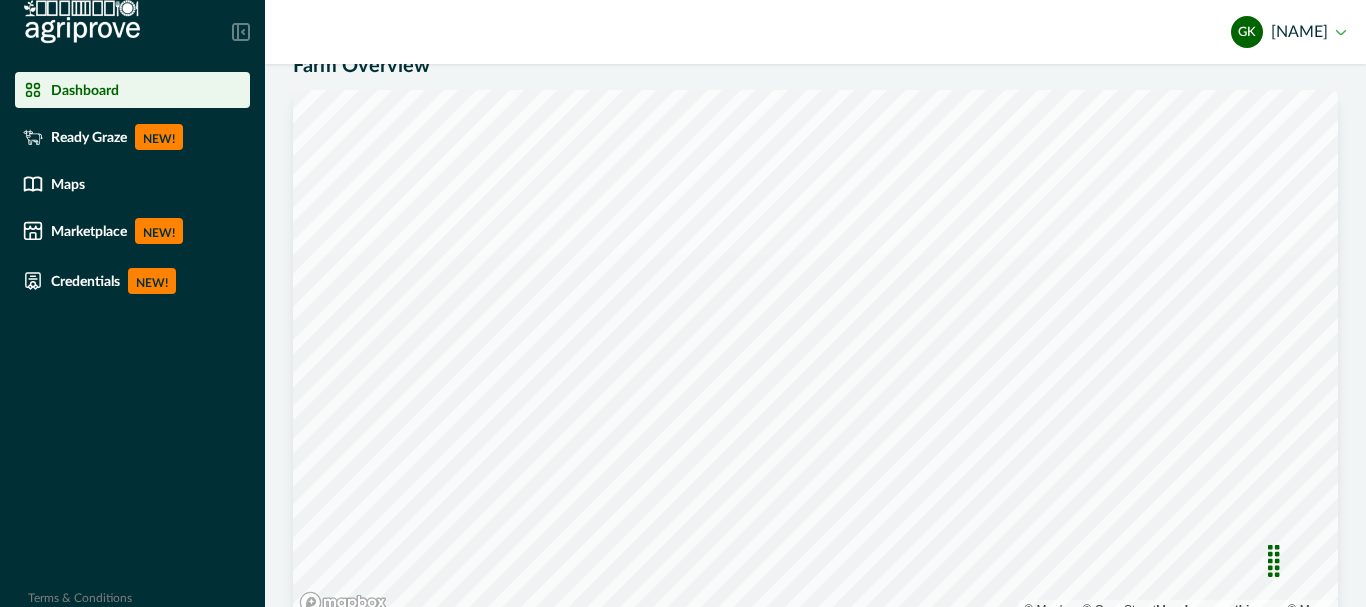 scroll, scrollTop: 1017, scrollLeft: 0, axis: vertical 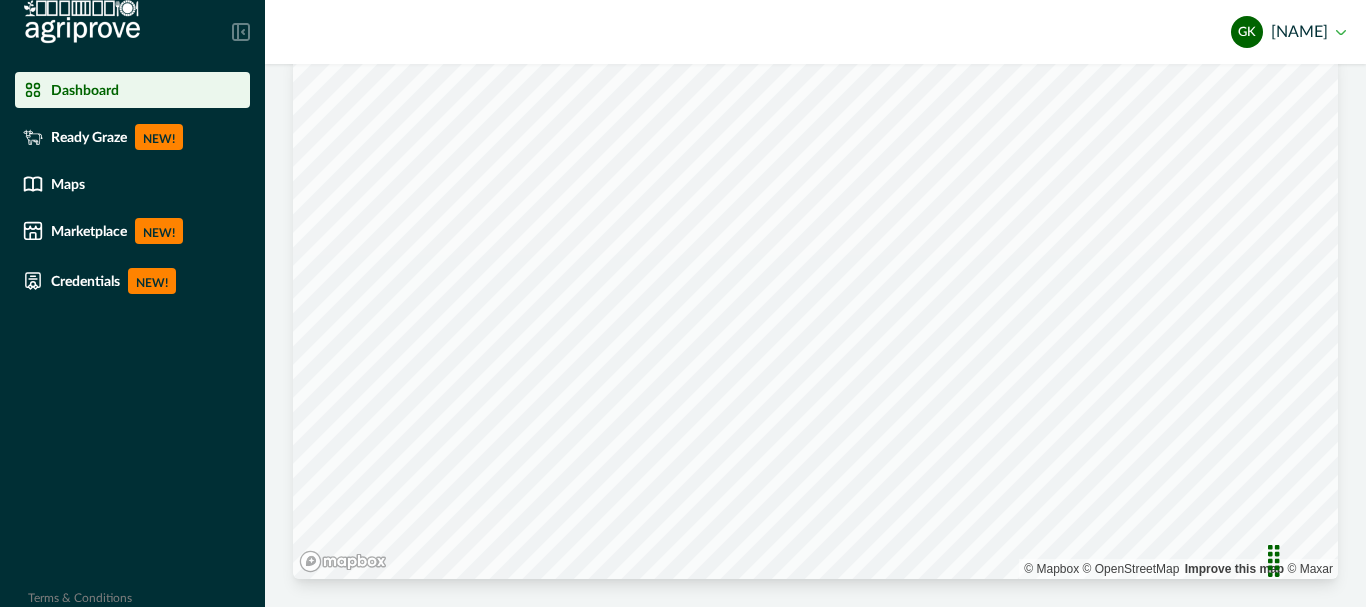 click on "Impersonation Mode [NAME] Sign out Daywin Park Your Insights Improve the accuracy of your emissions estimate Improve the accuracy of your emissions estimate by adding more detail. Improves Nature & Climate Scores Locked Climate Not enough information to calculate 1.74 Soil How does your score compare? 5.00 Water How does your score compare? 5.00 Biodiversity How does your score compare? Emissions Summary Farm Gross Emissions Emissions Intensity Total Carbon Sequestered Scope 1 0 kg CO2e Scope 2 0 kg CO2e Emissions Breakdown via the Entry-level questionnaire , last updated Mar. 14, 2025 Accuracy: Low Update Emissions Emissions breakdown Your highest sources of emissions Farm Overview © Mapbox © OpenStreetMap Improve this map © Maxar" at bounding box center (815, 303) 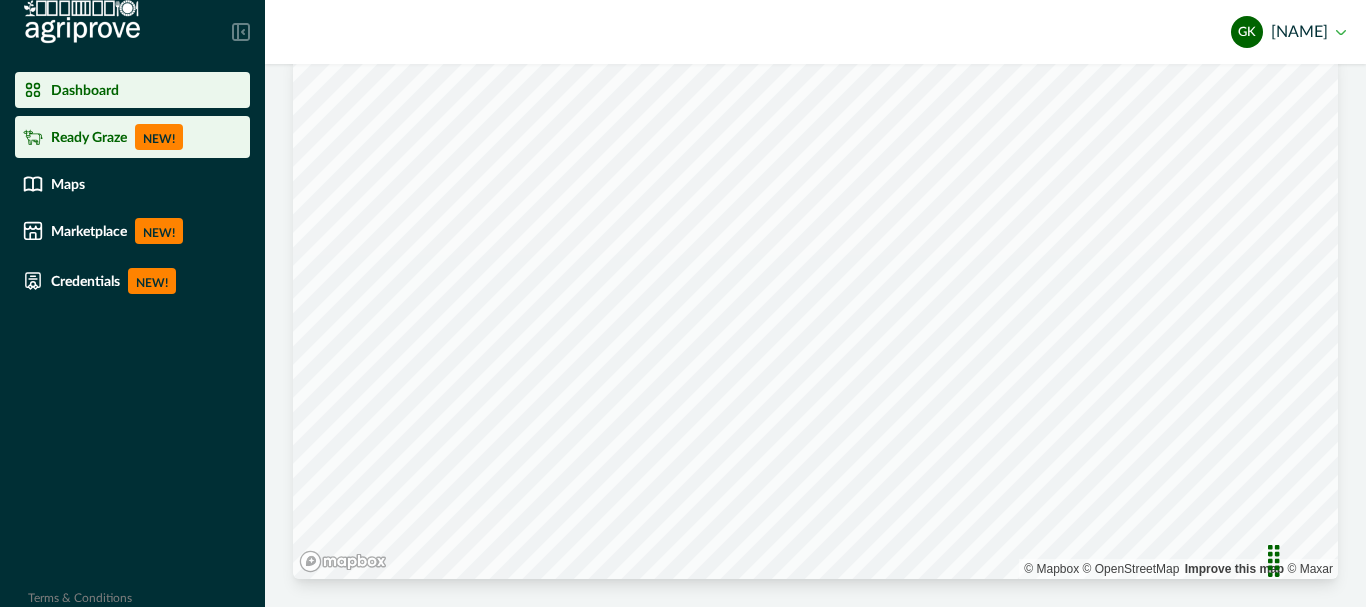 click on "Ready Graze NEW!" at bounding box center [132, 137] 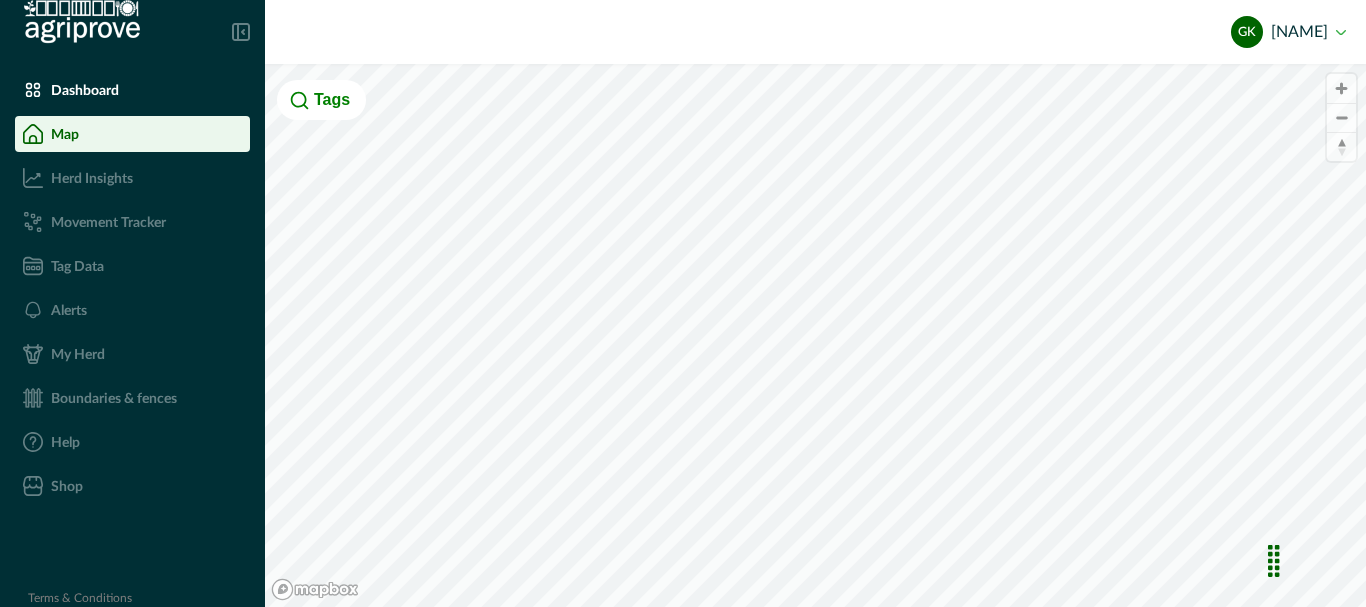scroll, scrollTop: 0, scrollLeft: 0, axis: both 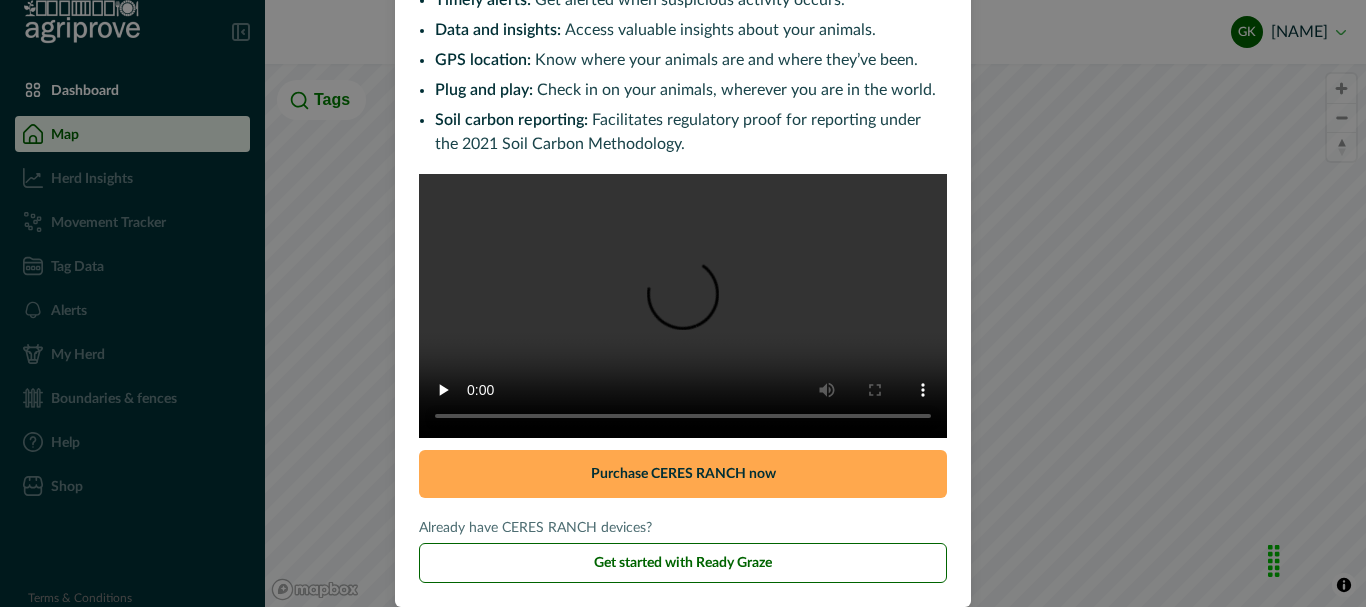 click on "Purchase CERES RANCH now" at bounding box center (683, 474) 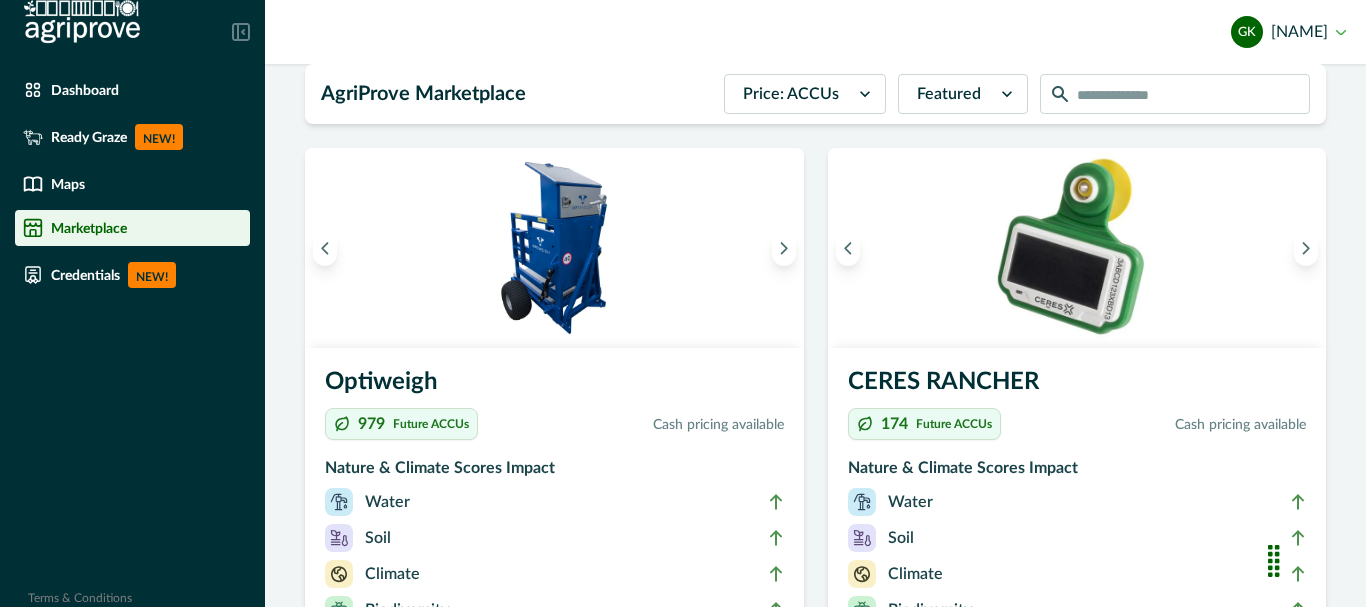 scroll, scrollTop: 0, scrollLeft: 0, axis: both 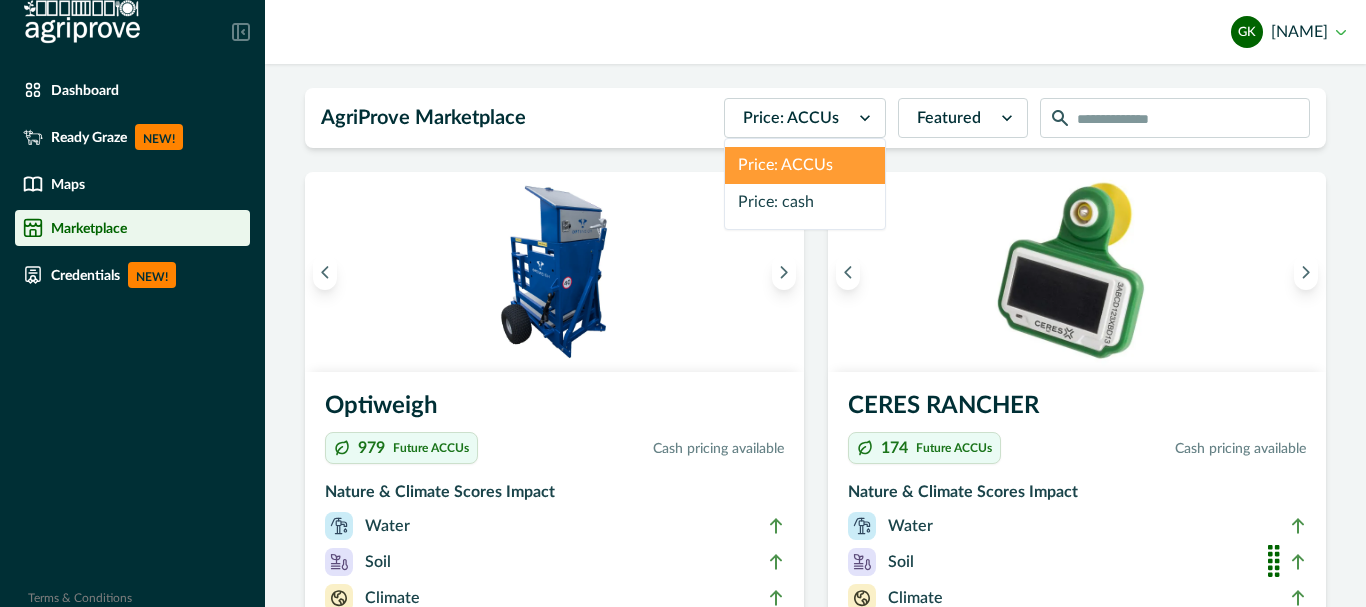 click 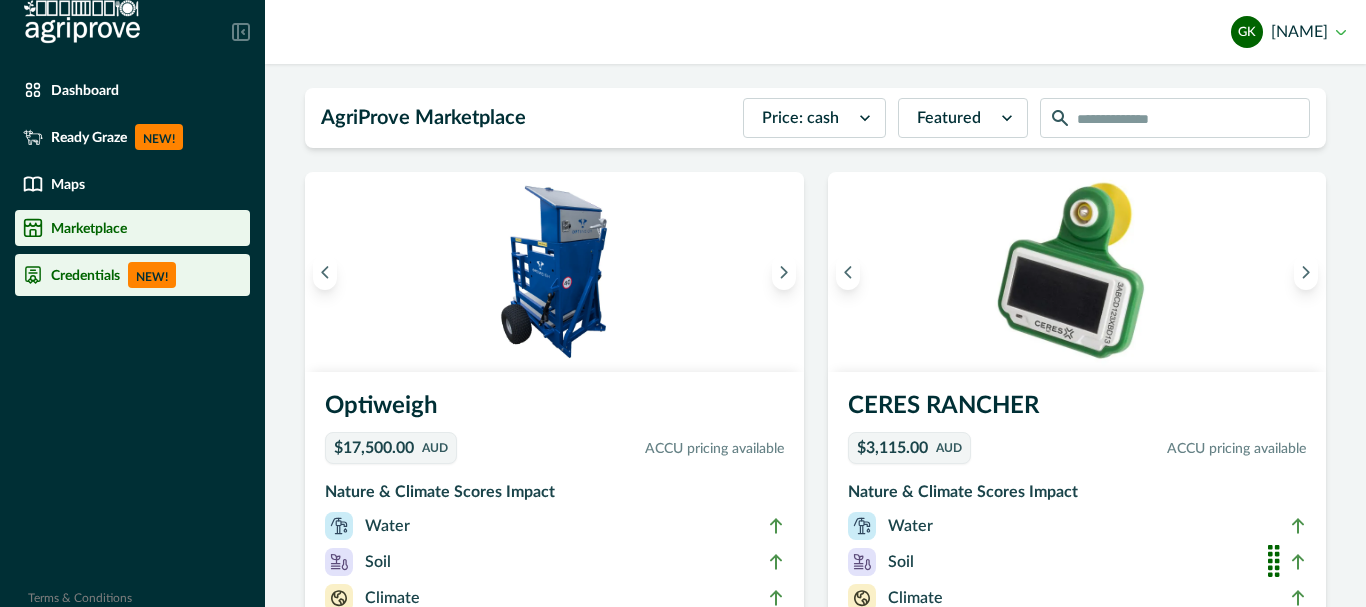 click on "Credentials" at bounding box center [85, 275] 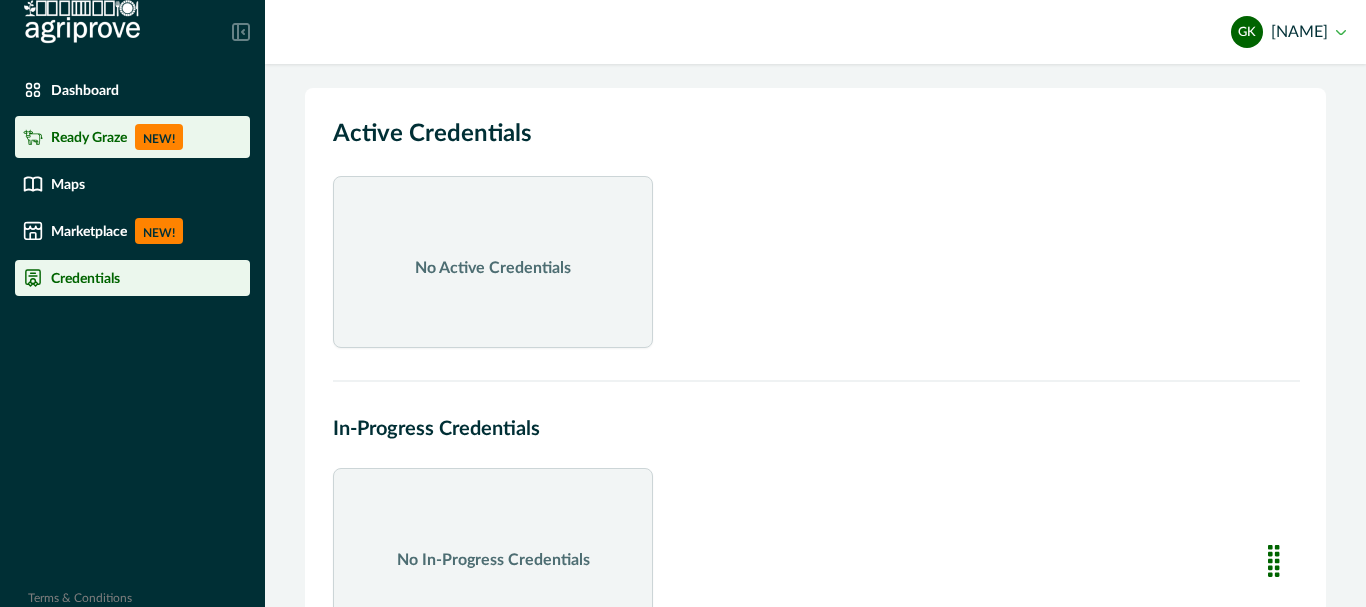 click on "Ready Graze" at bounding box center (89, 137) 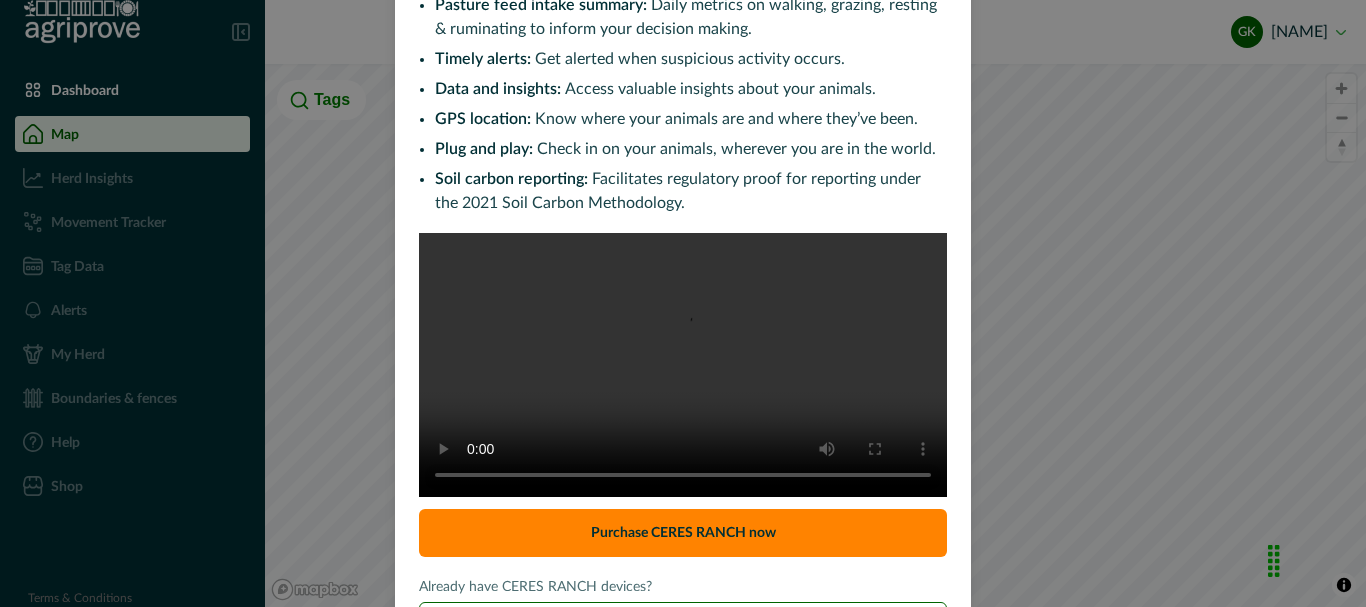 scroll, scrollTop: 215, scrollLeft: 0, axis: vertical 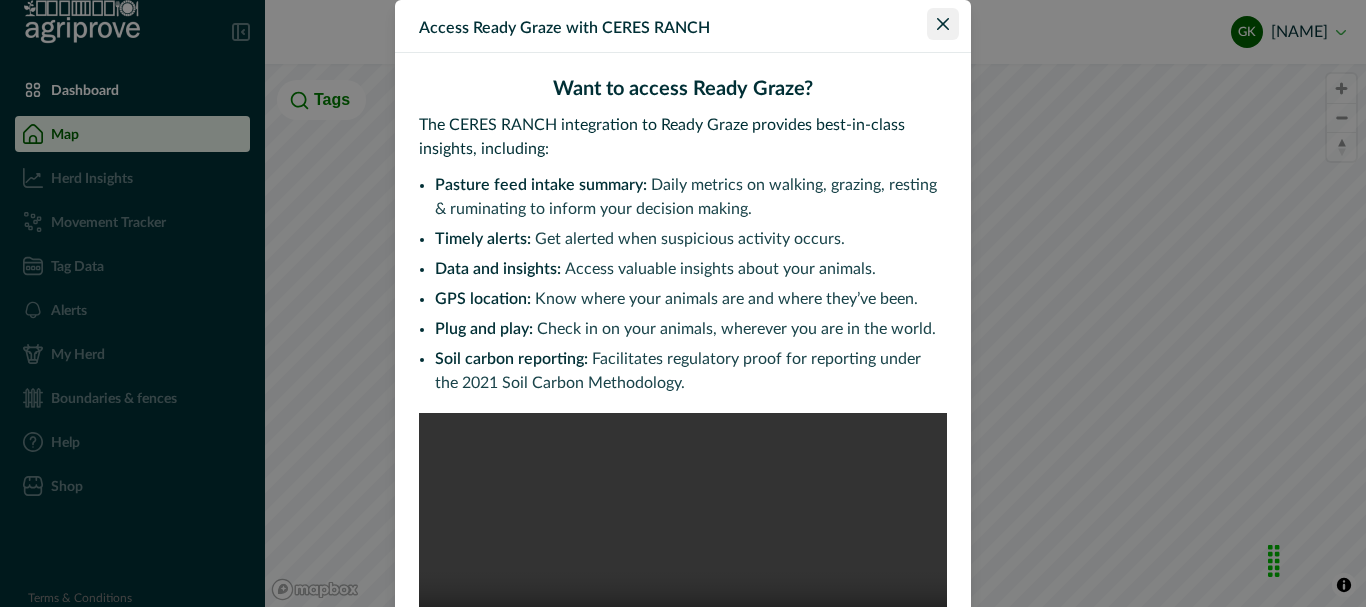 click at bounding box center [943, 24] 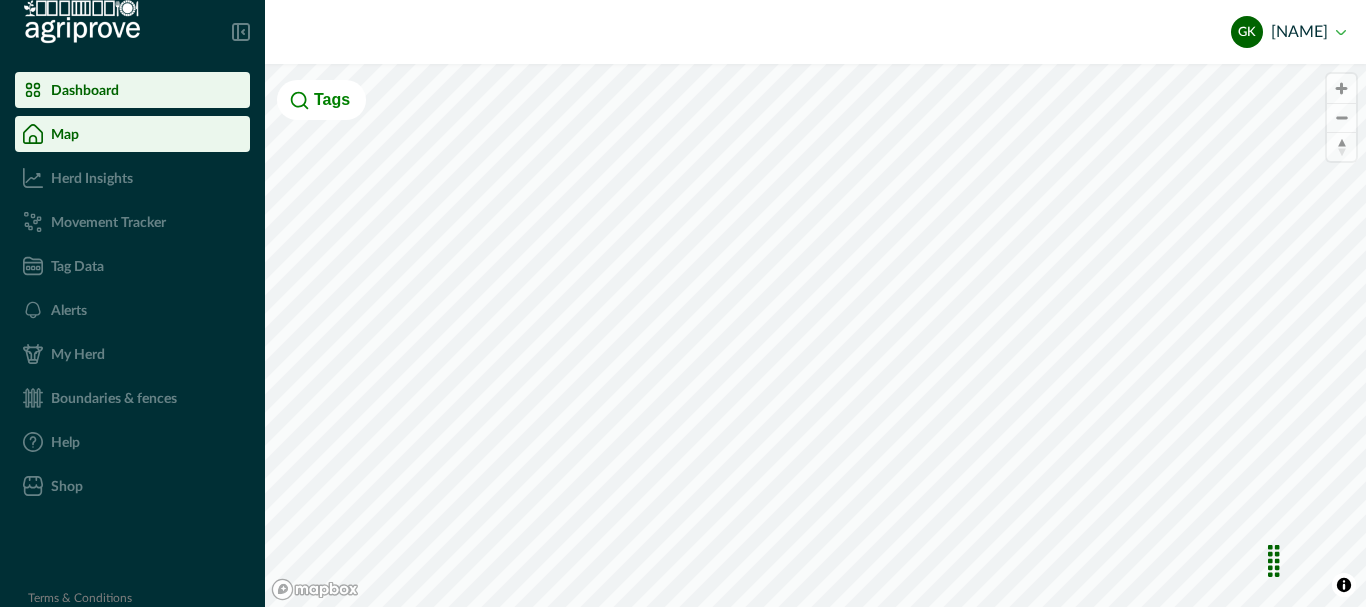 click on "Dashboard" at bounding box center [132, 90] 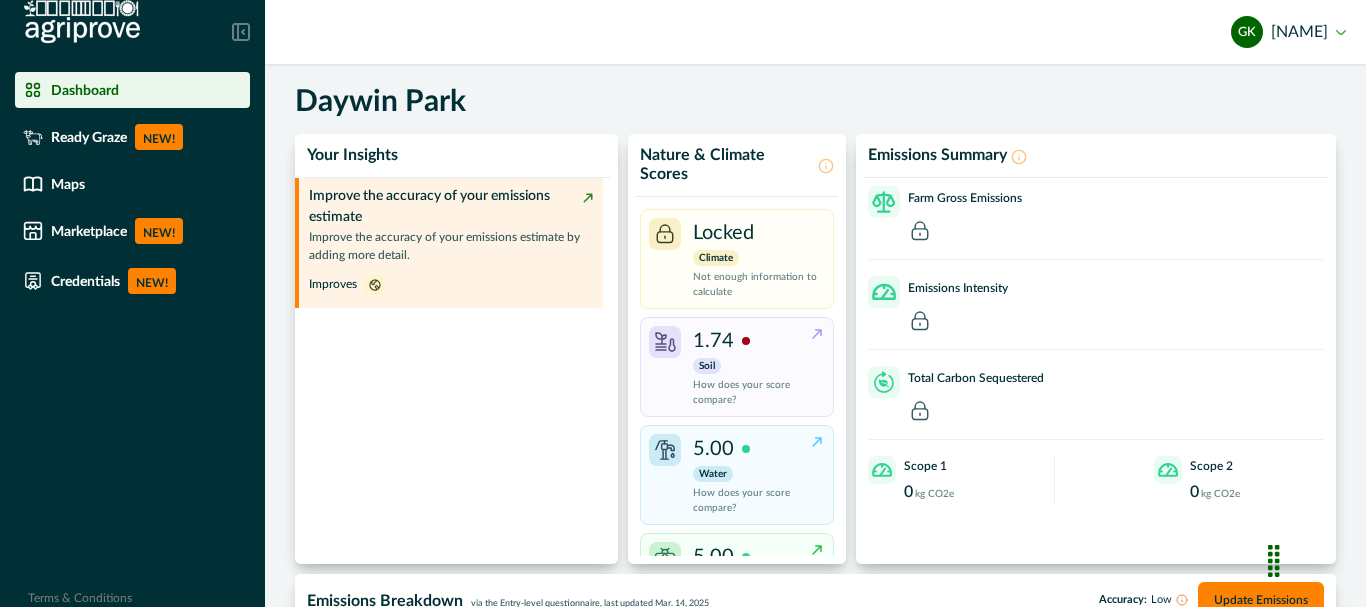 click on "Improve the accuracy of your emissions estimate" at bounding box center (451, 207) 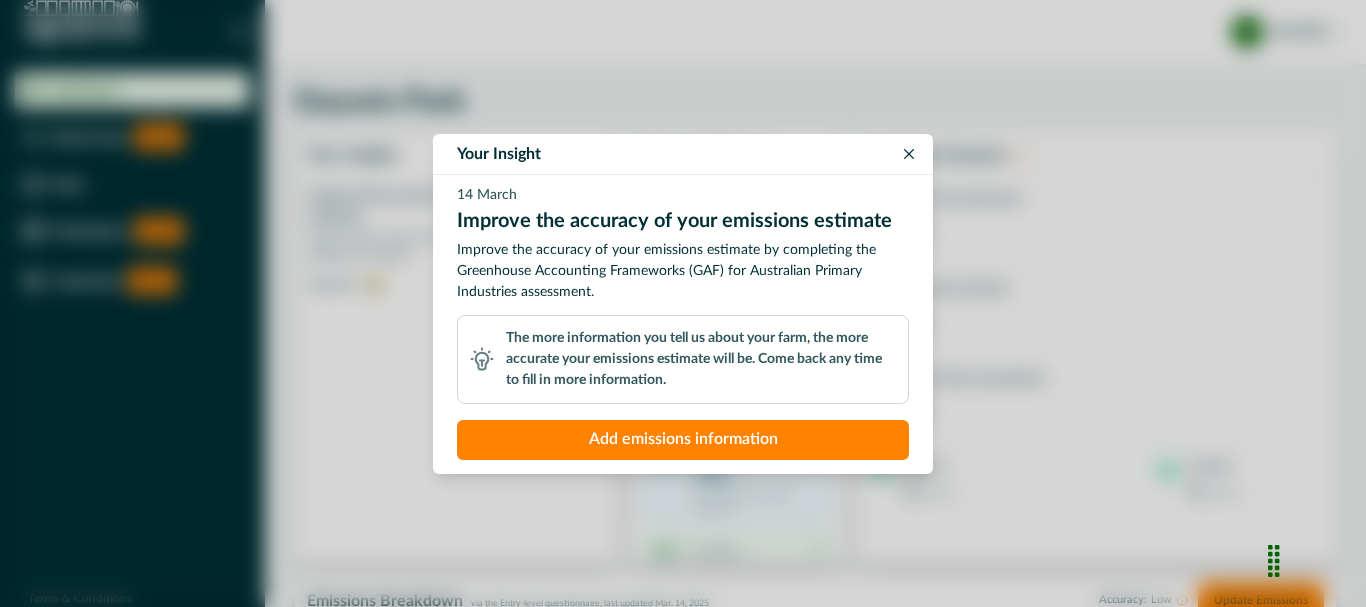 click on "Add emissions information" at bounding box center (683, 440) 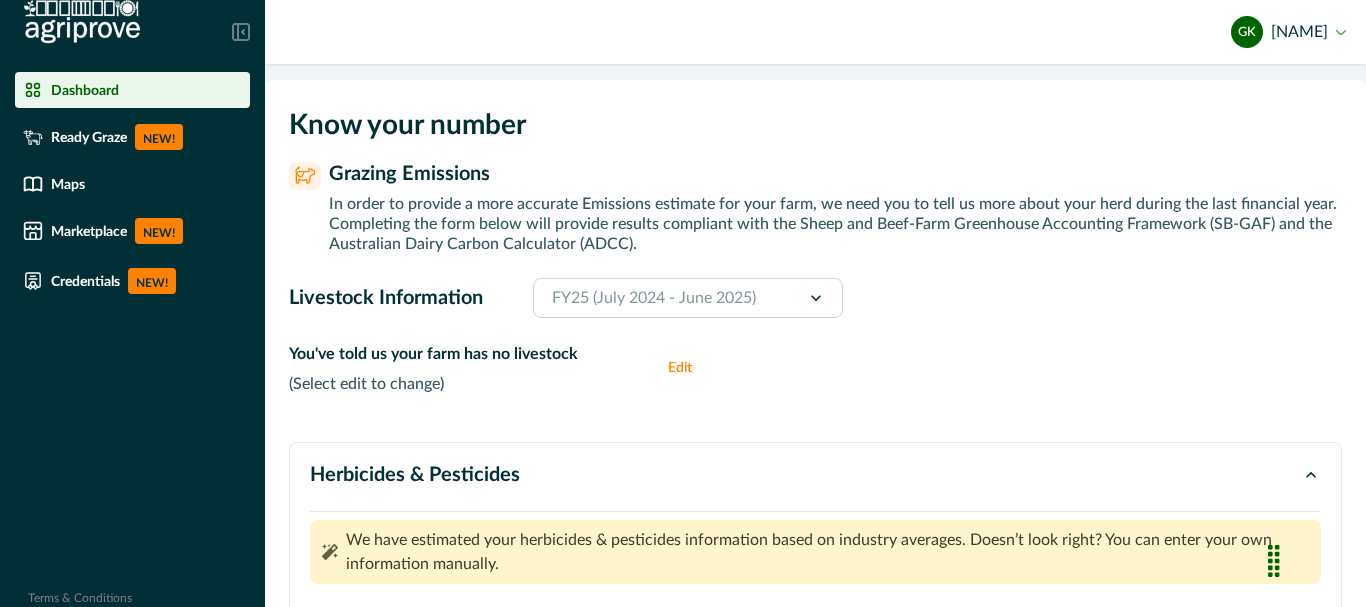 scroll, scrollTop: 80, scrollLeft: 0, axis: vertical 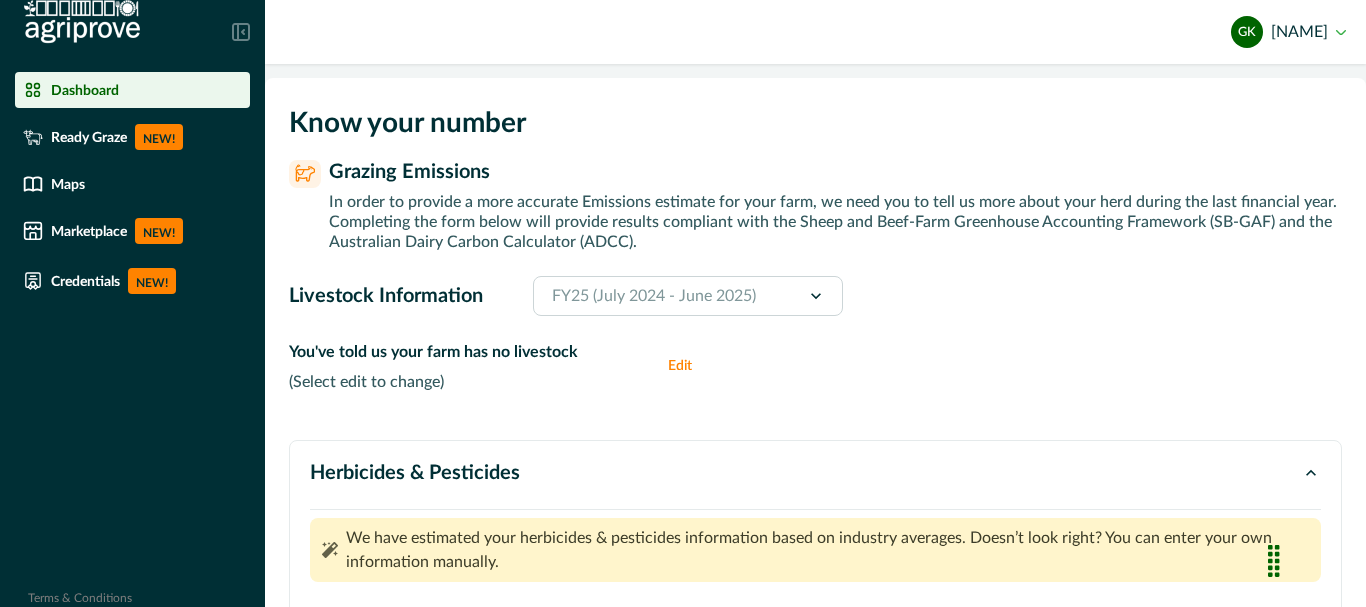 click on "Edit" at bounding box center (688, 366) 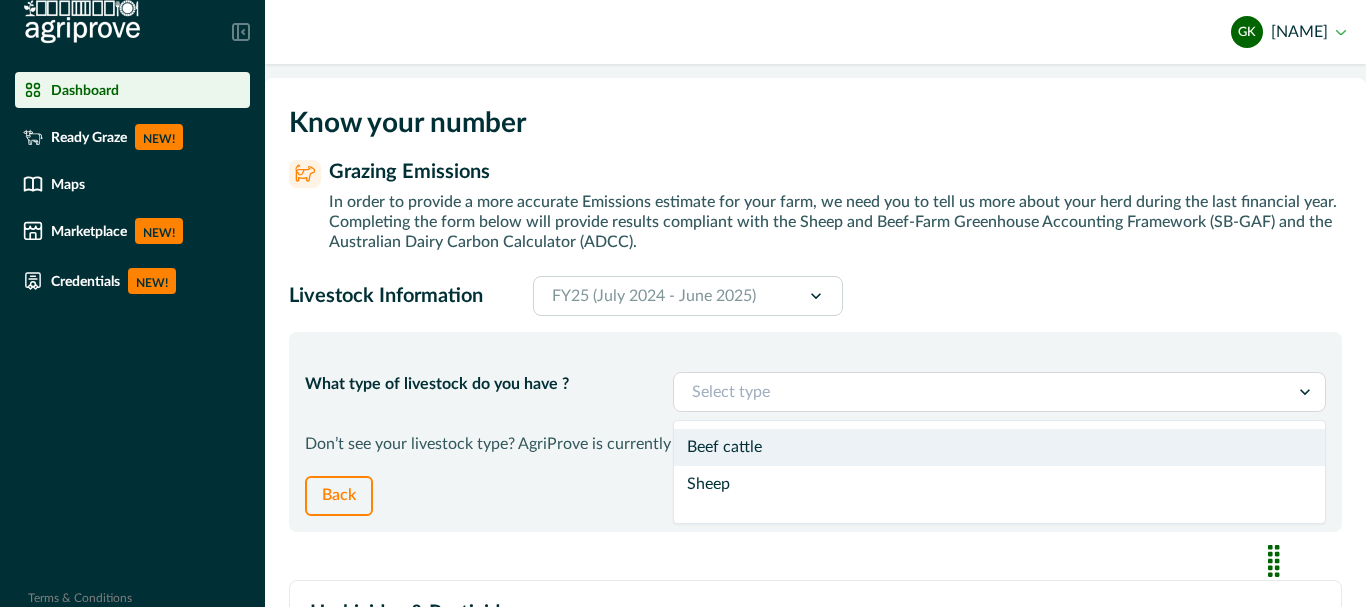 click at bounding box center (981, 392) 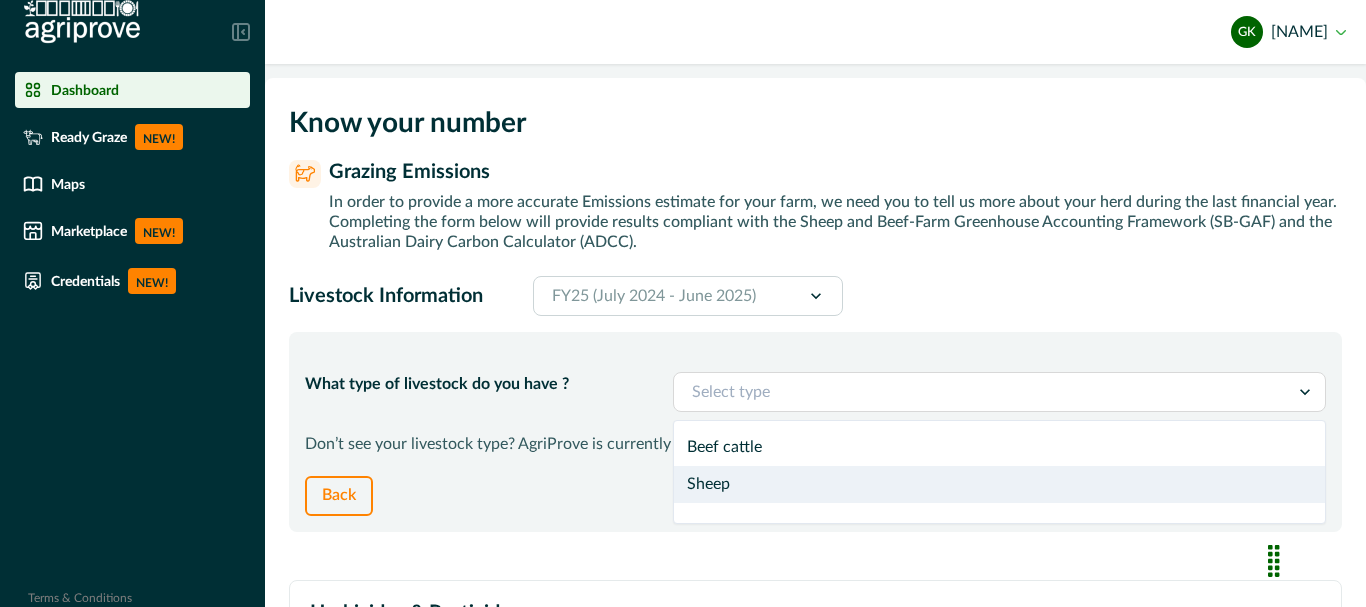 click on "Sheep" at bounding box center [999, 484] 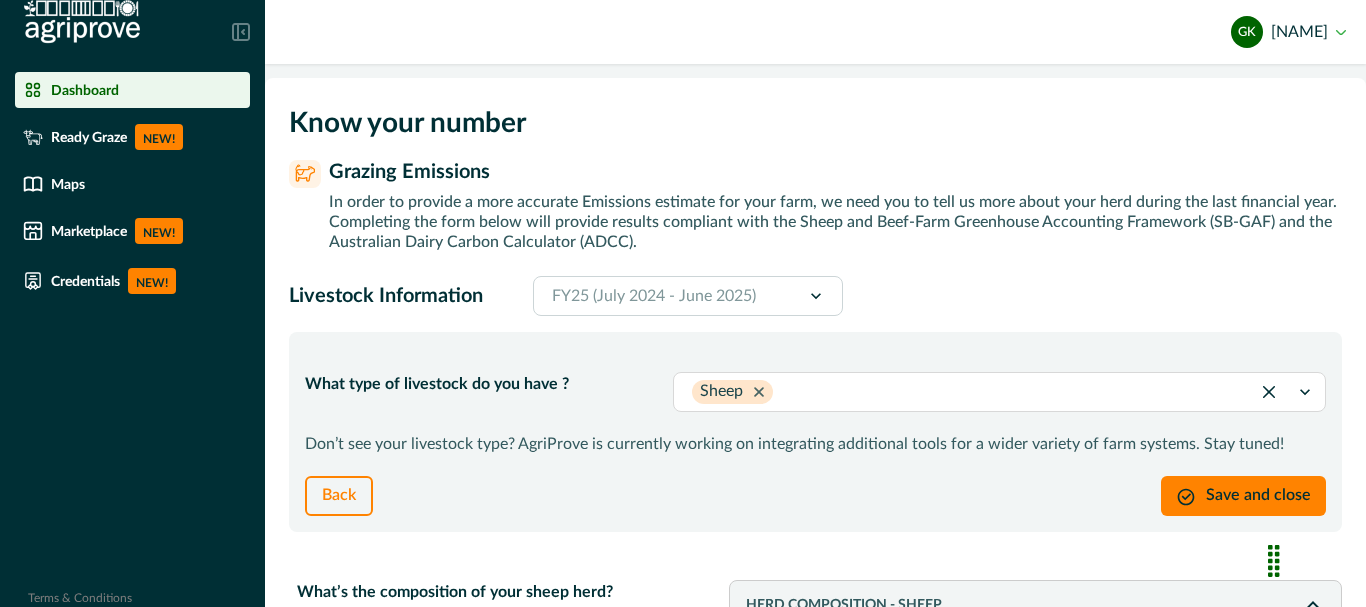 click 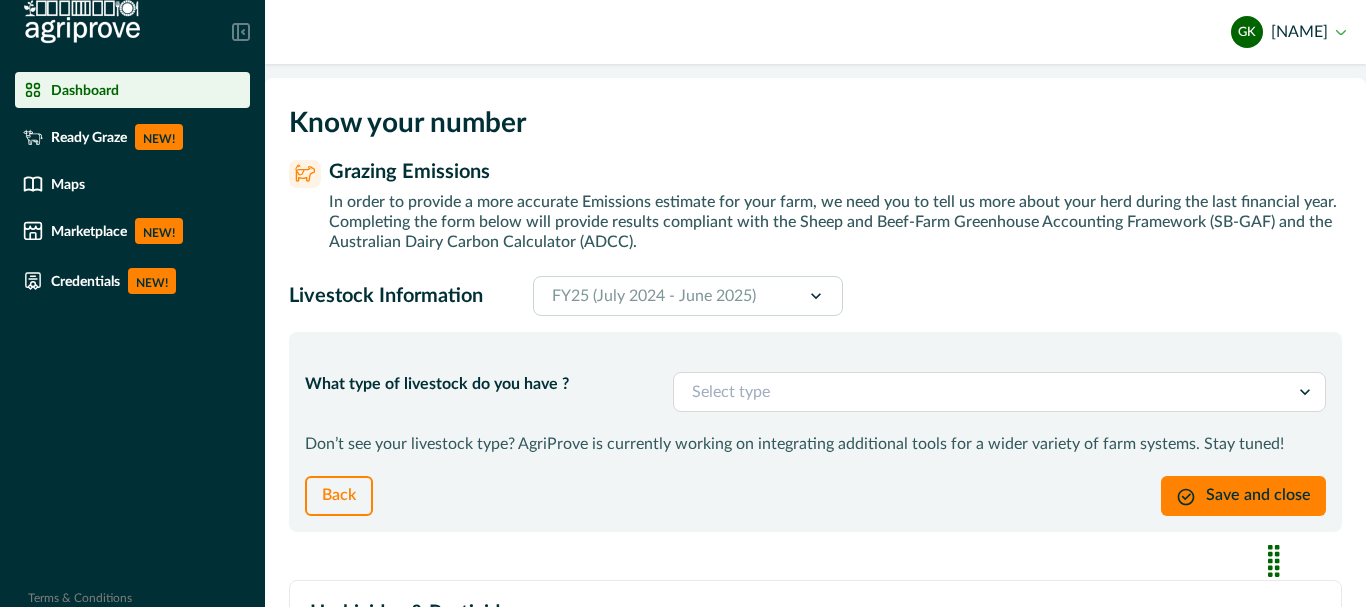 click at bounding box center (981, 392) 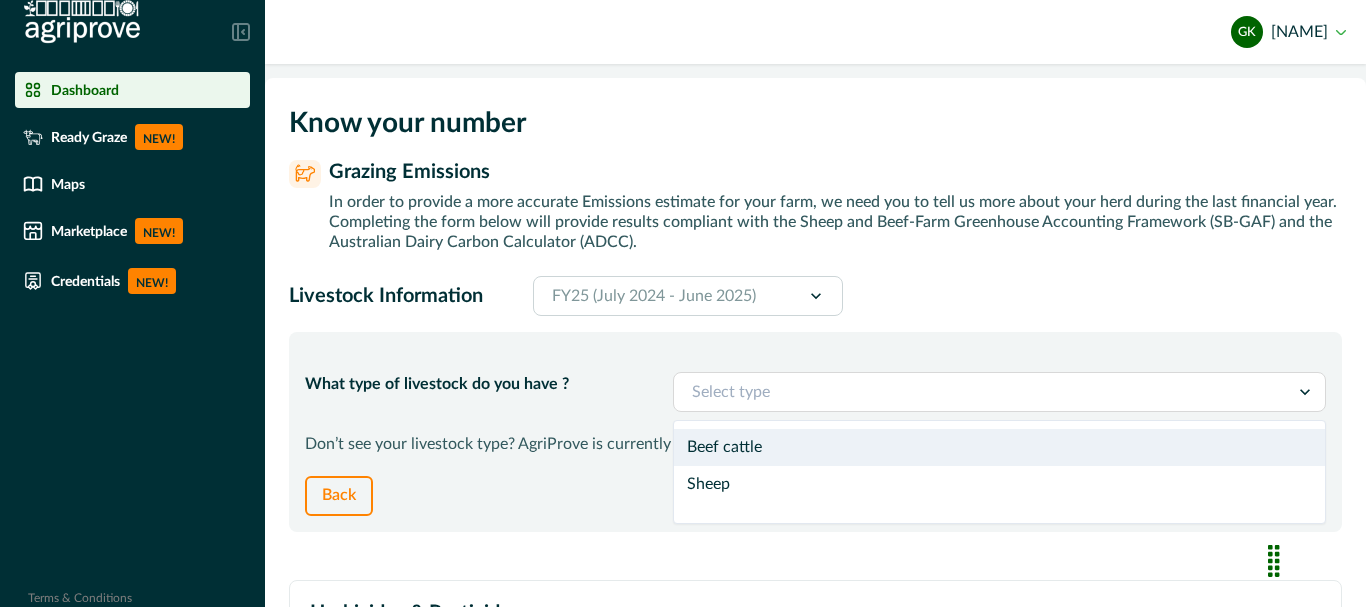 click on "Beef cattle" at bounding box center (999, 447) 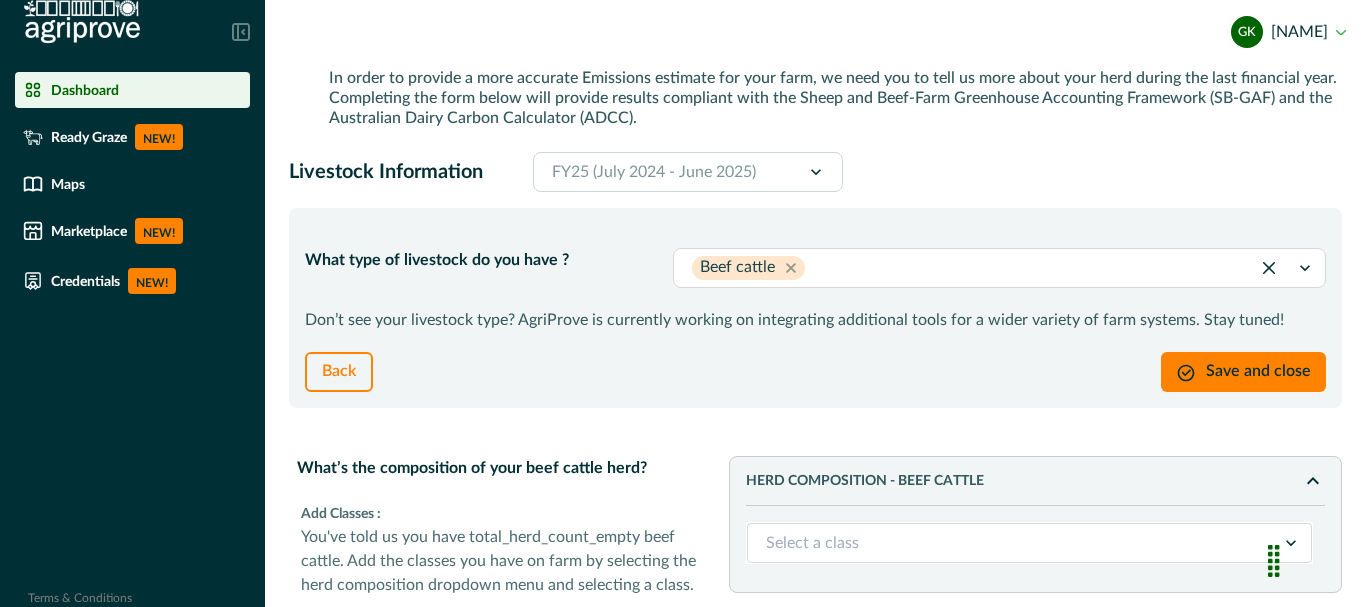 scroll, scrollTop: 205, scrollLeft: 0, axis: vertical 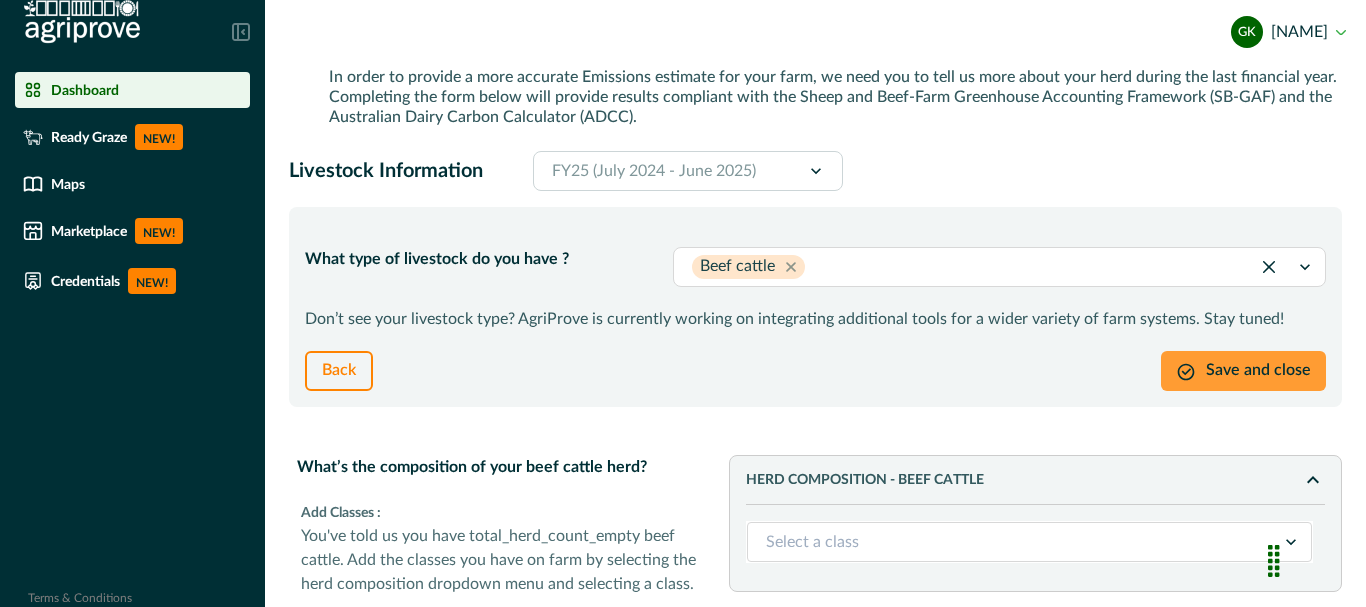 click 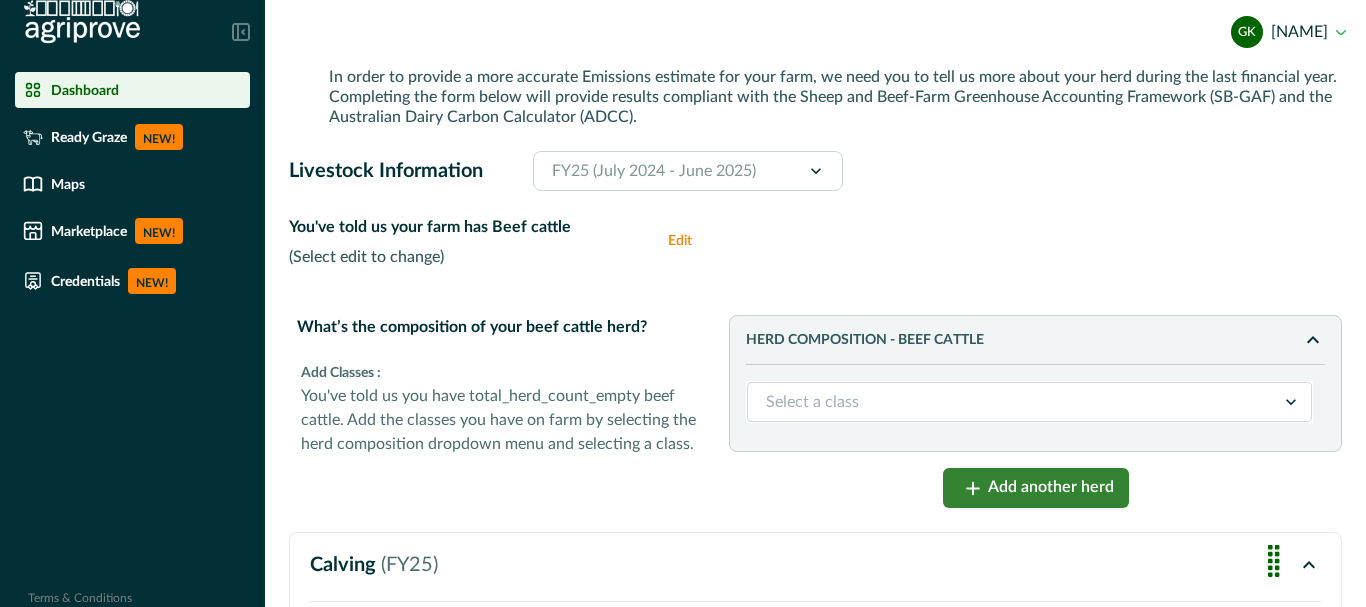 click at bounding box center [1011, 402] 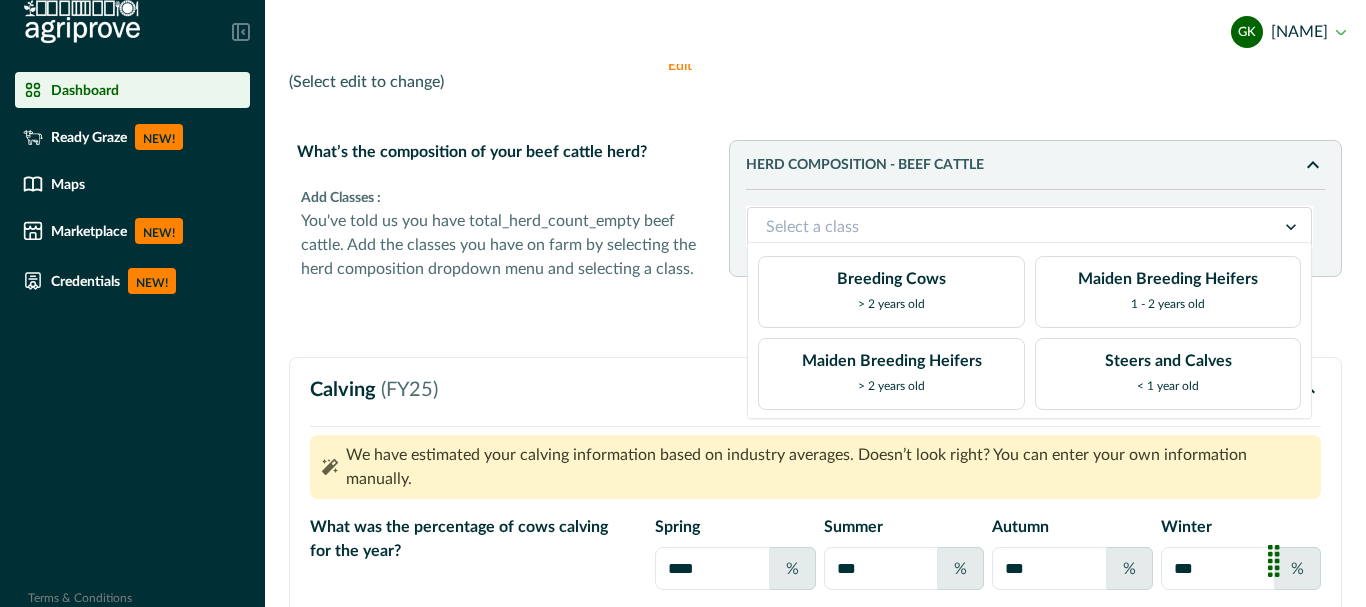 scroll, scrollTop: 386, scrollLeft: 0, axis: vertical 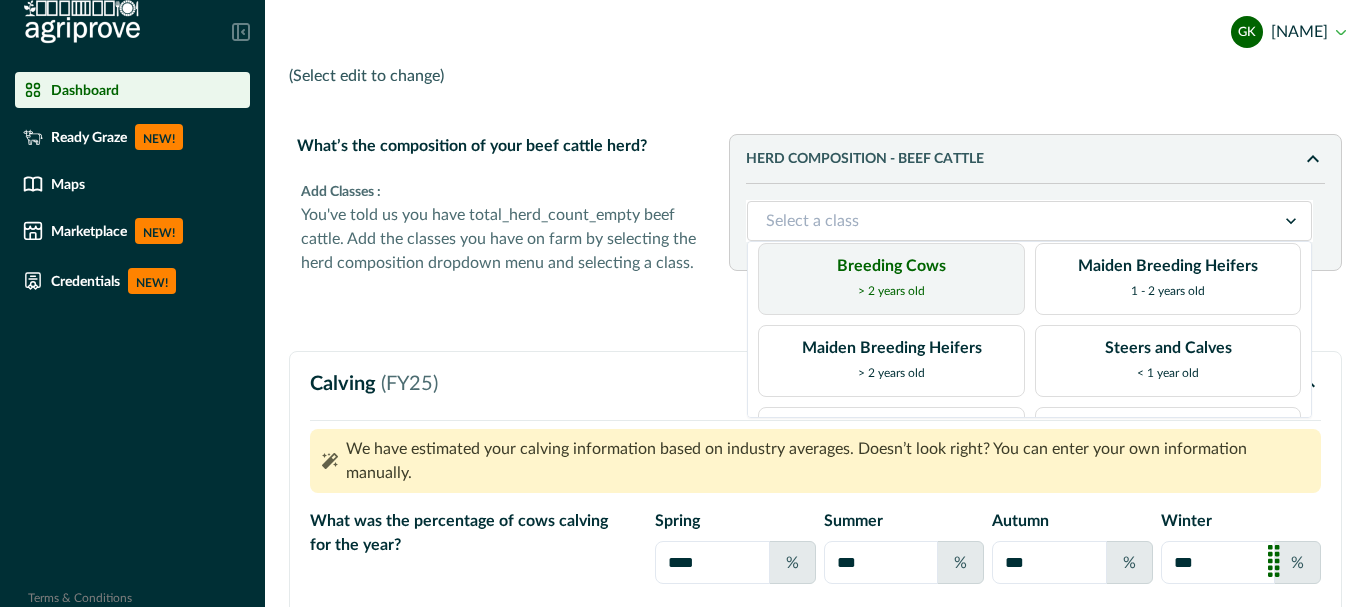 click on "Breeding Cows > 2 years old" at bounding box center [891, 279] 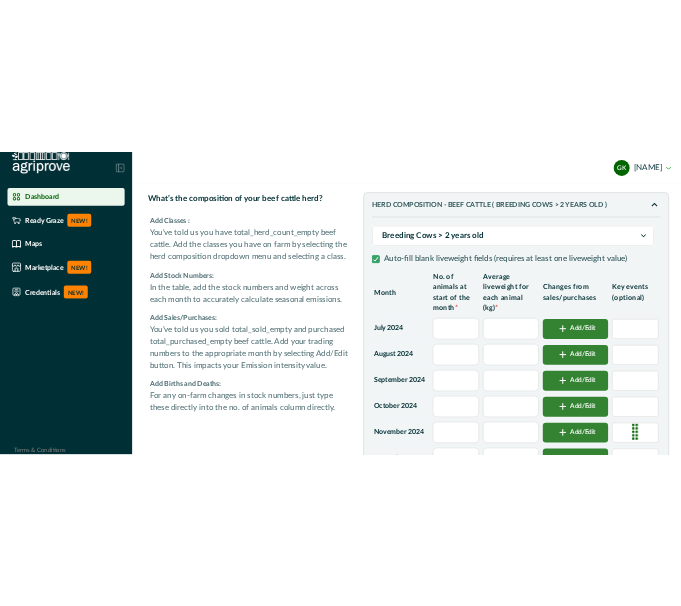 scroll, scrollTop: 443, scrollLeft: 0, axis: vertical 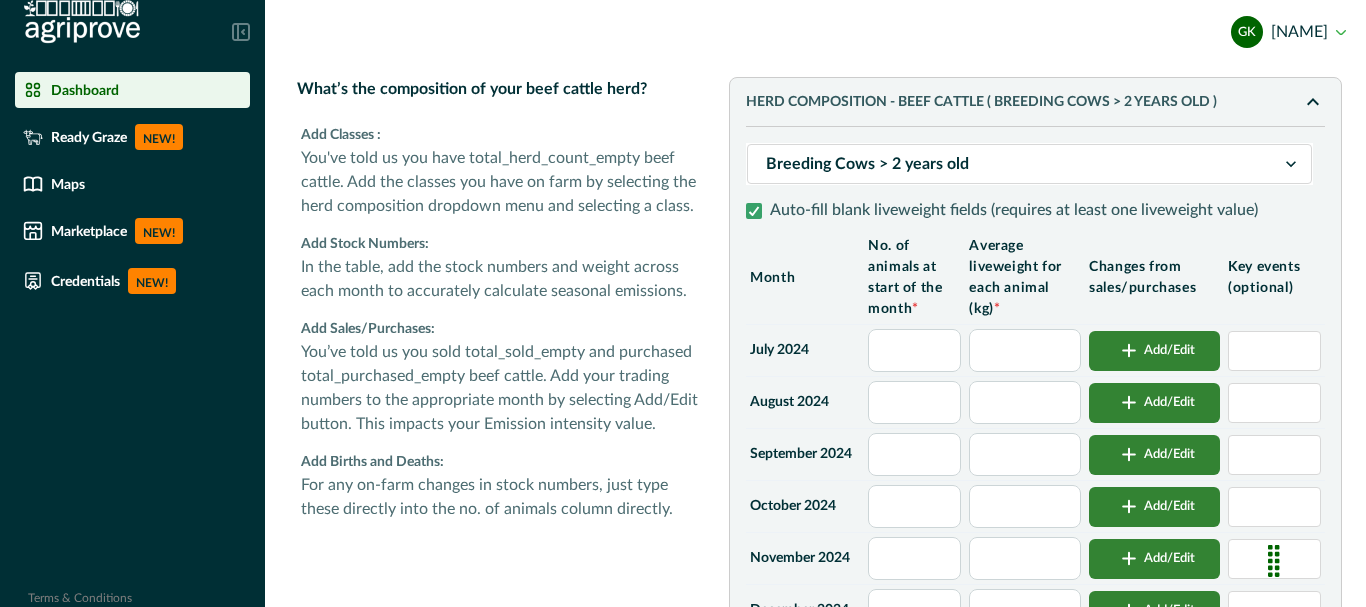 click at bounding box center [914, 350] 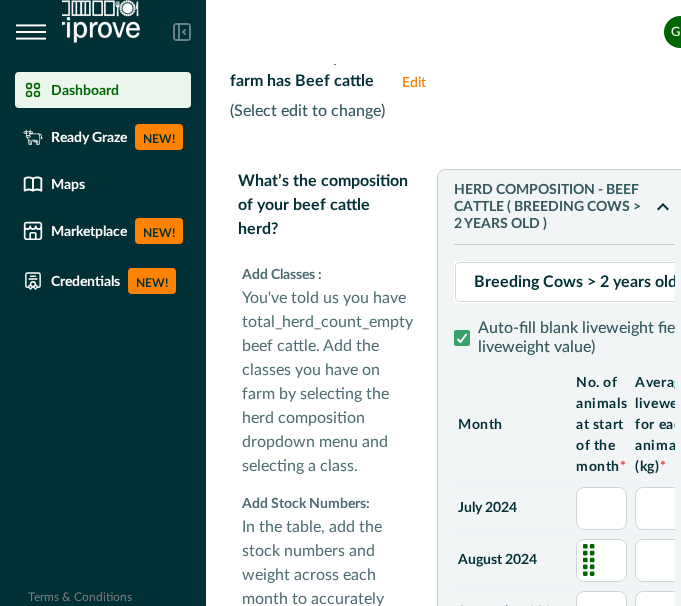scroll, scrollTop: 535, scrollLeft: 0, axis: vertical 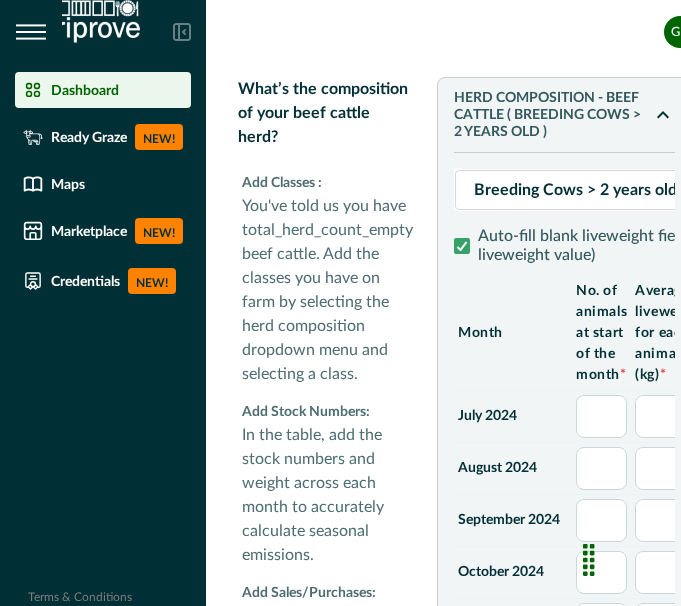 click at bounding box center [601, 416] 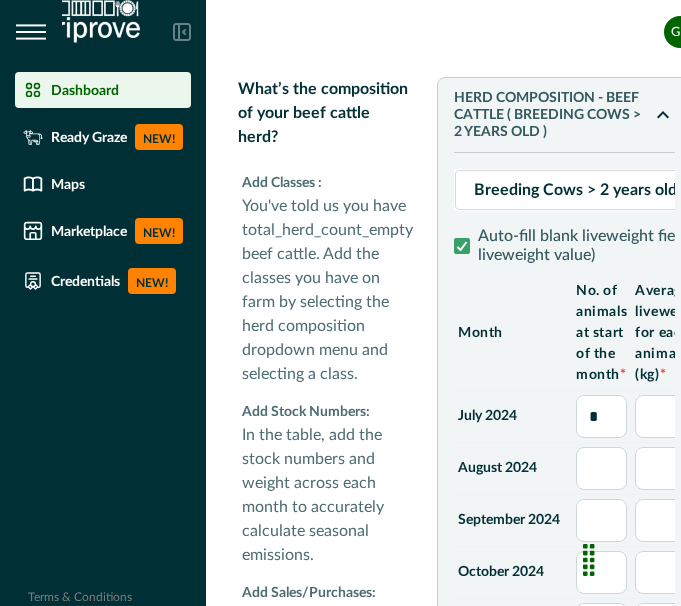 type on "*" 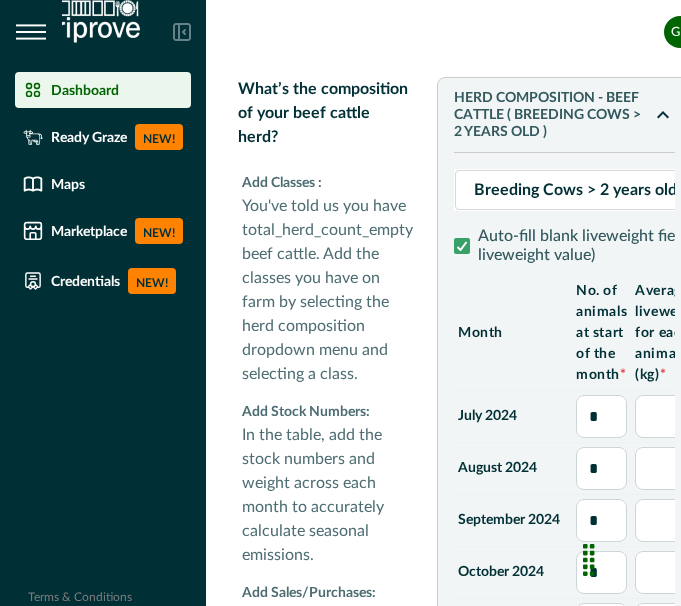 type on "**" 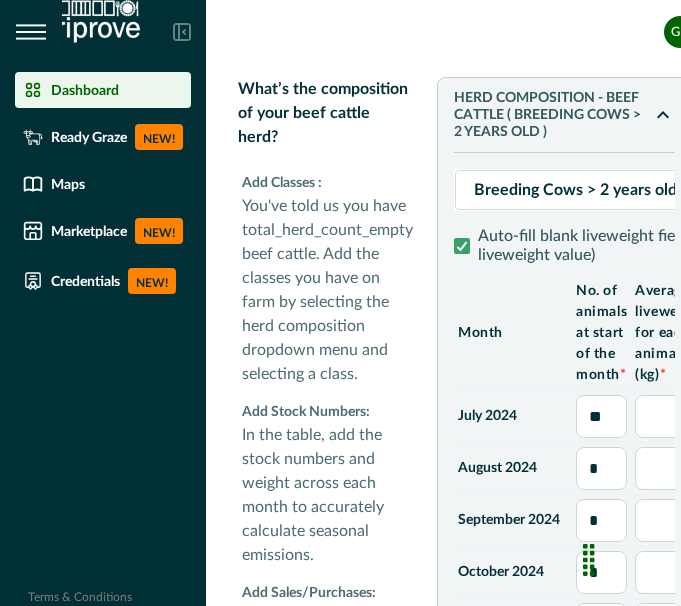 type on "**" 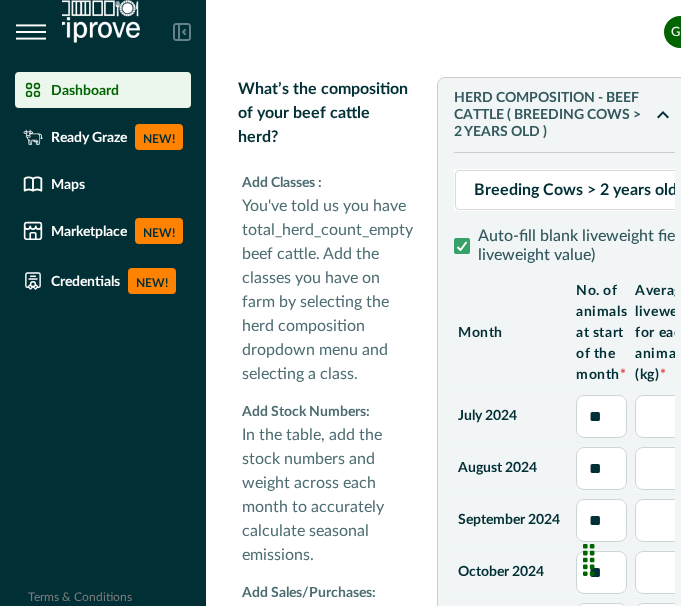 type on "***" 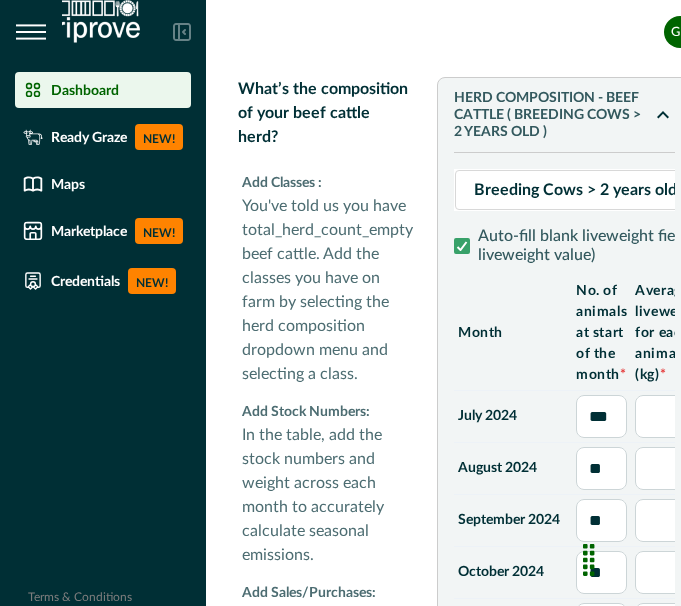 type on "***" 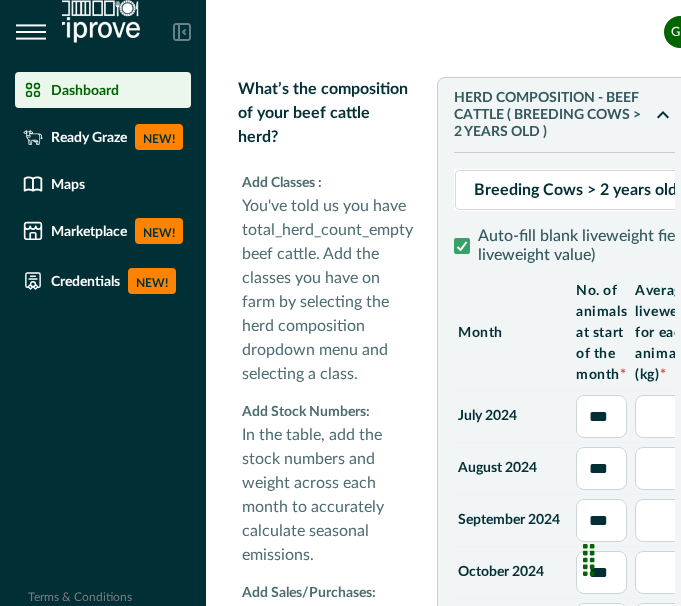 scroll, scrollTop: 0, scrollLeft: 2, axis: horizontal 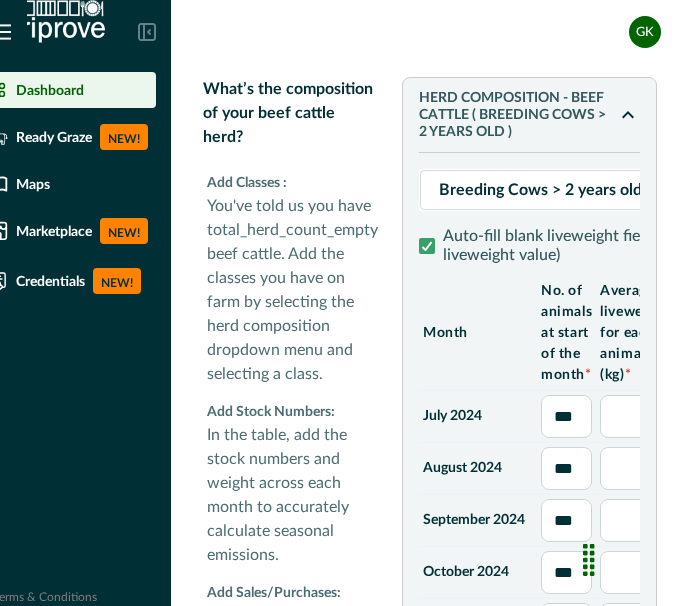 type on "*" 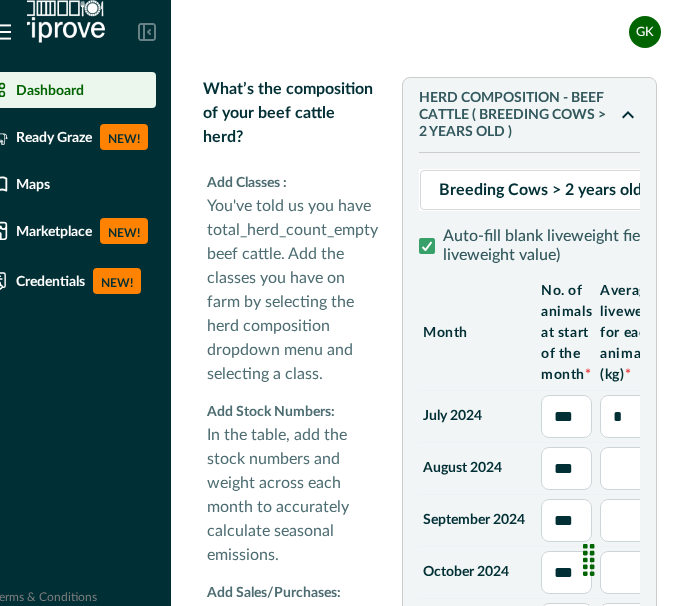 type on "*" 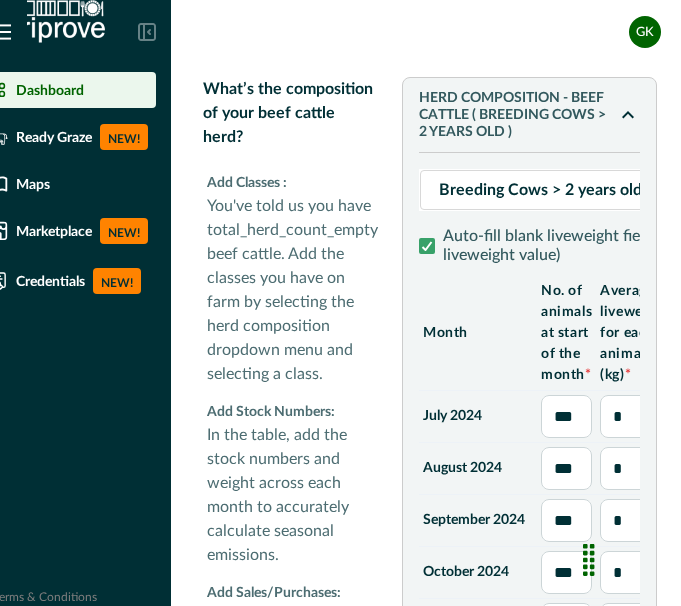 type on "**" 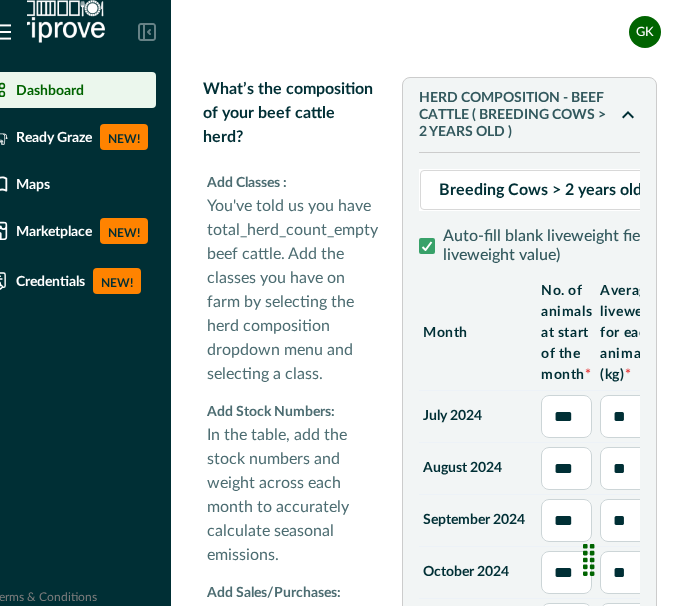 type on "***" 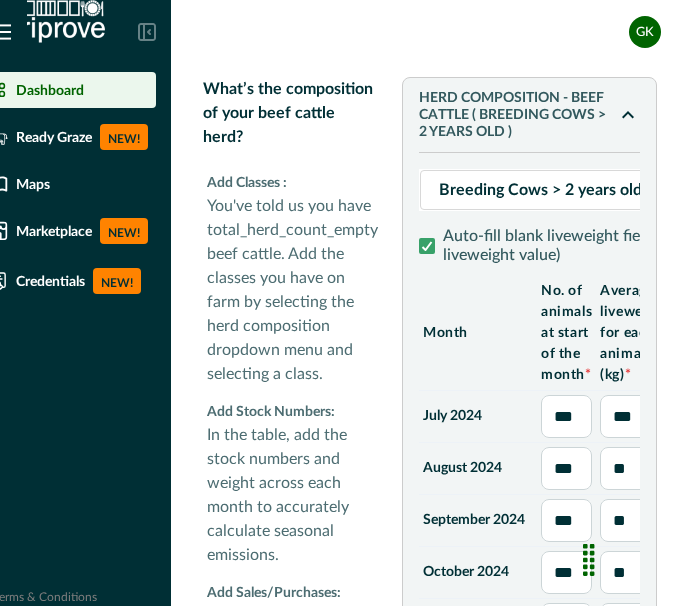 type on "***" 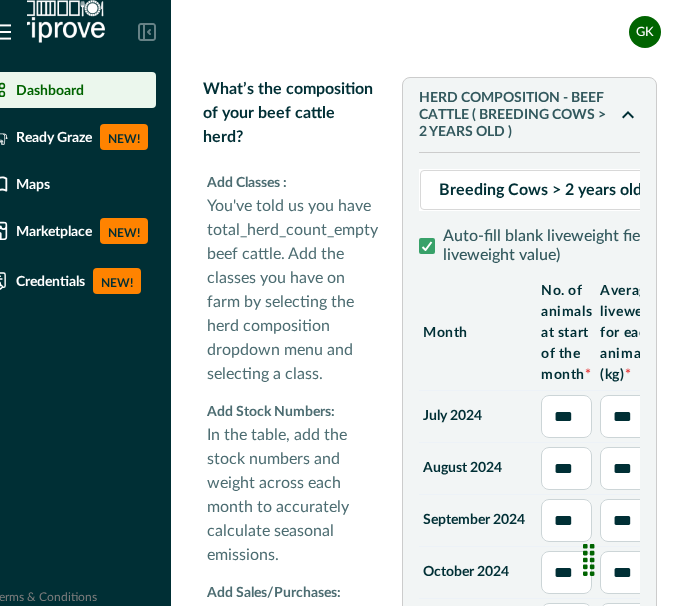 type on "***" 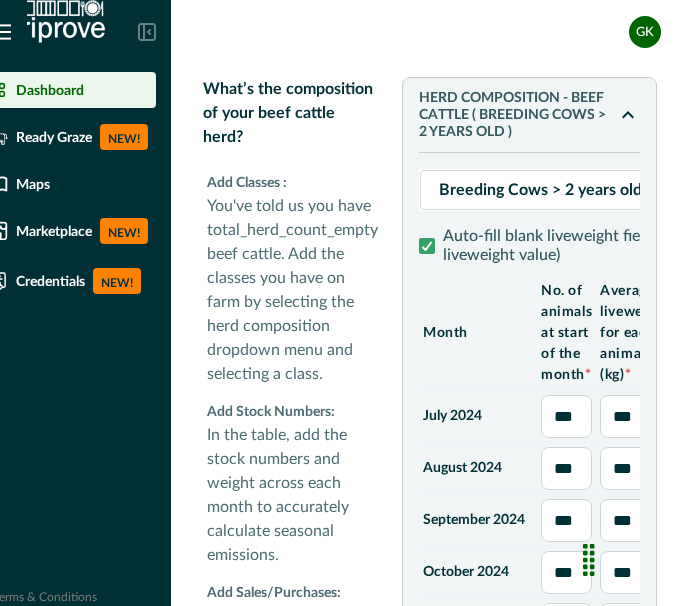 type on "*****" 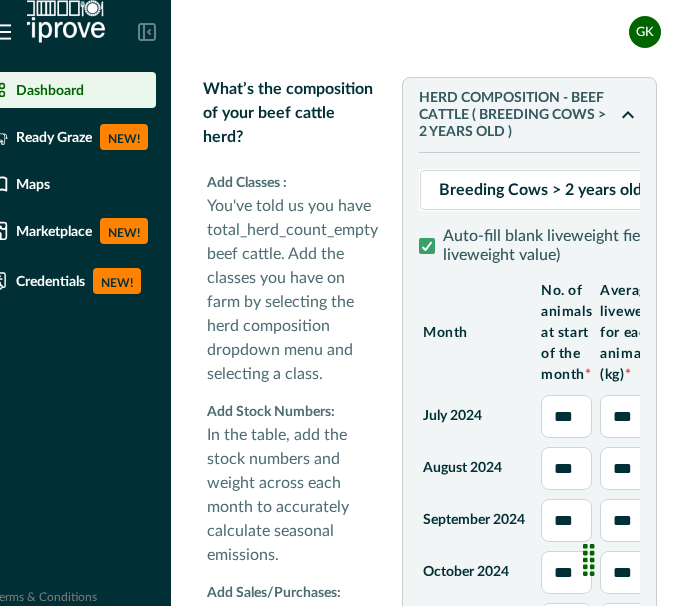 type on "*****" 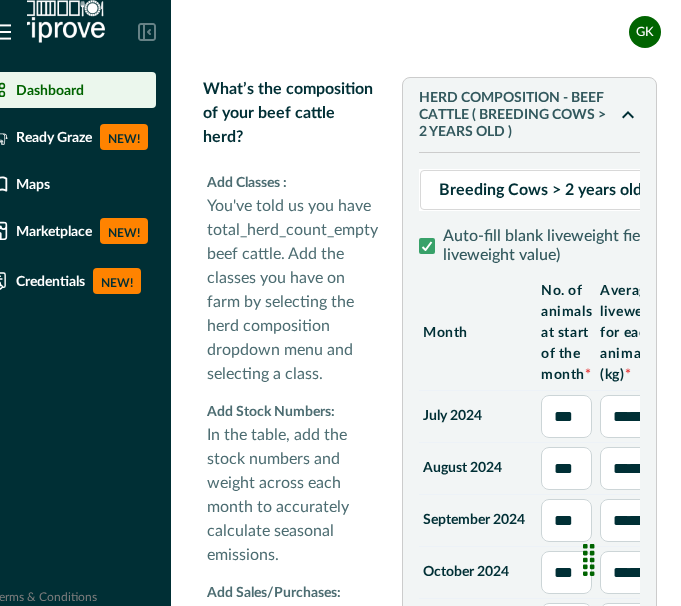 scroll, scrollTop: 531, scrollLeft: 0, axis: vertical 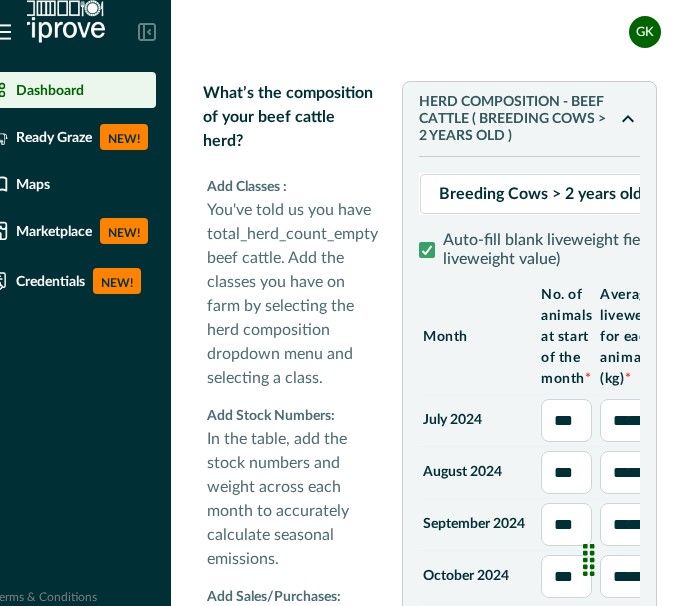 click on "*****" at bounding box center [634, 420] 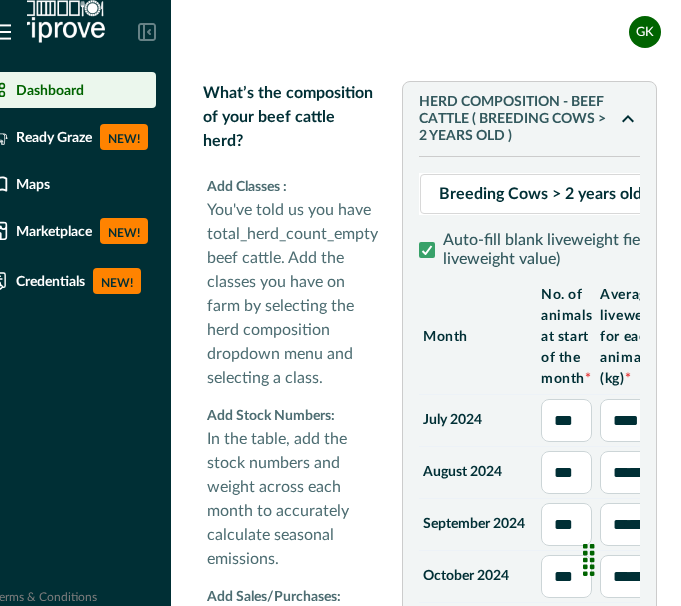 type on "***" 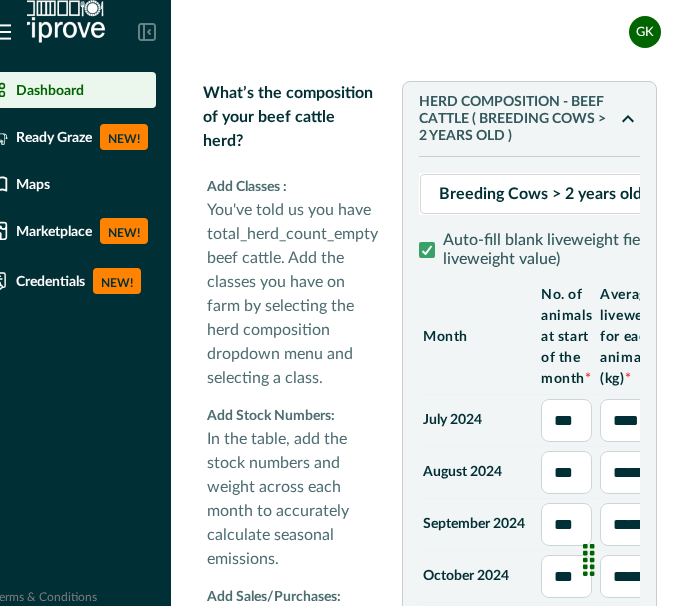 type on "***" 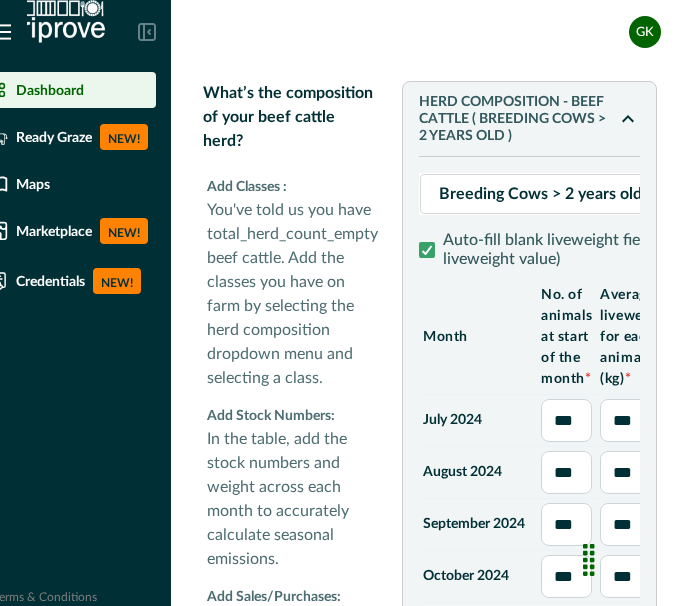 type on "**" 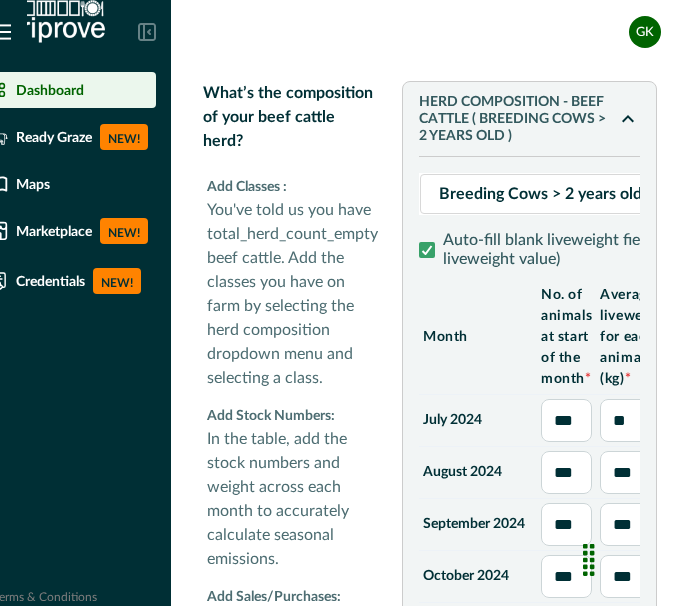 type on "**" 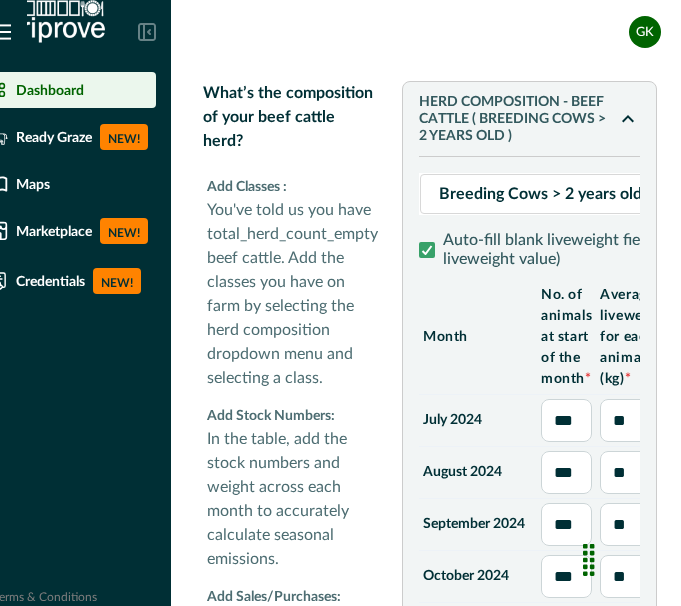 type on "***" 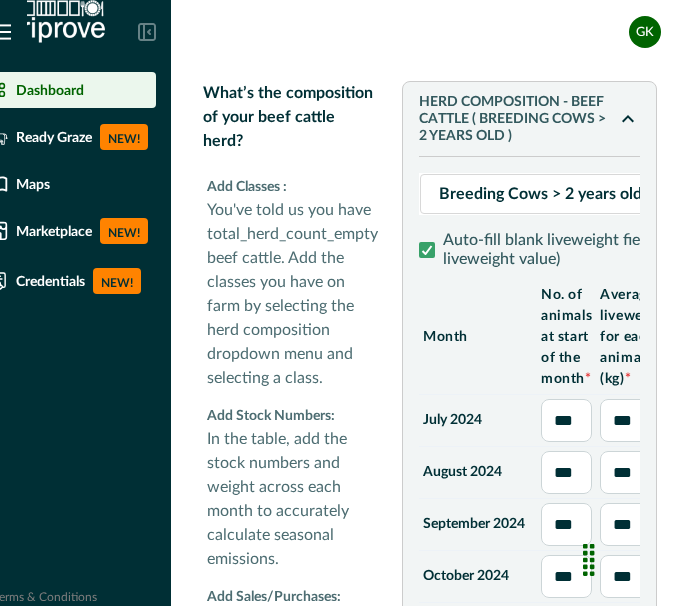 type on "****" 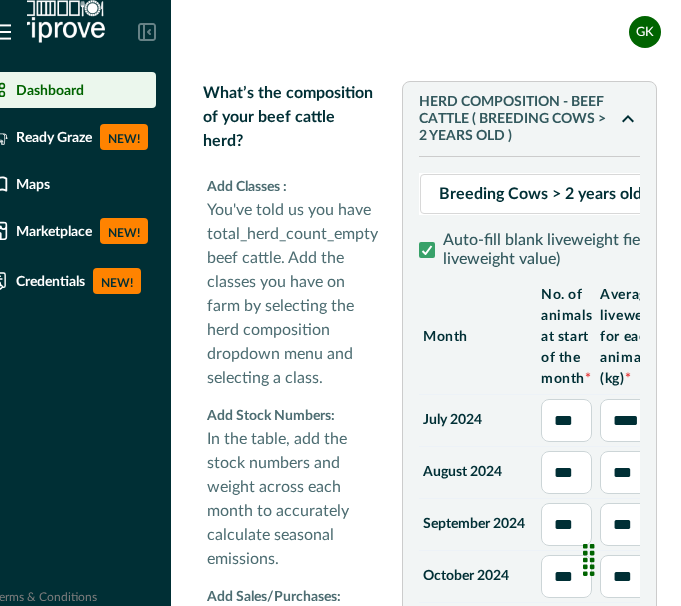 type on "****" 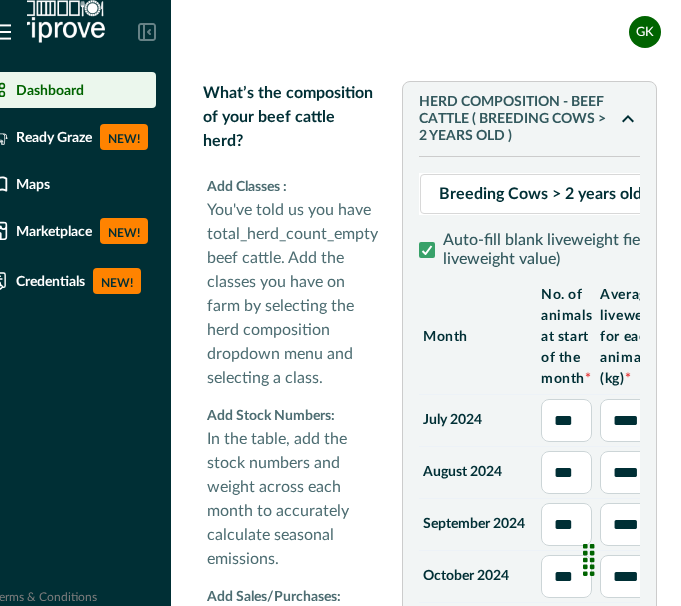 type on "*****" 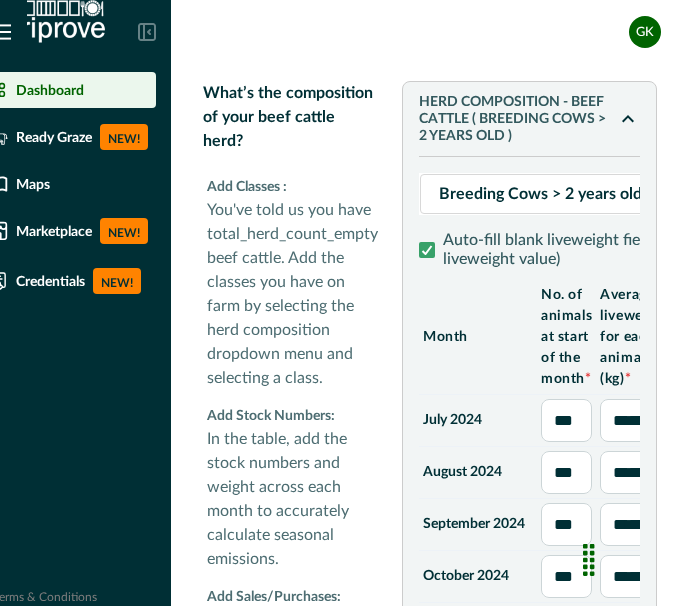 type on "*****" 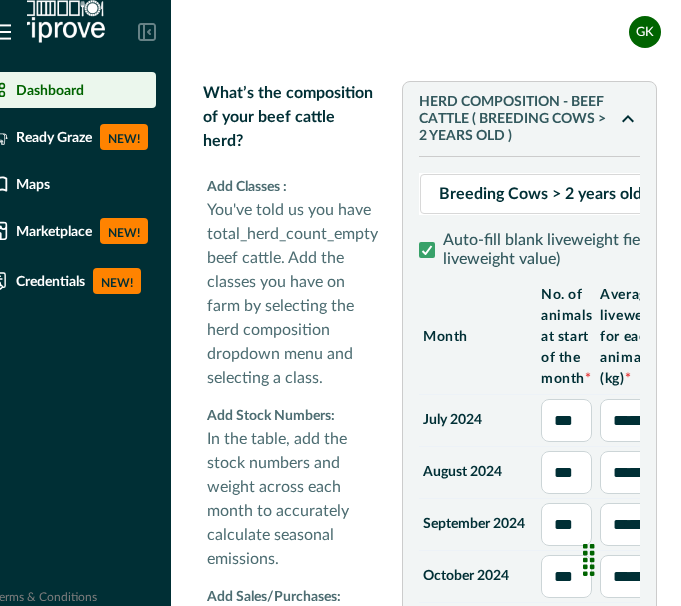 type on "****" 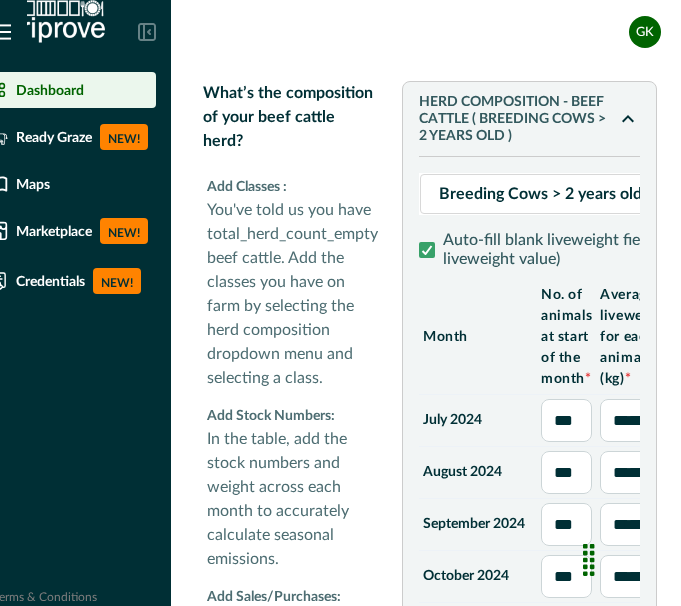 type on "****" 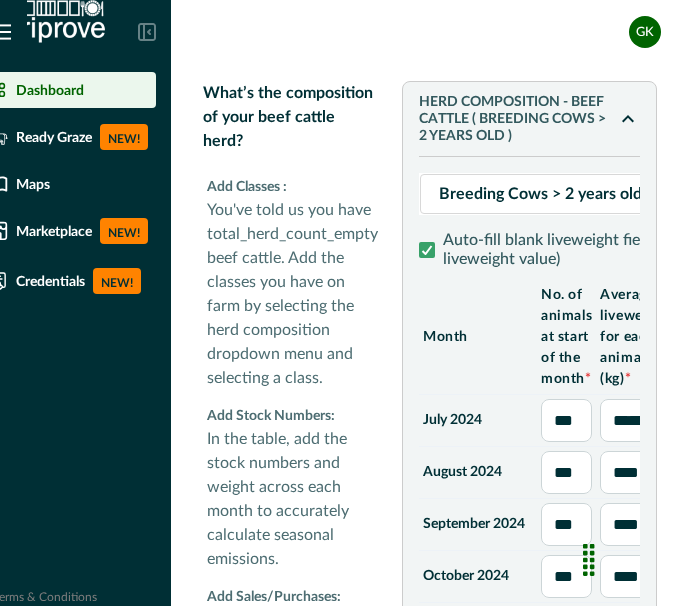 type on "*****" 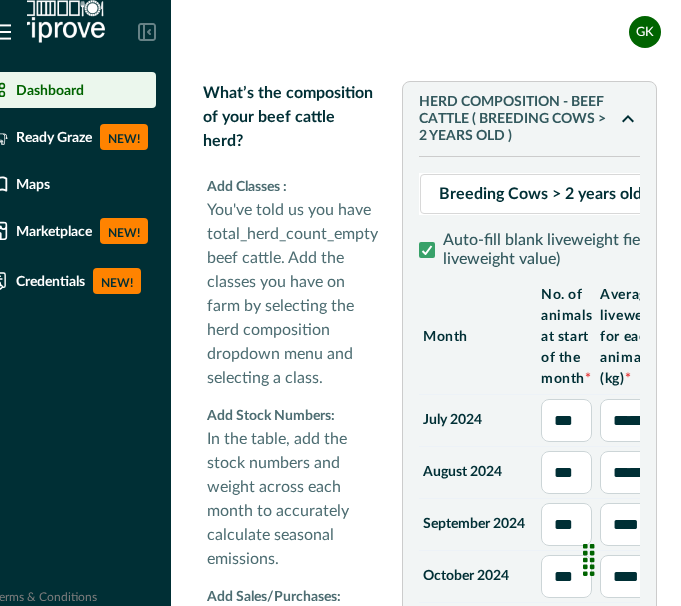 type on "*****" 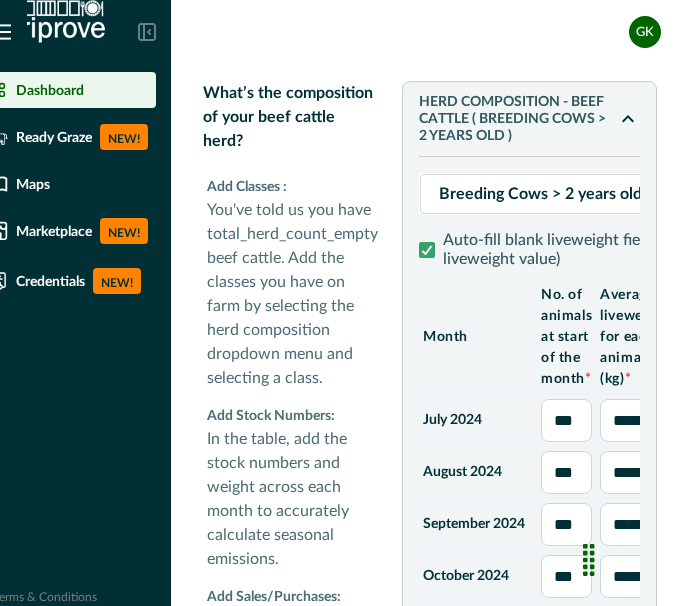type on "*****" 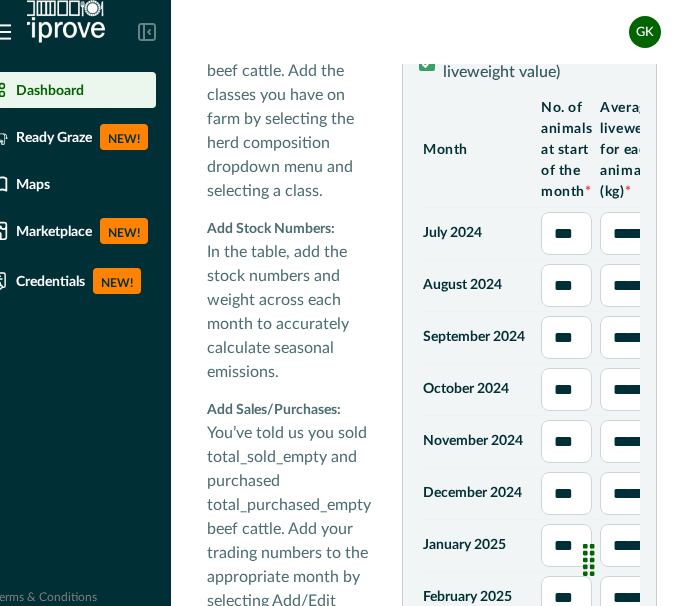 scroll, scrollTop: 782, scrollLeft: 0, axis: vertical 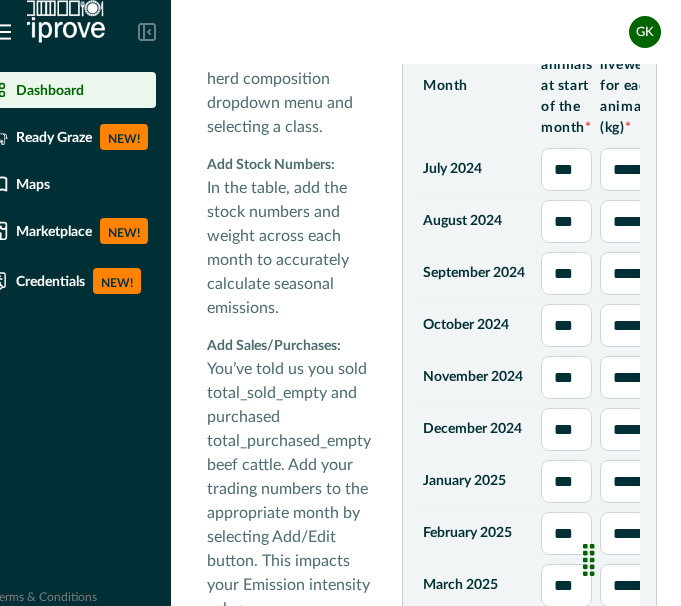 click on "*****" at bounding box center (634, 273) 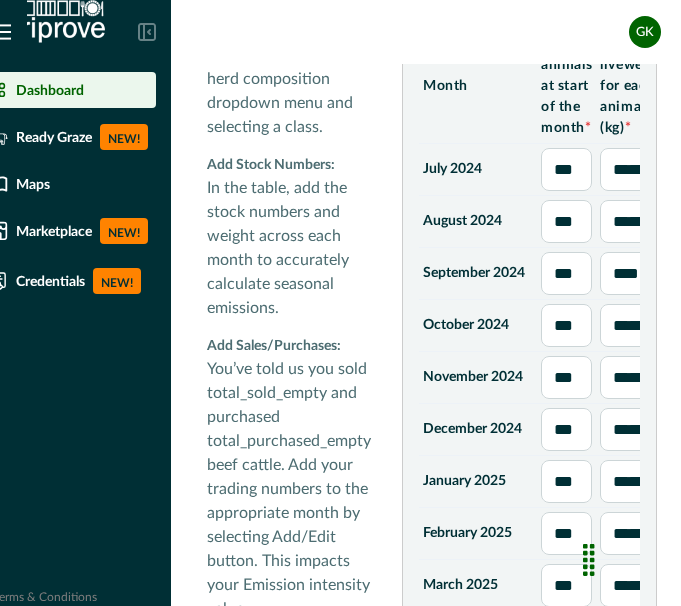 type on "****" 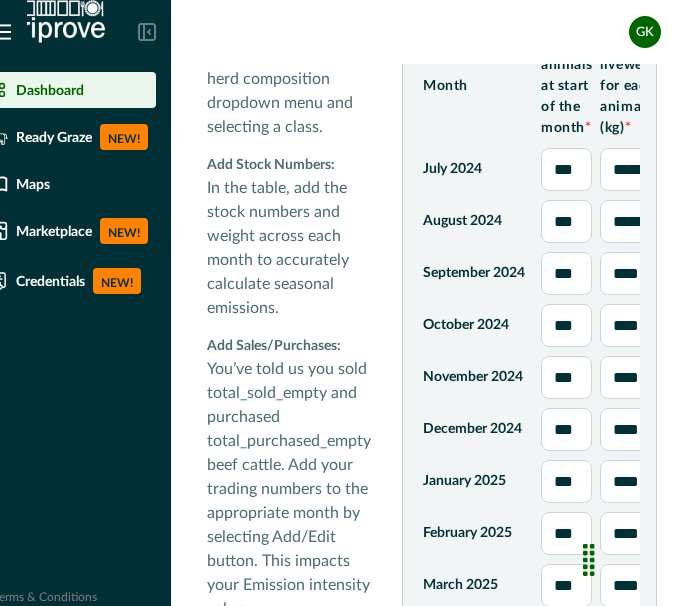 type on "*****" 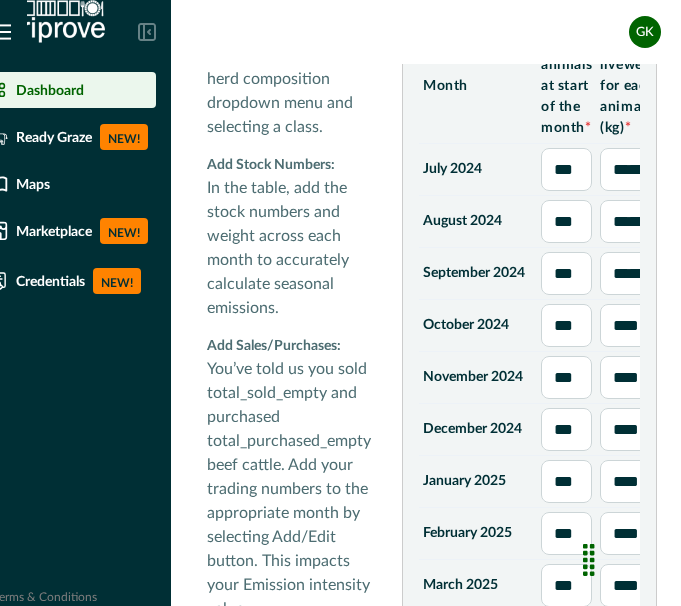 type on "*****" 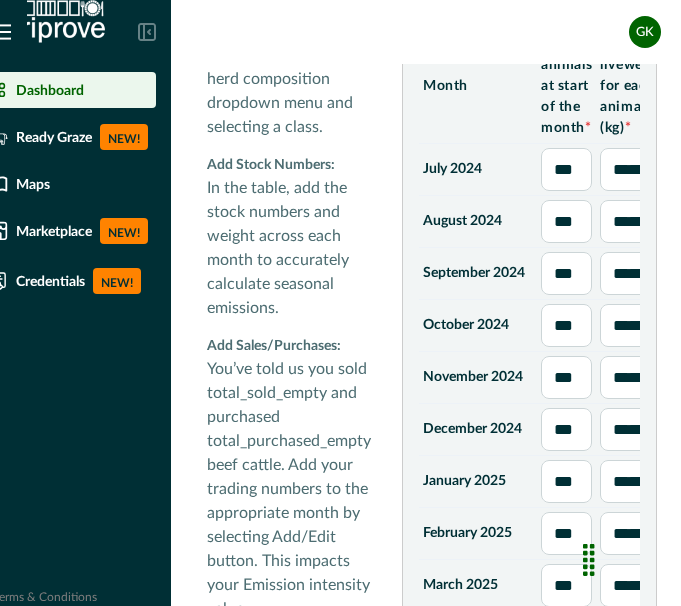 type on "*****" 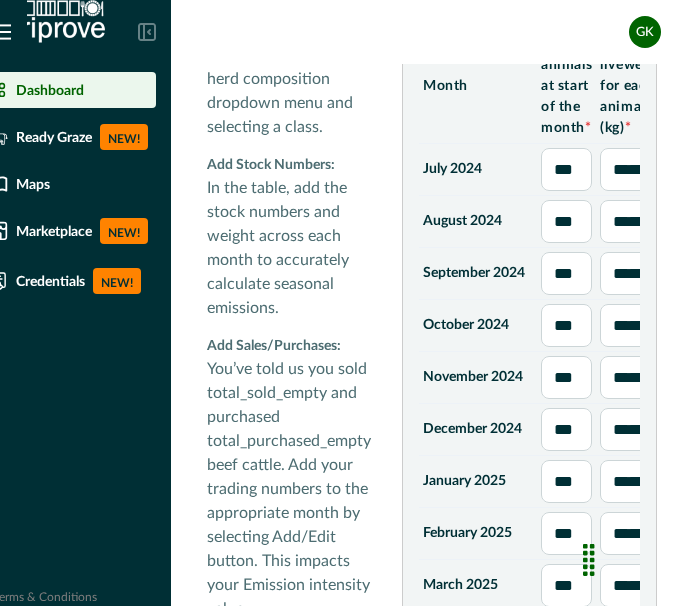 click on "***" at bounding box center [566, 325] 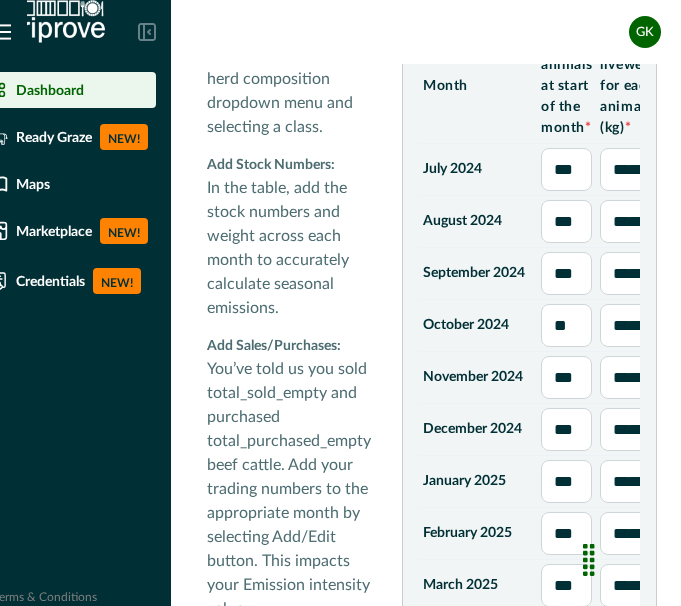 type on "**" 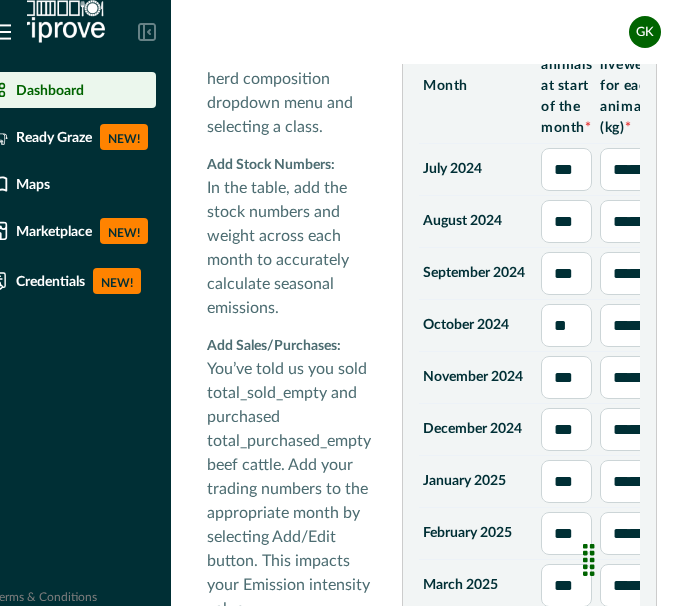 type on "**" 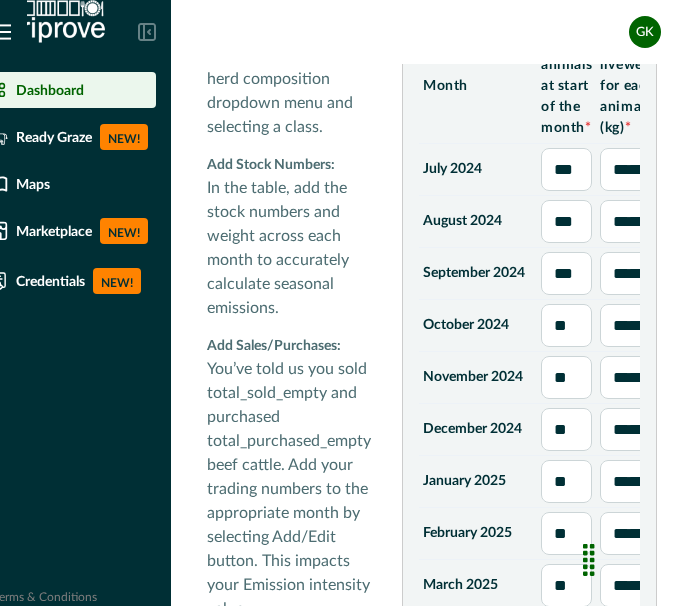 type on "***" 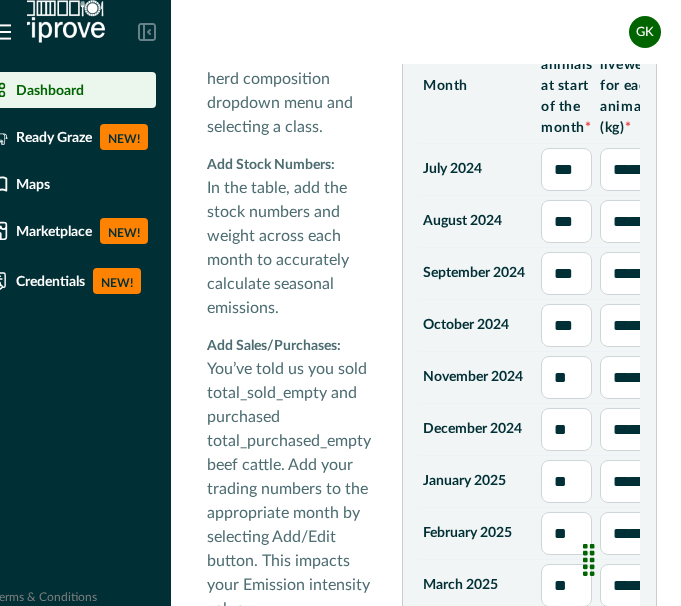 type 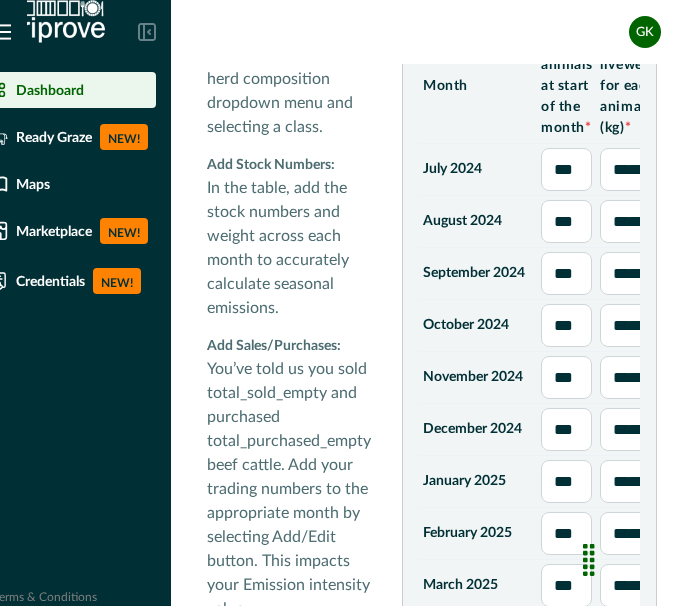 scroll, scrollTop: 0, scrollLeft: 2, axis: horizontal 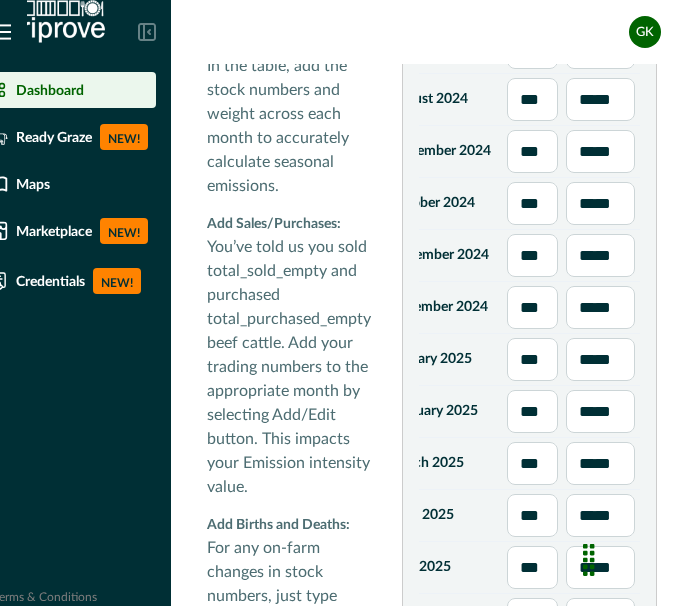 click on "***" at bounding box center [532, 463] 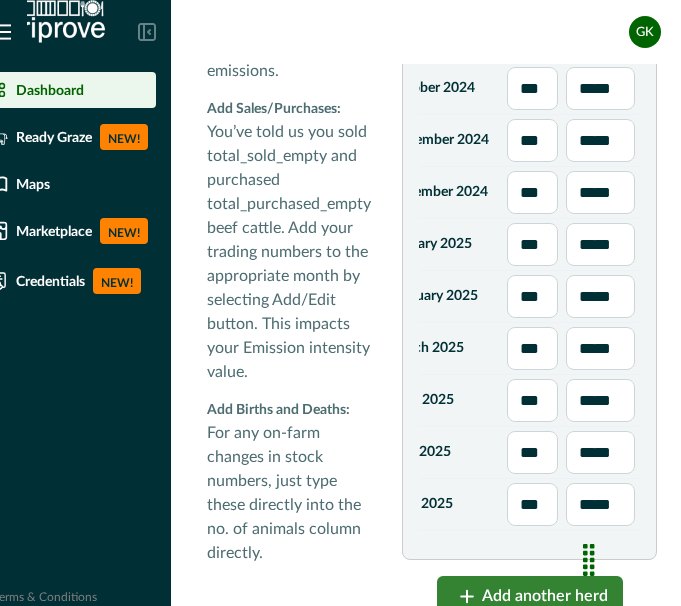 scroll, scrollTop: 1020, scrollLeft: 0, axis: vertical 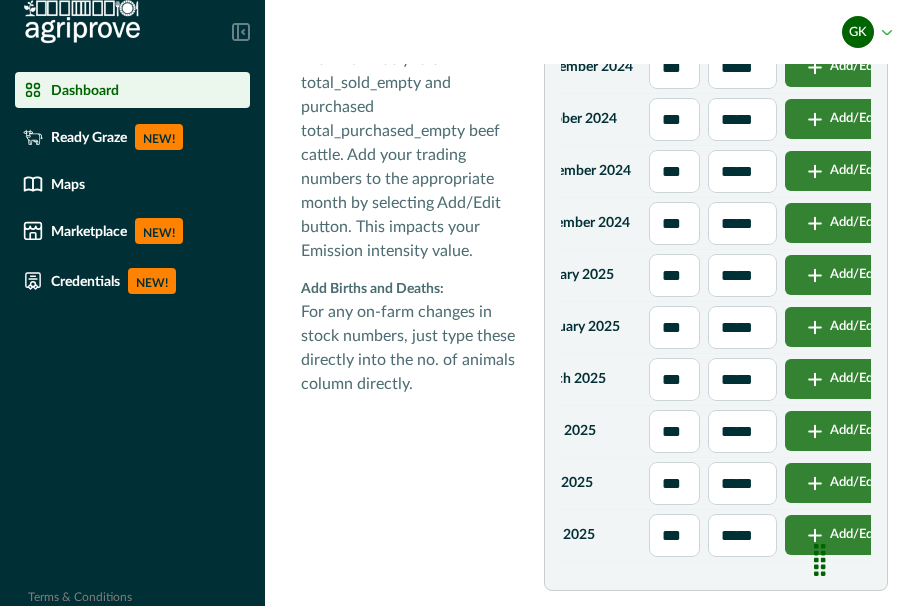 click on "***" at bounding box center [674, 431] 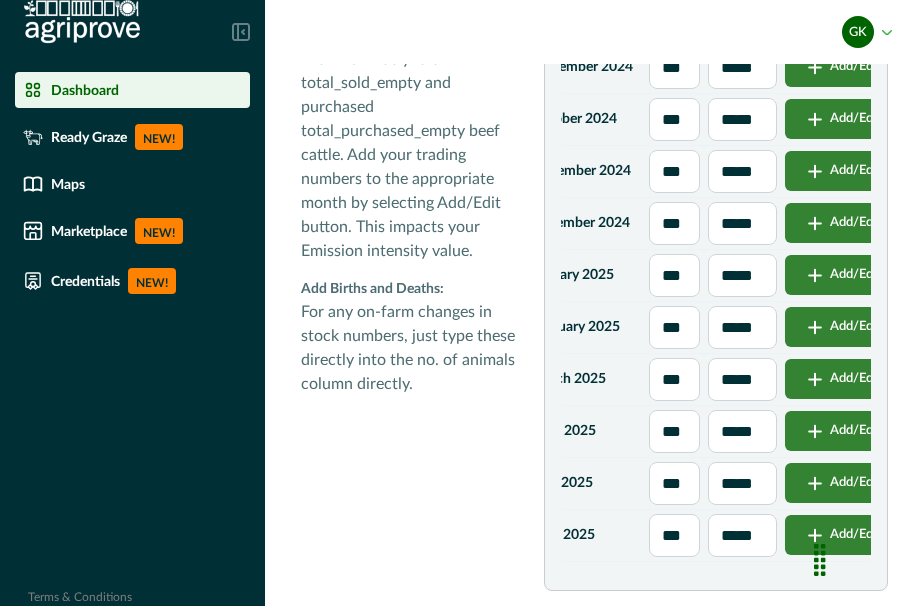scroll, scrollTop: 0, scrollLeft: 3, axis: horizontal 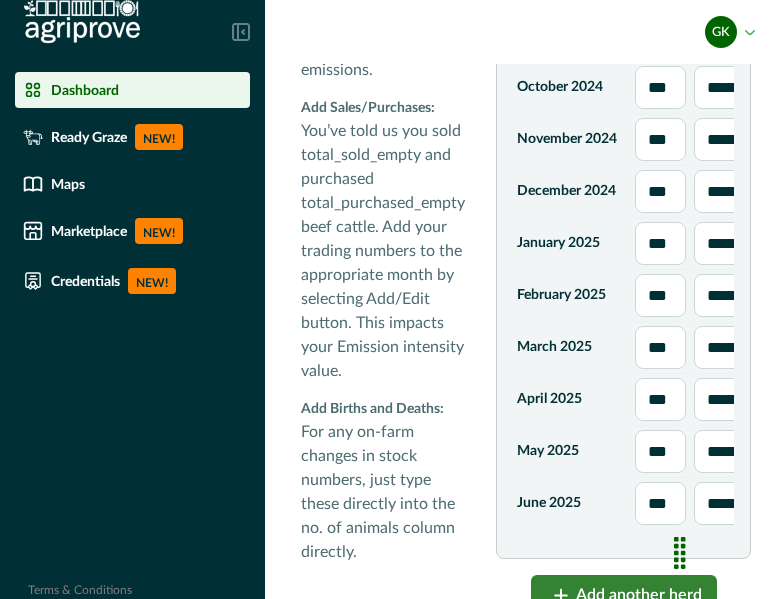 click on "***" at bounding box center (660, 451) 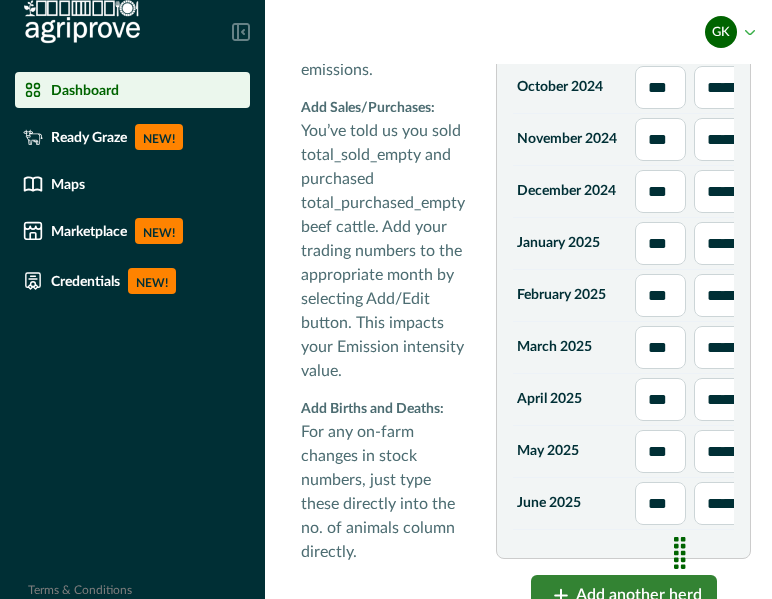 scroll, scrollTop: 0, scrollLeft: 3, axis: horizontal 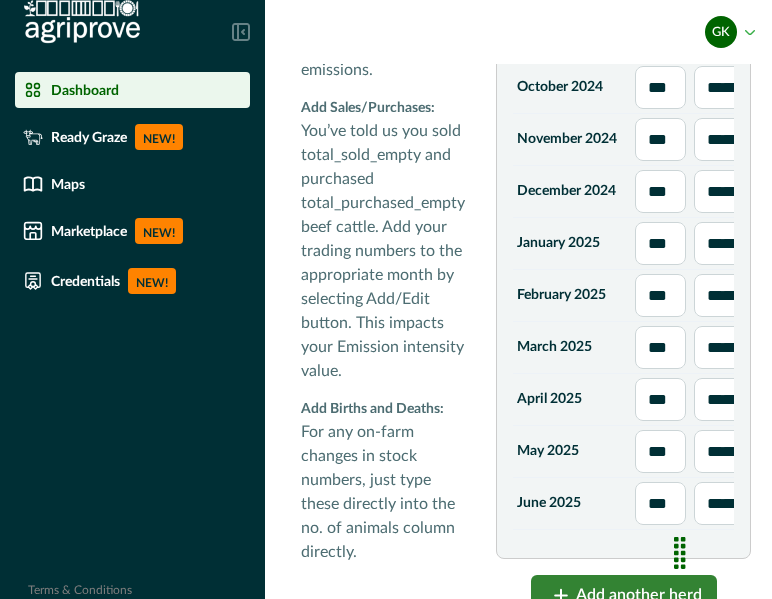 click on "***" at bounding box center (660, 503) 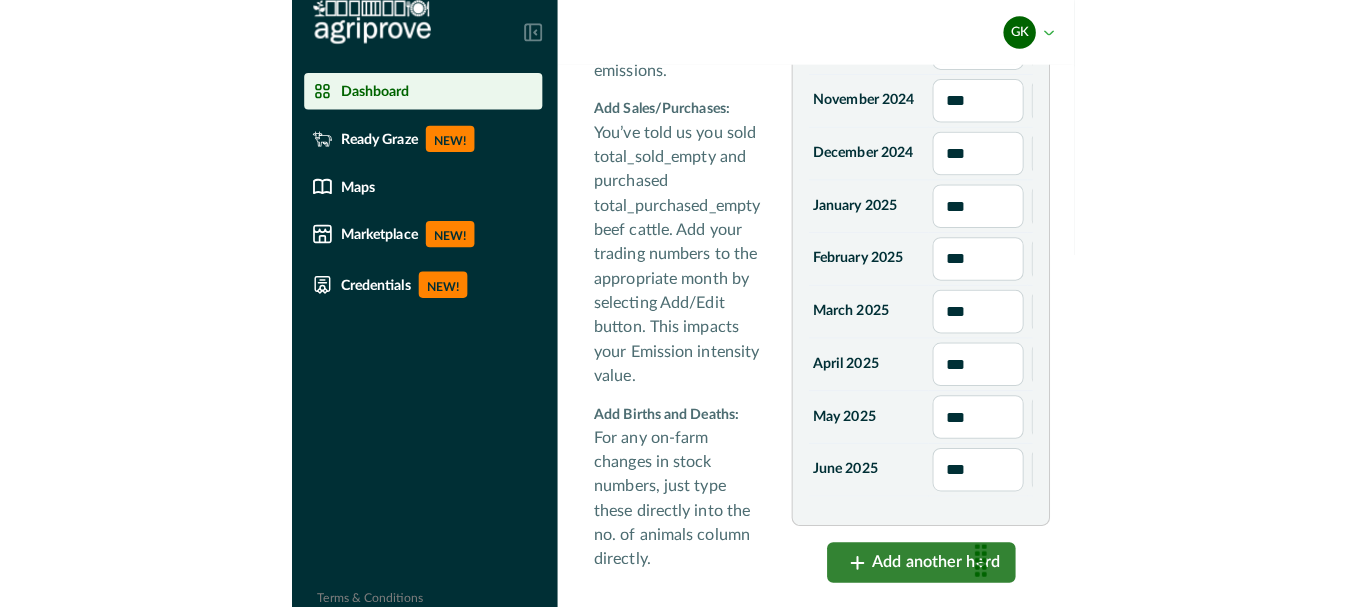 scroll, scrollTop: 0, scrollLeft: 0, axis: both 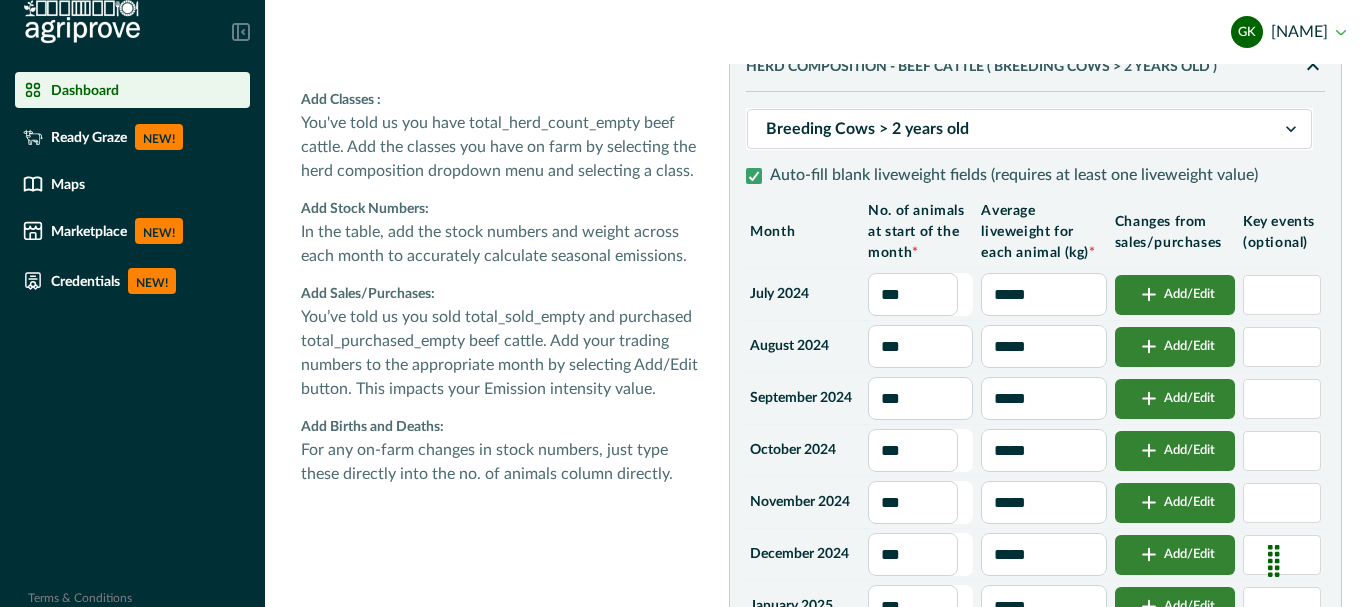 click on "Breeding Cows   > 2 years old" at bounding box center (1011, 129) 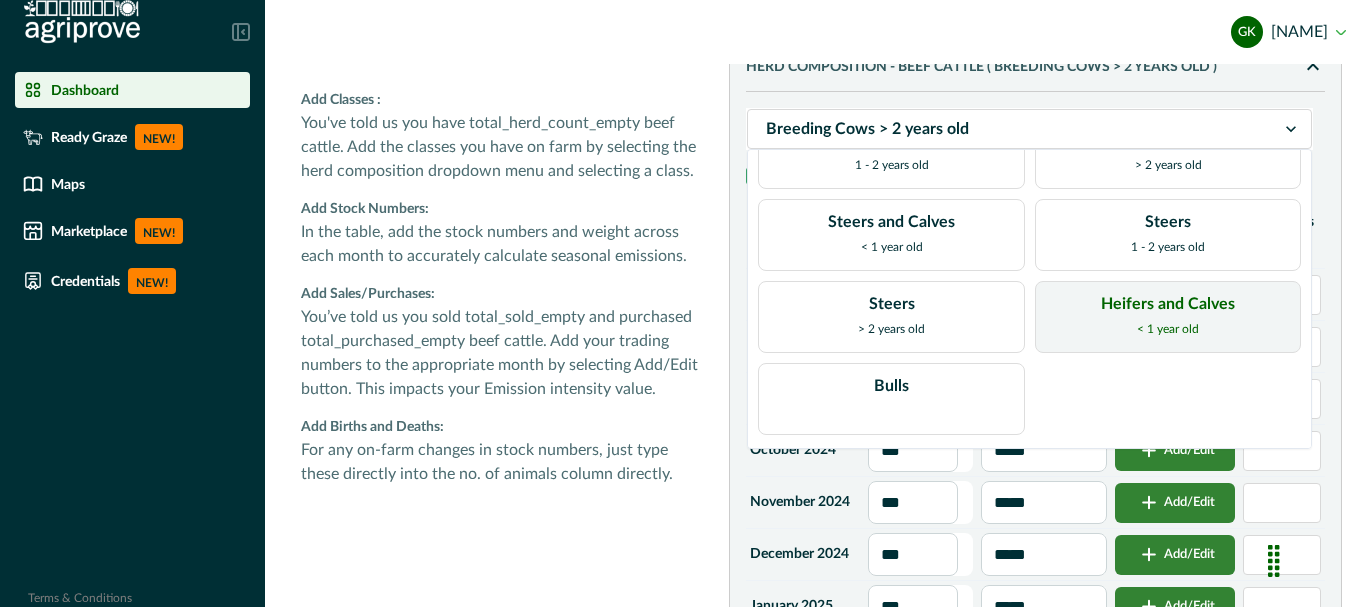 scroll, scrollTop: 0, scrollLeft: 0, axis: both 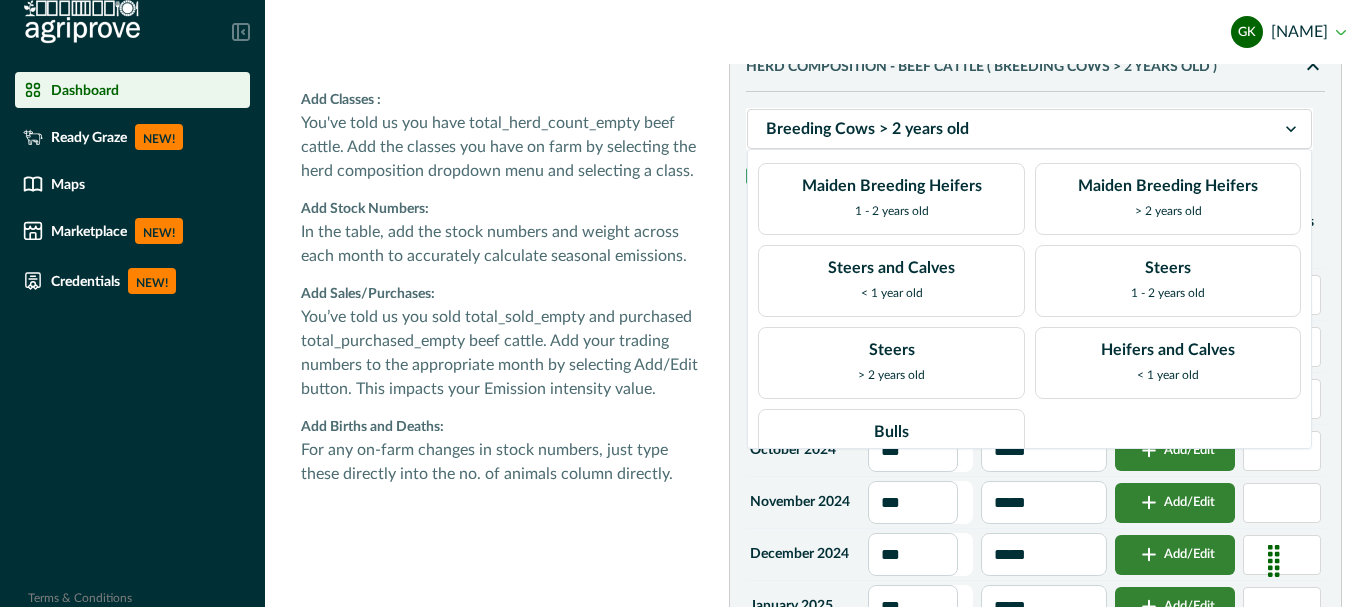 click at bounding box center (1011, 129) 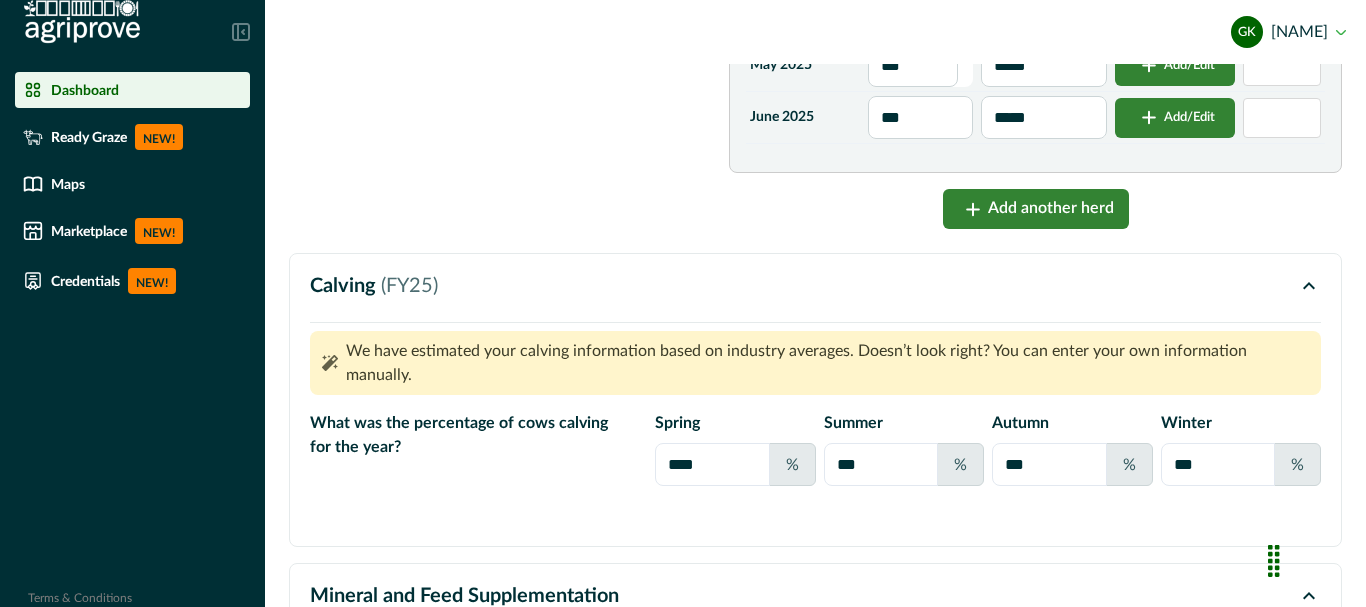 scroll, scrollTop: 1269, scrollLeft: 0, axis: vertical 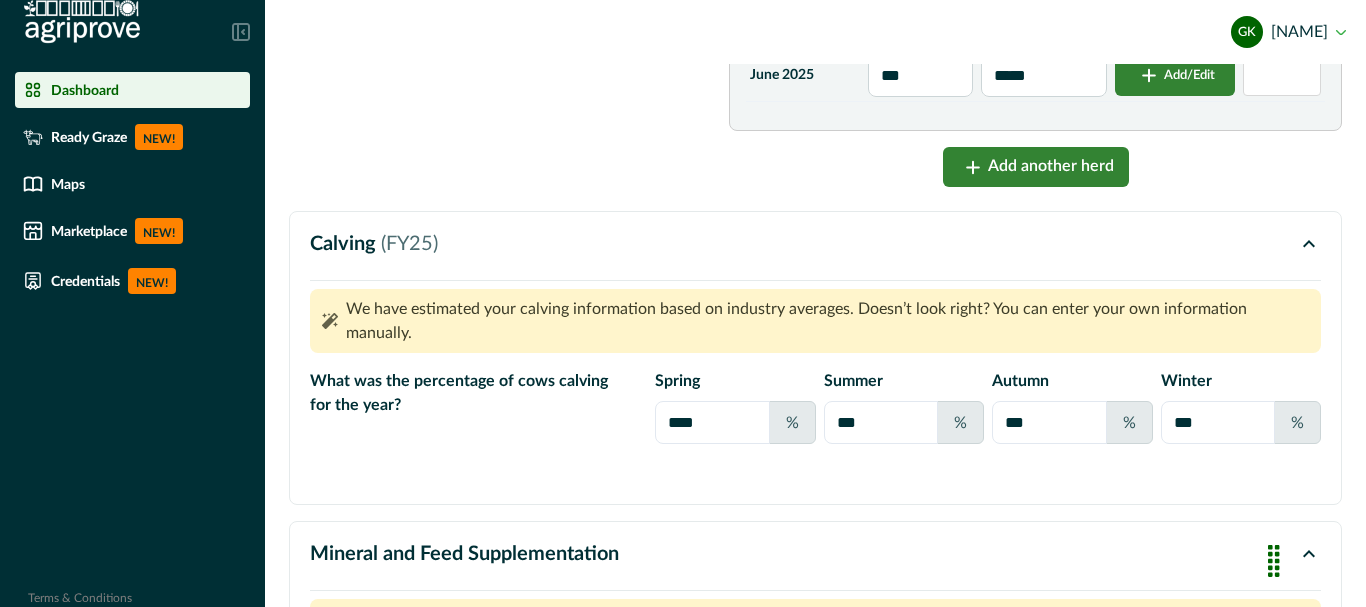 click on "****" at bounding box center [712, 422] 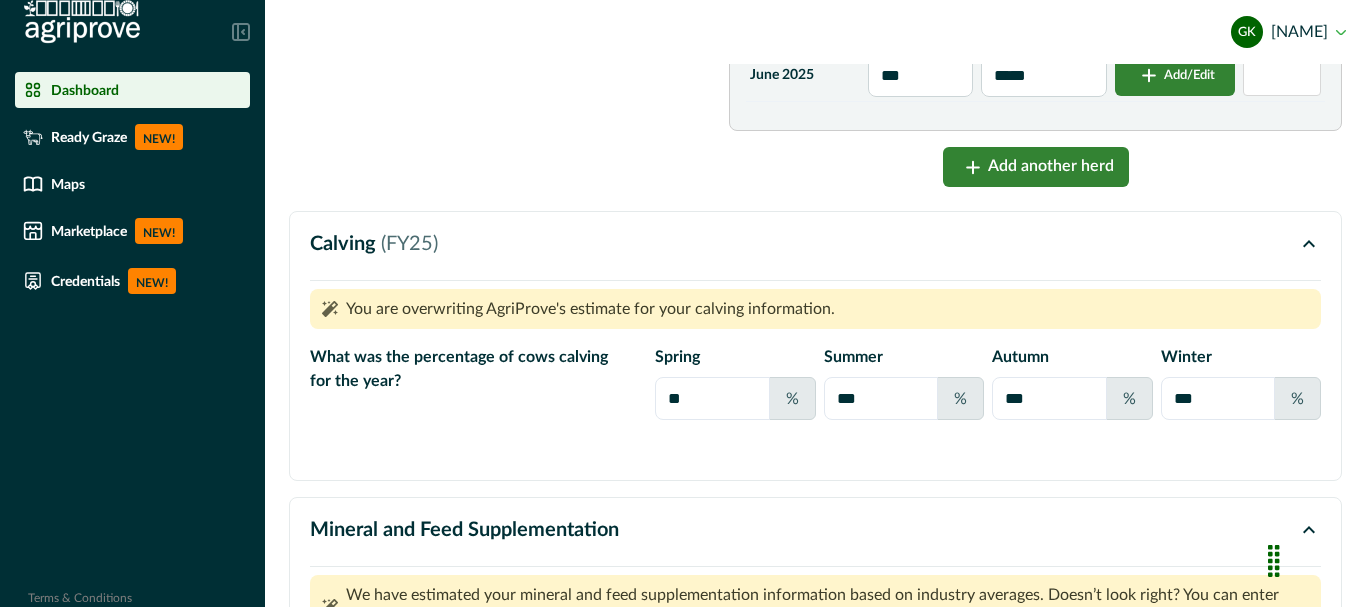 click on "**" at bounding box center (712, 398) 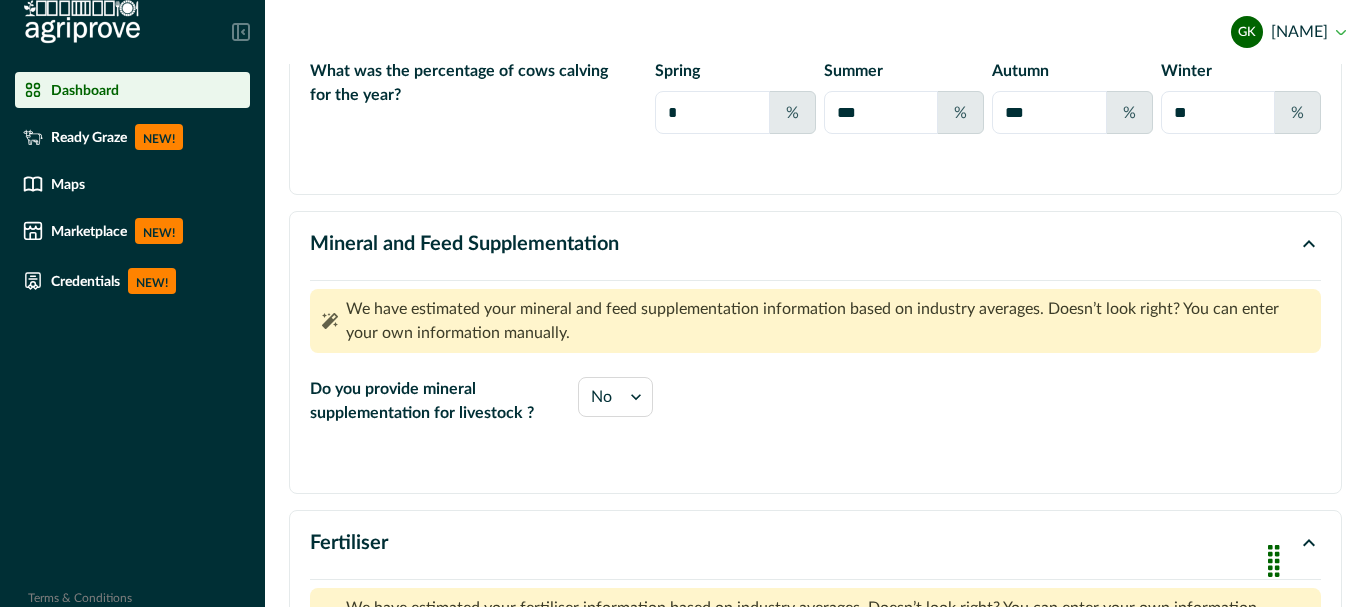 scroll, scrollTop: 1552, scrollLeft: 0, axis: vertical 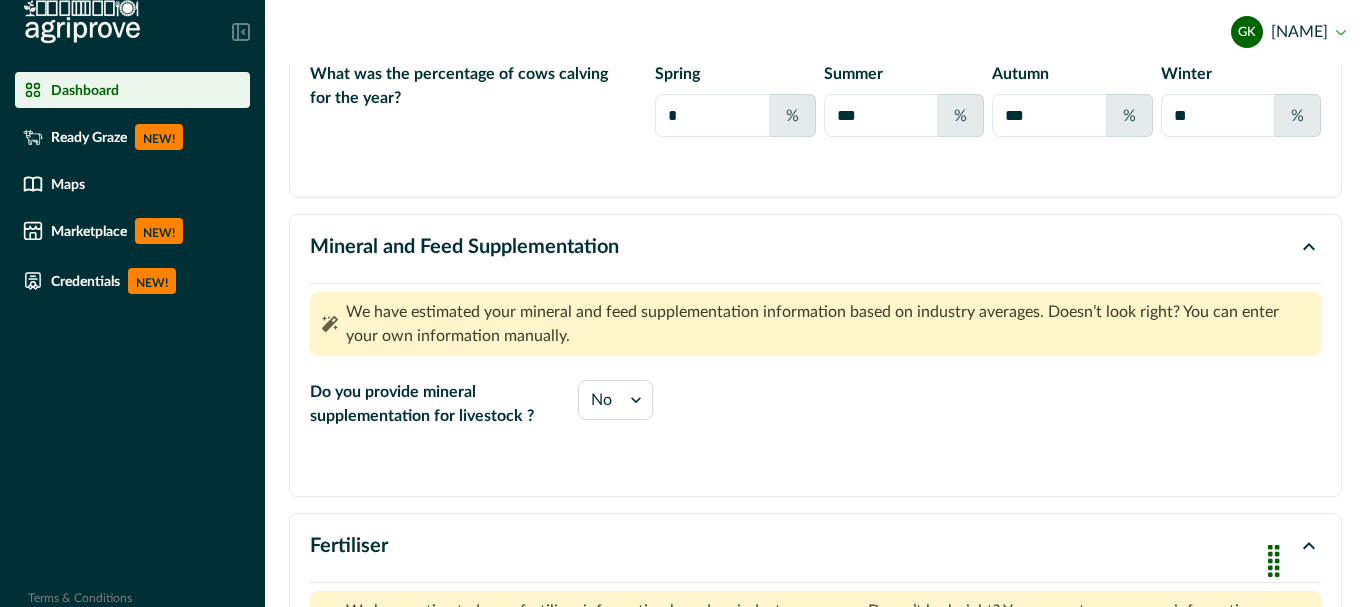 click 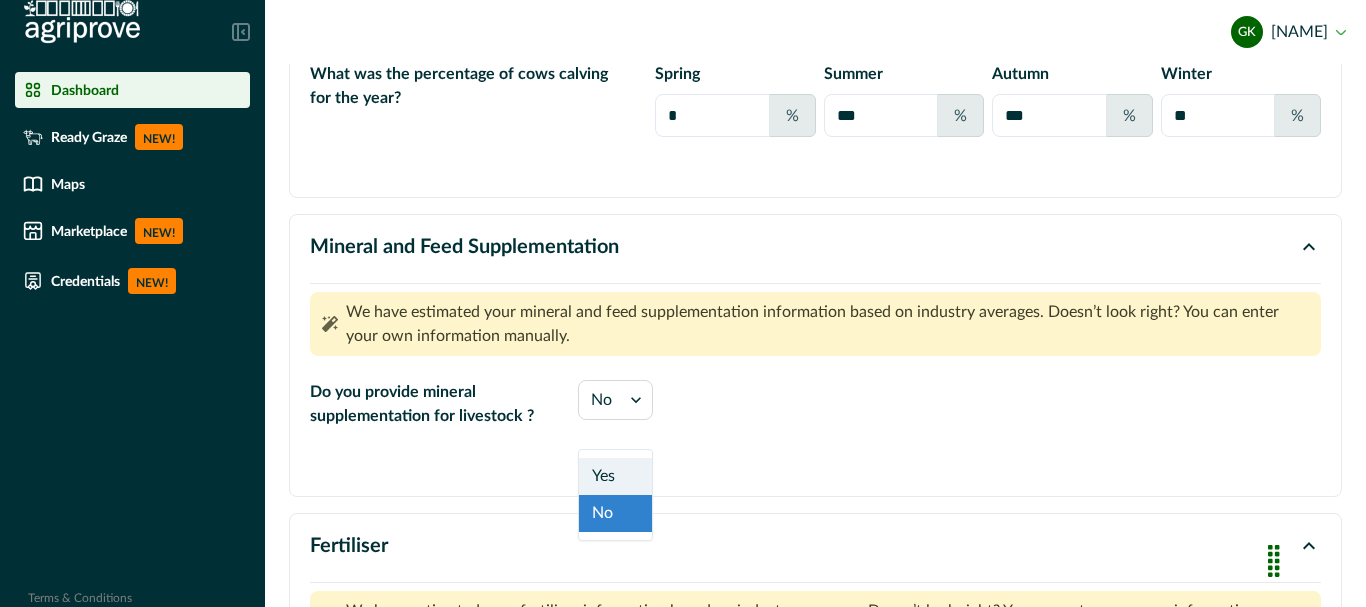 click on "Yes" at bounding box center (615, 476) 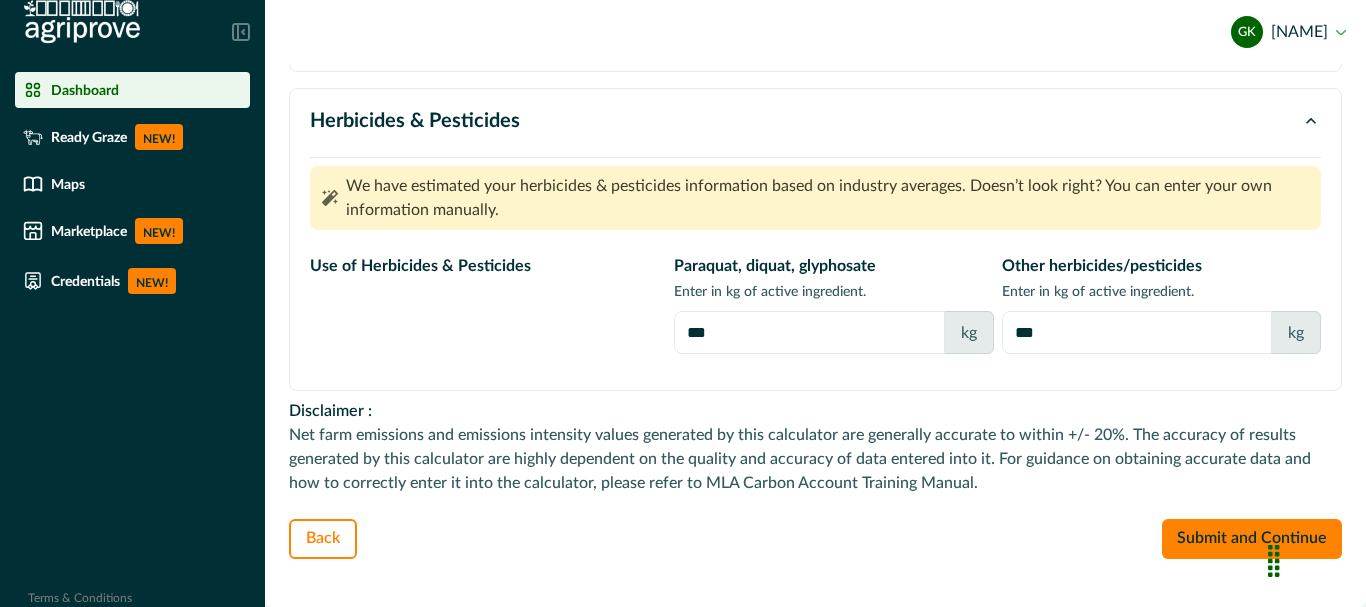 scroll, scrollTop: 2588, scrollLeft: 0, axis: vertical 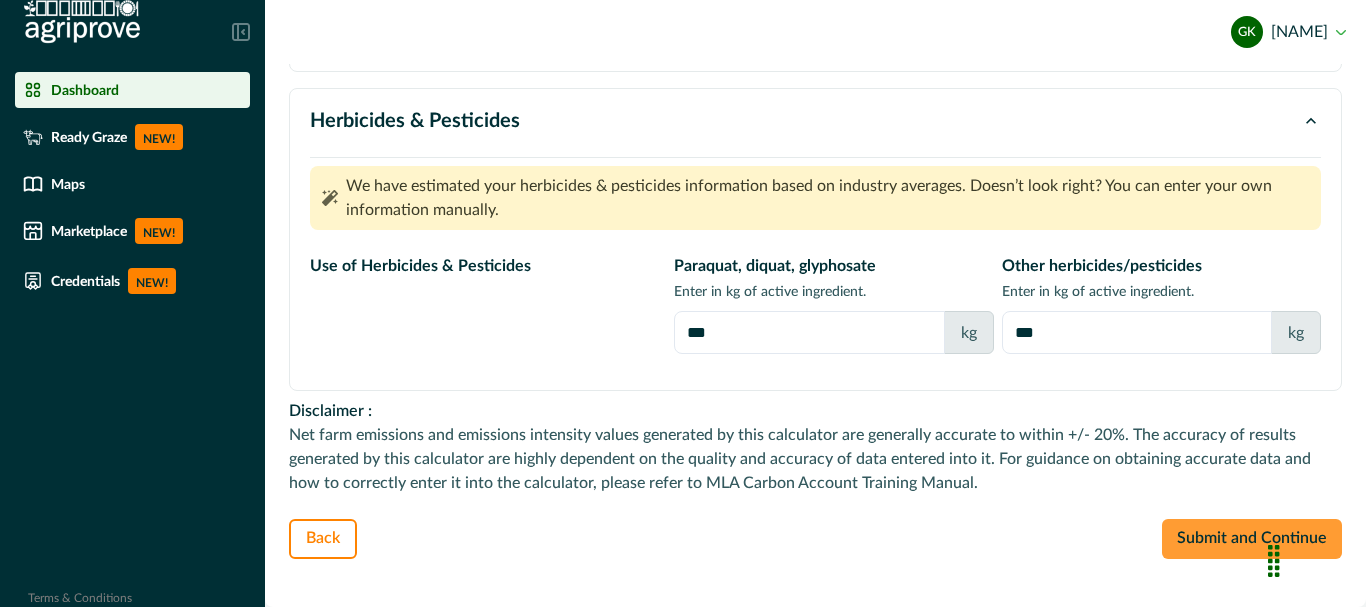 click on "Submit and Continue" at bounding box center (1252, 539) 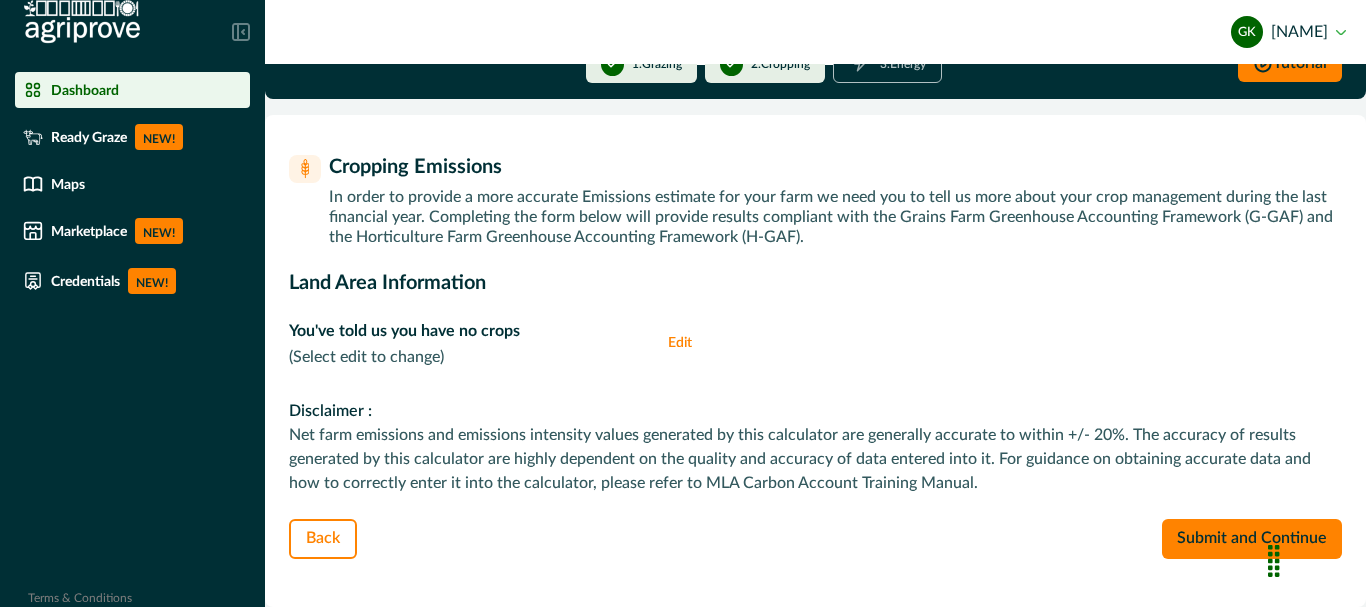 scroll, scrollTop: 0, scrollLeft: 0, axis: both 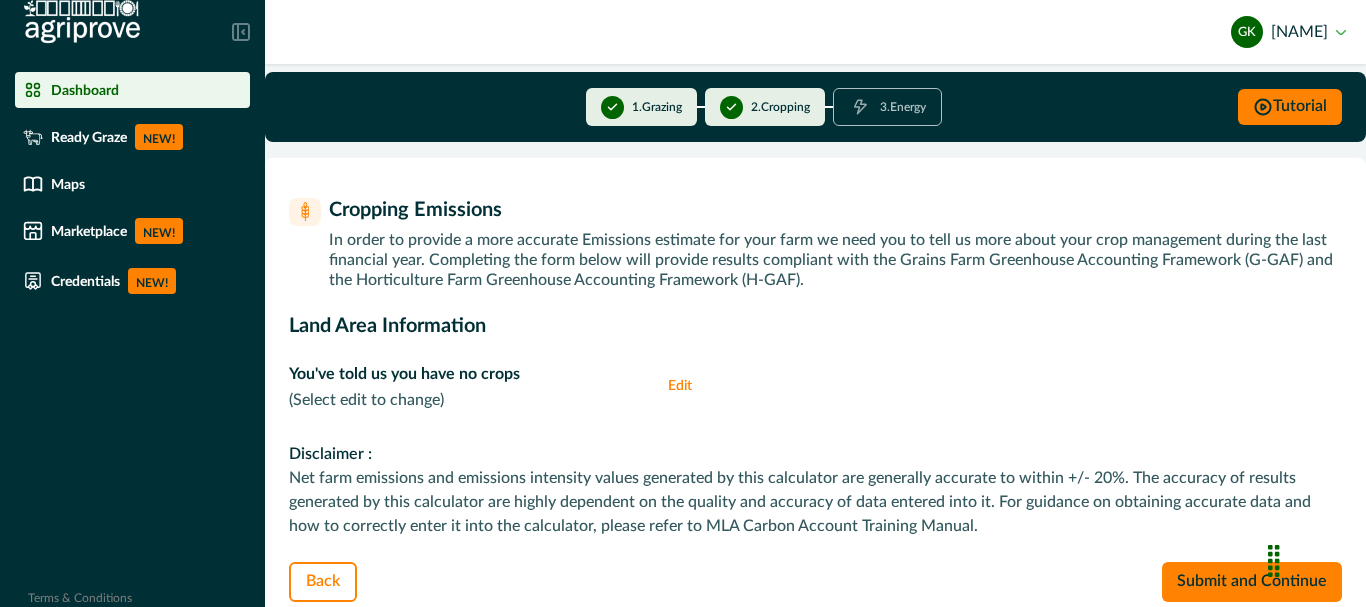 click on "1 .  Grazing" at bounding box center (641, 107) 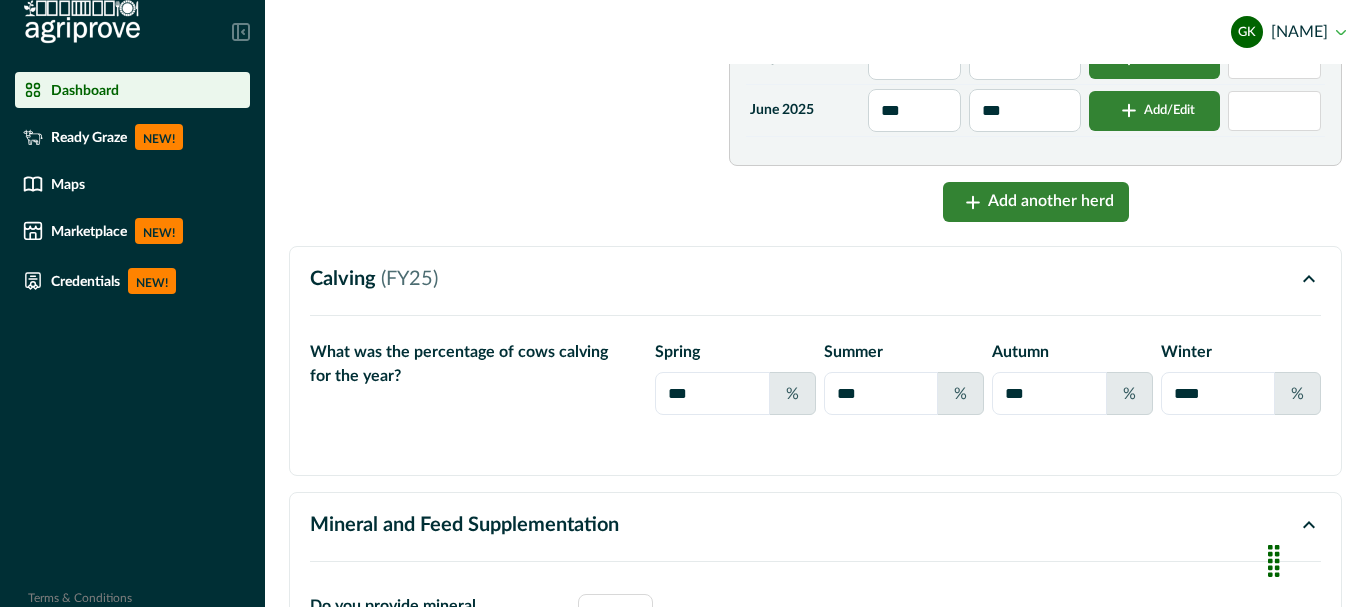 scroll, scrollTop: 1263, scrollLeft: 0, axis: vertical 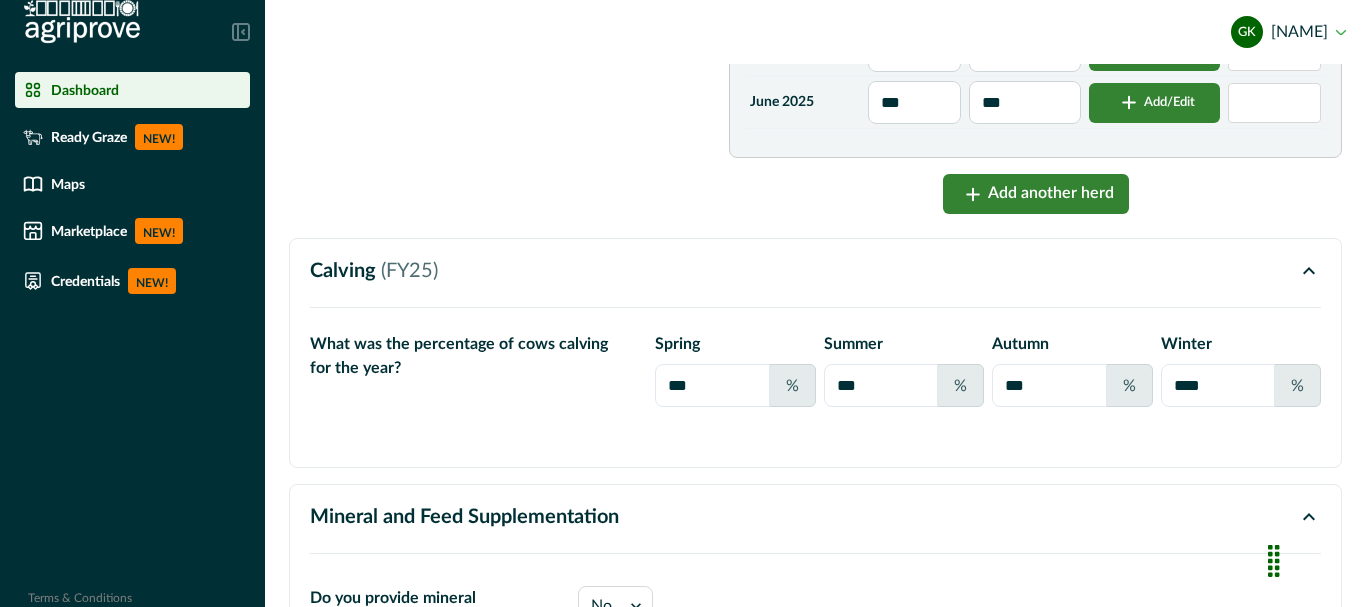 click on "****" at bounding box center [1218, 385] 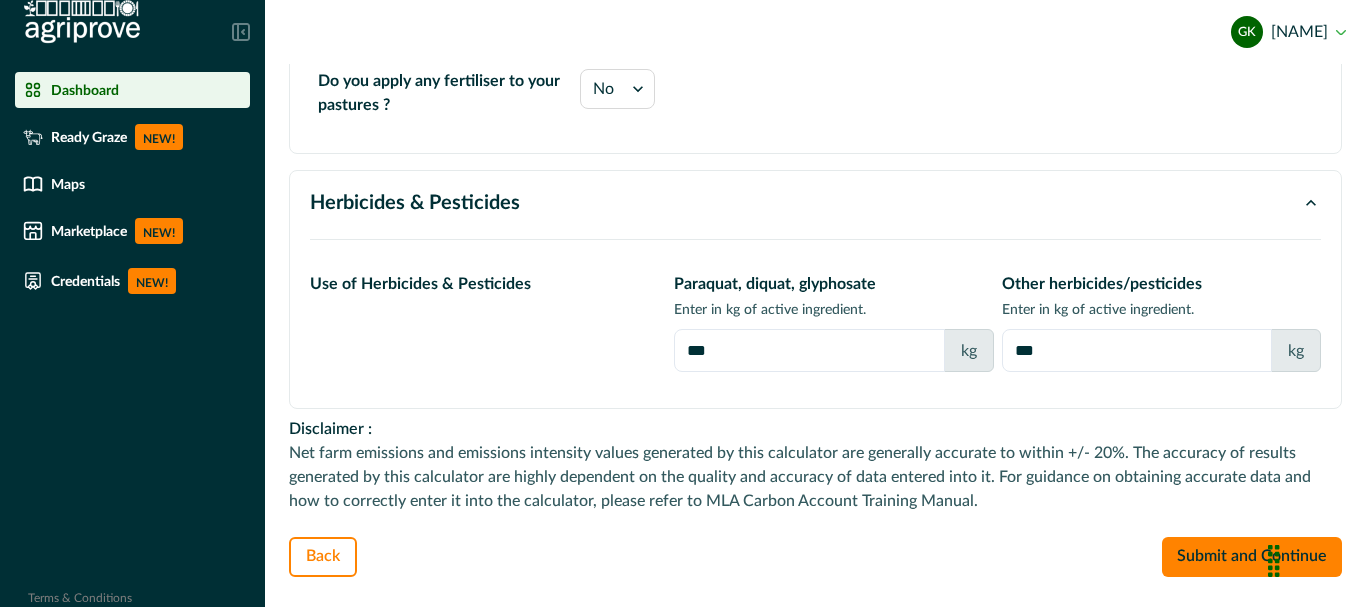 scroll, scrollTop: 2105, scrollLeft: 0, axis: vertical 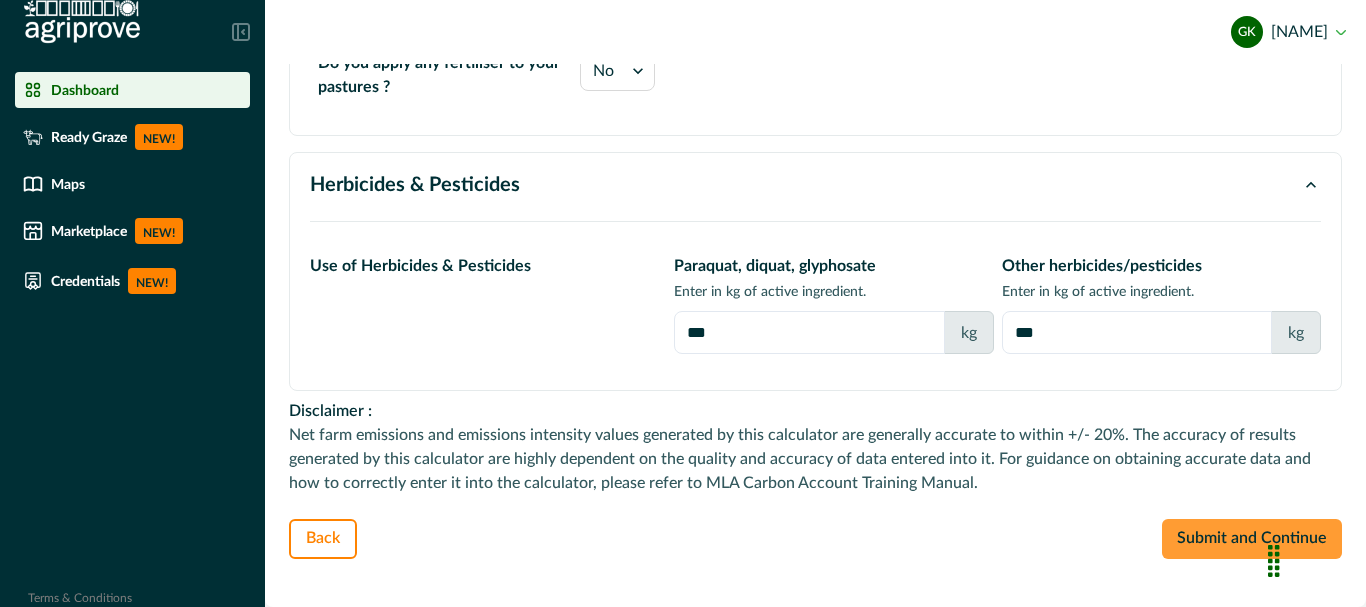click on "Submit and Continue" at bounding box center (1252, 539) 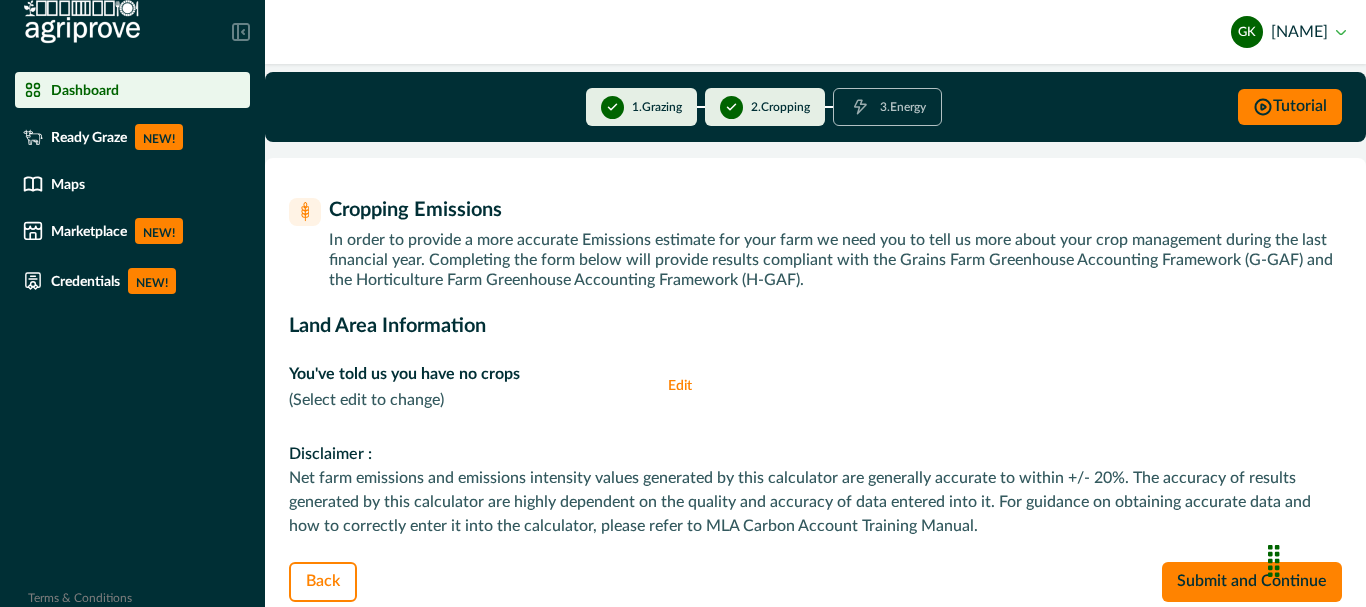 scroll, scrollTop: 43, scrollLeft: 0, axis: vertical 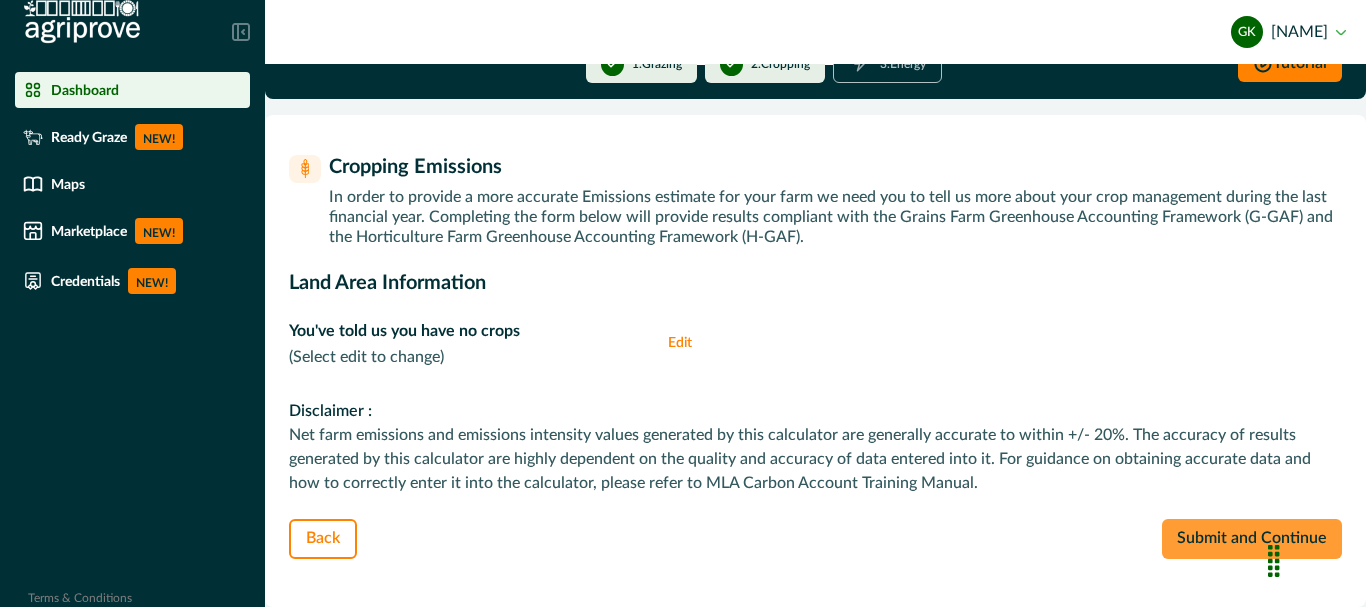 click on "Submit and Continue" at bounding box center (1252, 539) 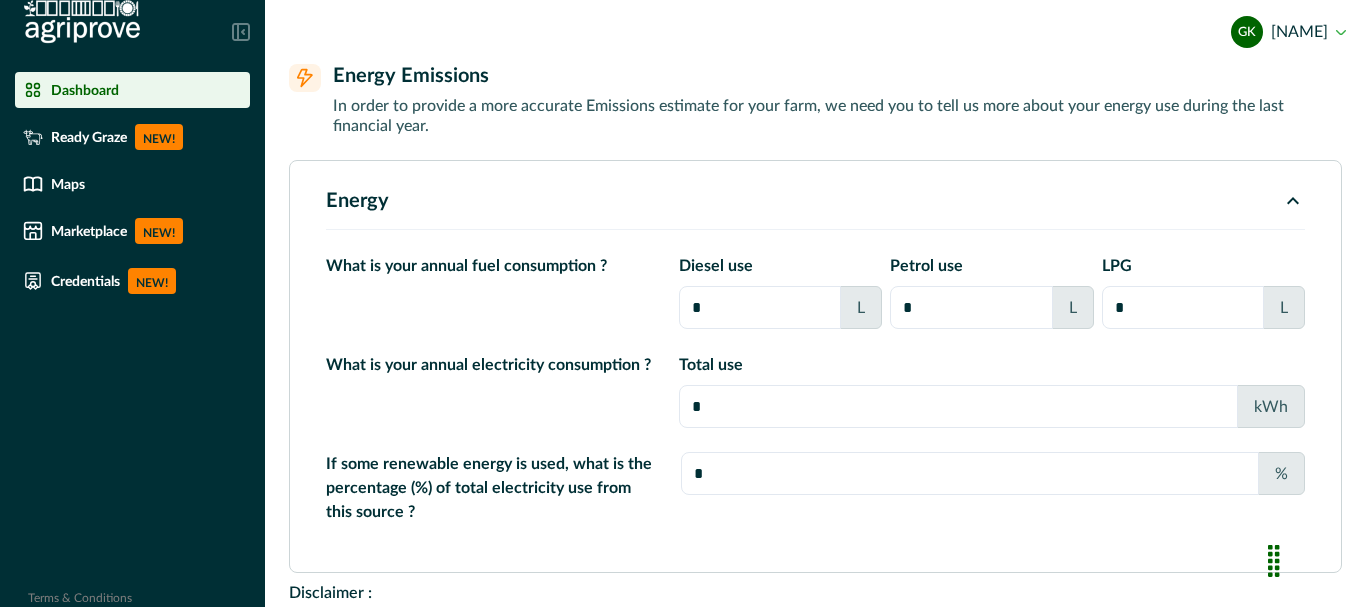 scroll, scrollTop: 97, scrollLeft: 0, axis: vertical 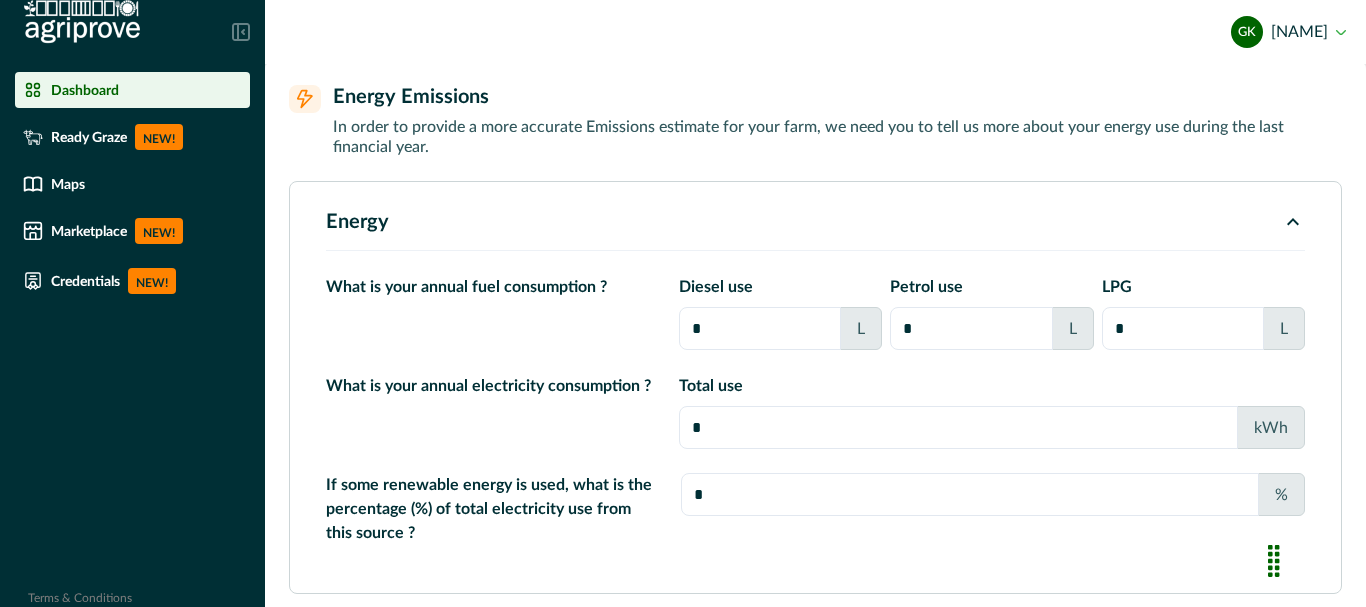 click on "*" at bounding box center [760, 328] 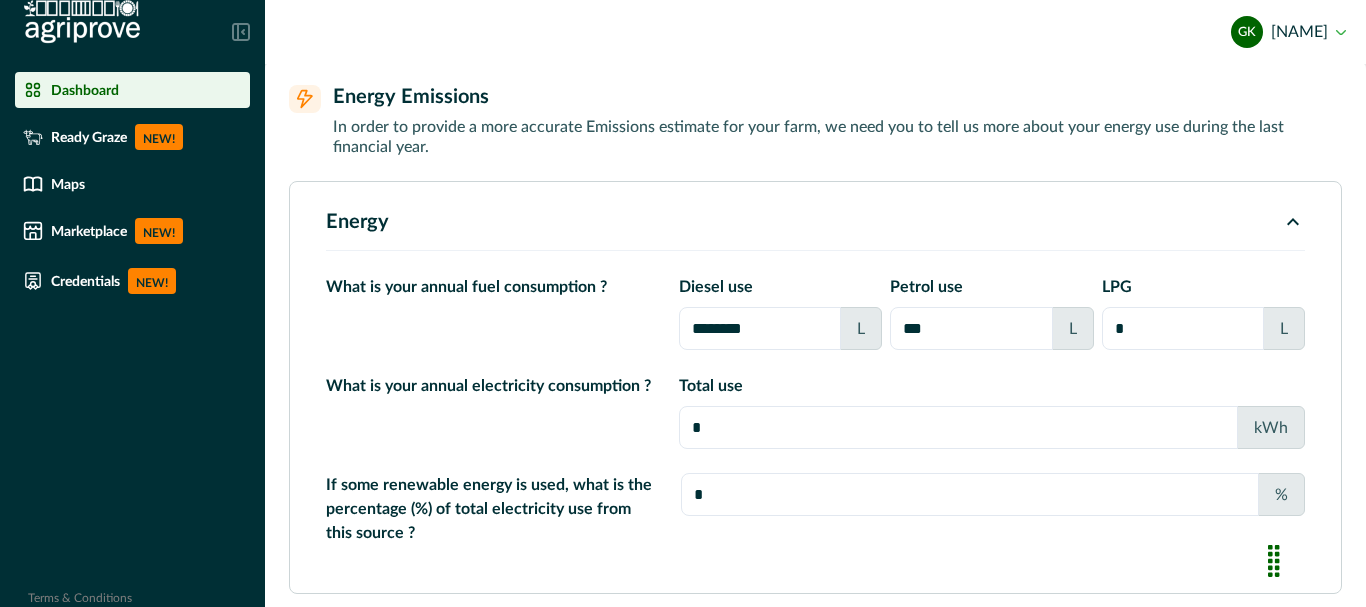 click on "*" at bounding box center (958, 427) 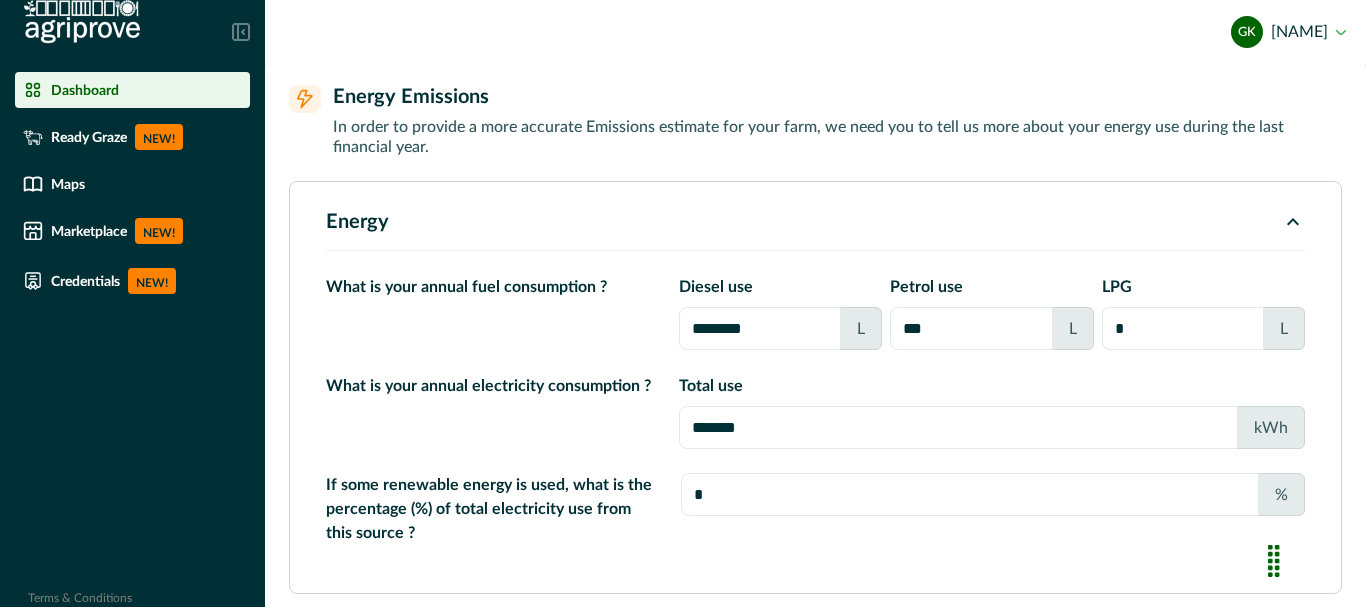 click on "*" at bounding box center (970, 494) 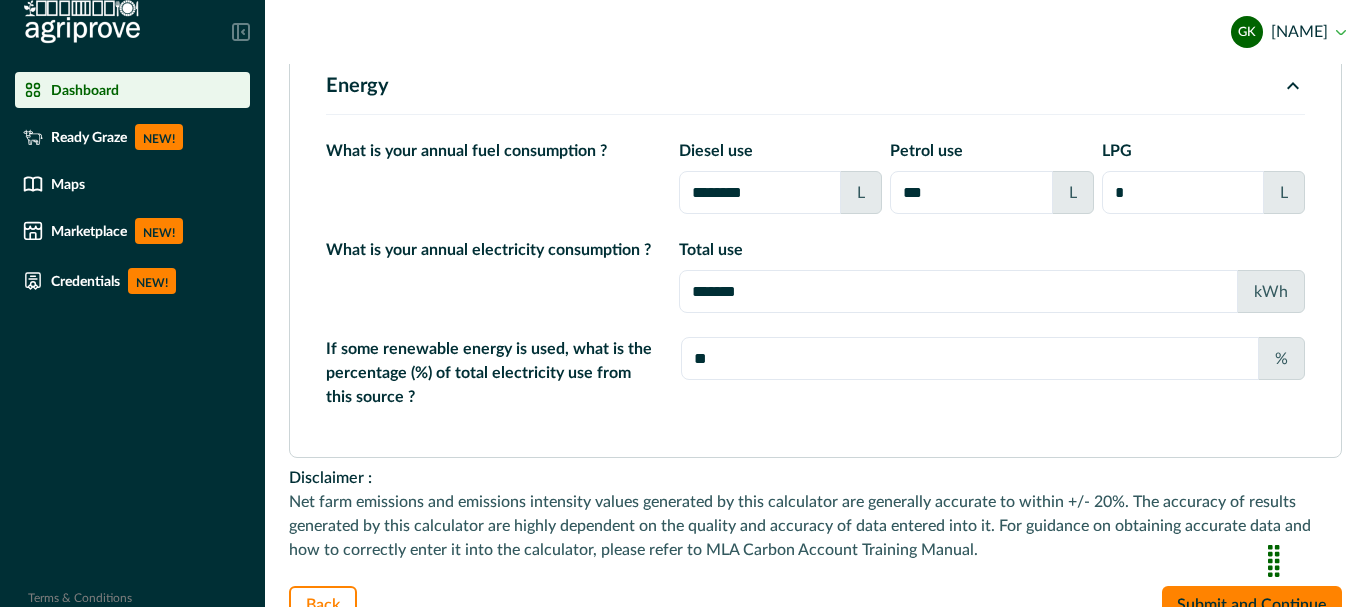 scroll, scrollTop: 300, scrollLeft: 0, axis: vertical 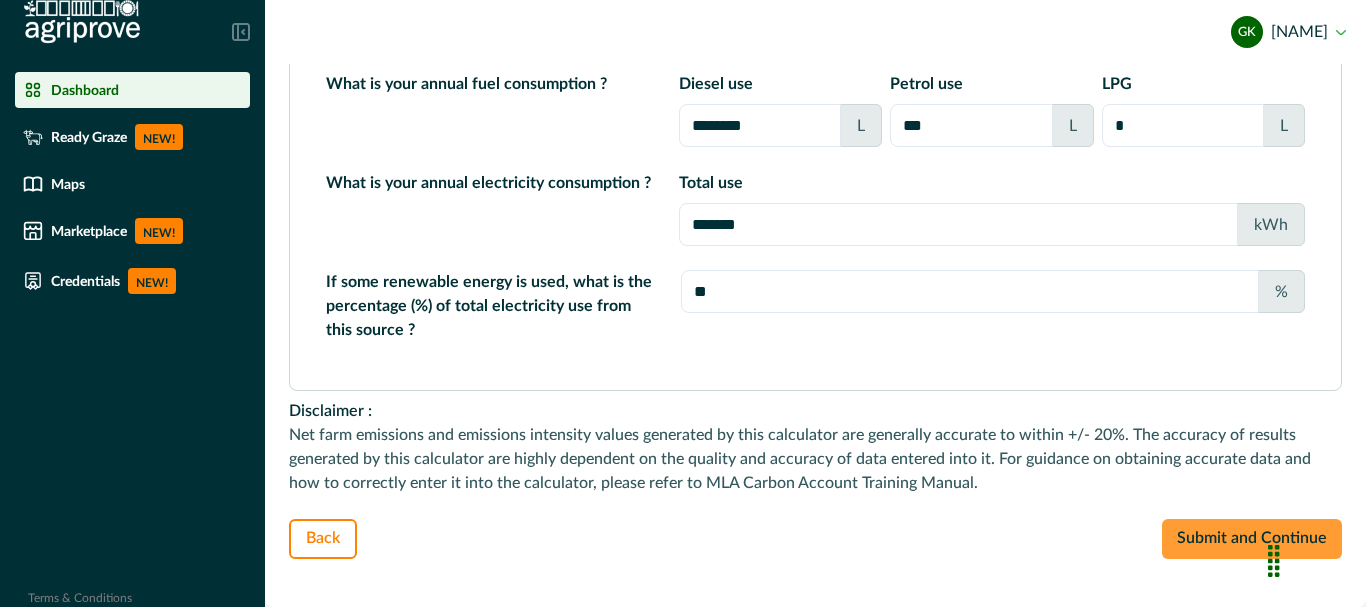 click on "Submit and Continue" at bounding box center (1252, 539) 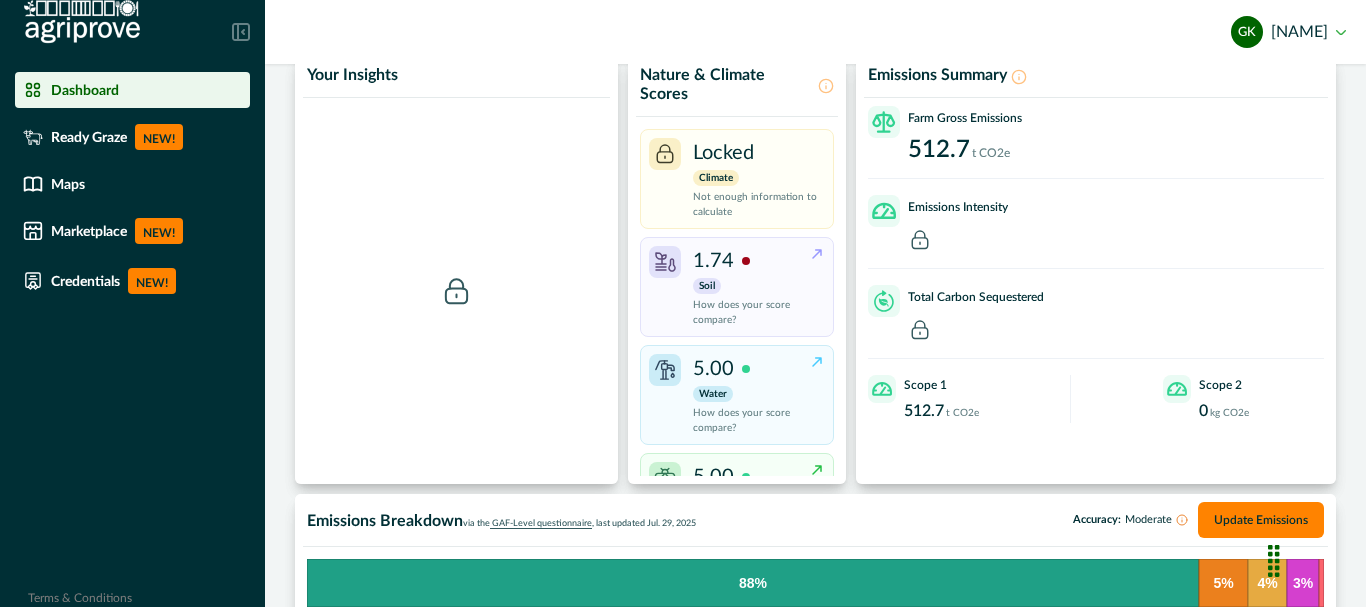 scroll, scrollTop: 0, scrollLeft: 0, axis: both 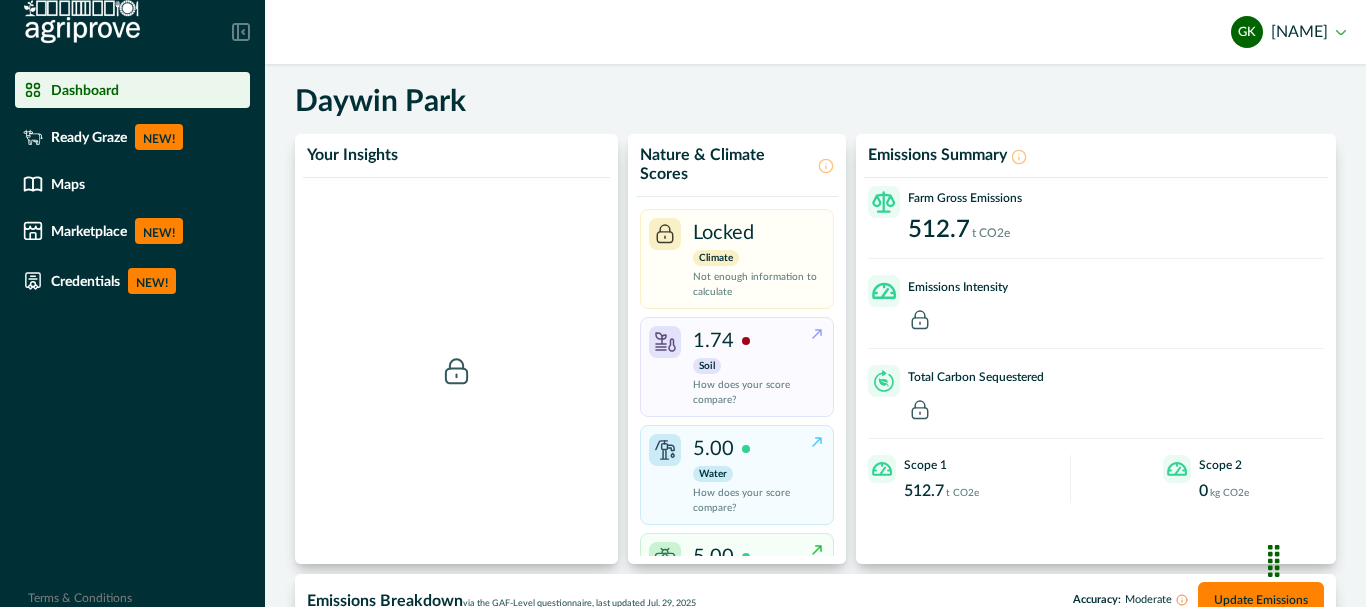 click on "gk gordon  kentish" at bounding box center [1288, 32] 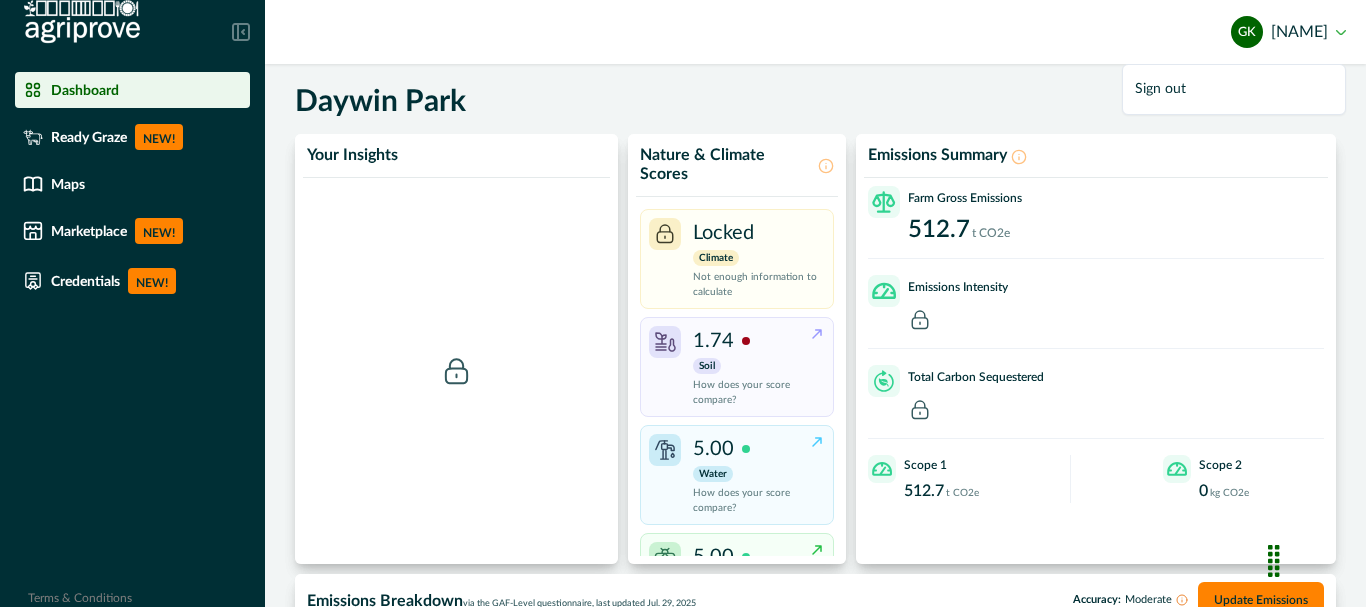 click on "Daywin Park Your Insights Nature & Climate Scores Locked Climate Not enough information to calculate 1.74 Soil How does your score compare? 5.00 Water How does your score compare? 5.00 Biodiversity How does your score compare? Emissions Summary Farm Gross Emissions 512.7 t CO2e Emissions Intensity Total Carbon Sequestered Scope 1 512.7 t CO2e Scope 2 0 kg CO2e Emissions Breakdown via the GAF-Level questionnaire , last updated Jul. 29, 2025 Accuracy: Moderate Update Emissions Emissions breakdown 88% 5% 4% 3% Your highest sources of emissions Enteric fermentation 449,698 kg CO2e Urine and dung 24,507 kg CO2e Manure management 20,025 kg CO2e ; Leaching and runoff 16,175 kg CO2e Atmospheric deposition 2,316 kg CO2e Farm Overview © Mapbox © OpenStreetMap Improve this map © Maxar" at bounding box center [815, 844] 